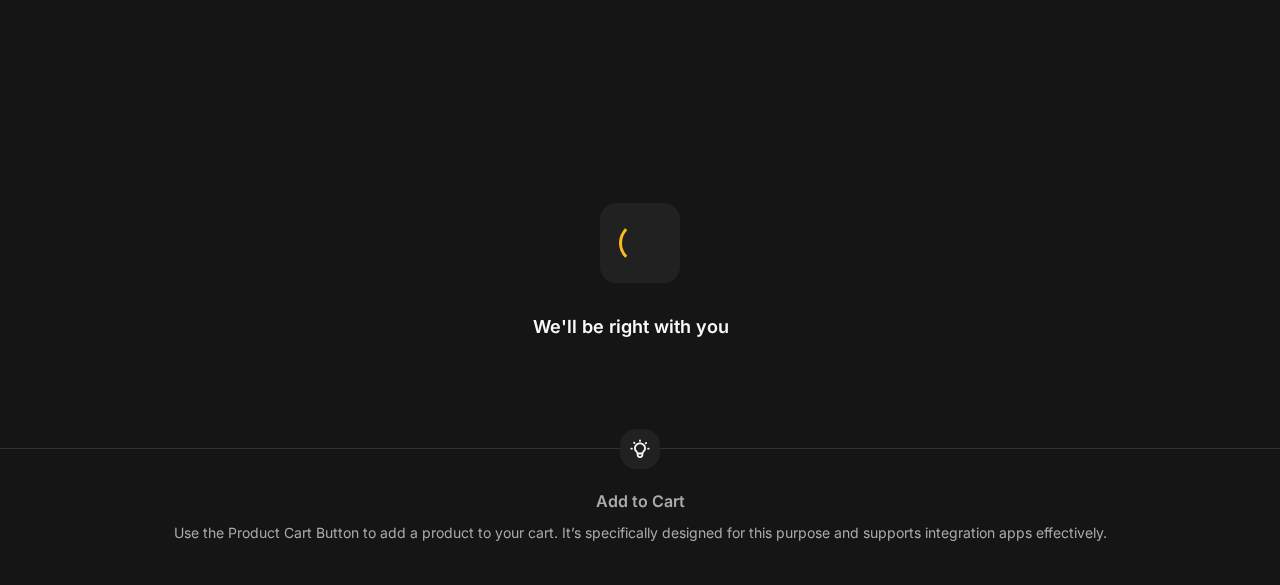 scroll, scrollTop: 0, scrollLeft: 0, axis: both 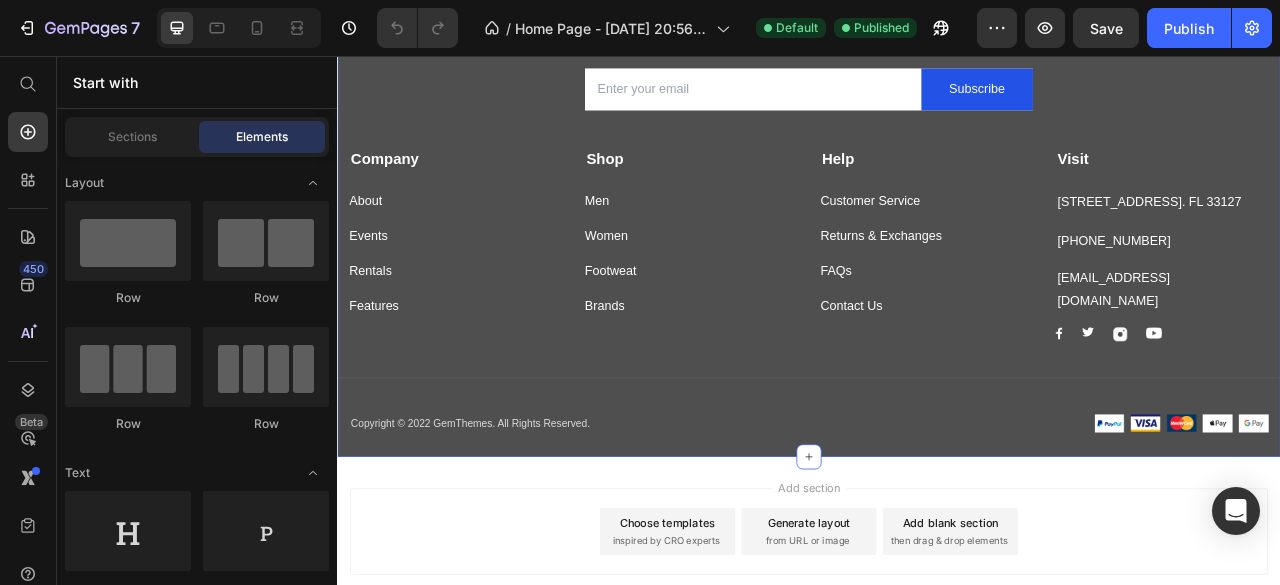 click on "Sign up for exclusive content, special prizes, and latest update Text block Email Field Subscribe Submit Button Row Newsletter Row Company Text block About Button Events Button Rentals Button Features Button Shop Text block Men Button Women Button Footweat Button Brands Button Help Text block Customer Service Button Returns & Exchanges Button FAQs Button Contact Us Button Visit Text block [STREET_ADDRESS]. FL 33127 Text block [PHONE_NUMBER] Text block [EMAIL_ADDRESS][DOMAIN_NAME] Text block Image Image Image Image Row Row
Company
Shop
Help
Visit Accordion Row                Title Line Copyright © 2022 GemThemes. All Rights Reserved. Text block Image Image Image Image Image Row Row Section 12" at bounding box center (937, 239) 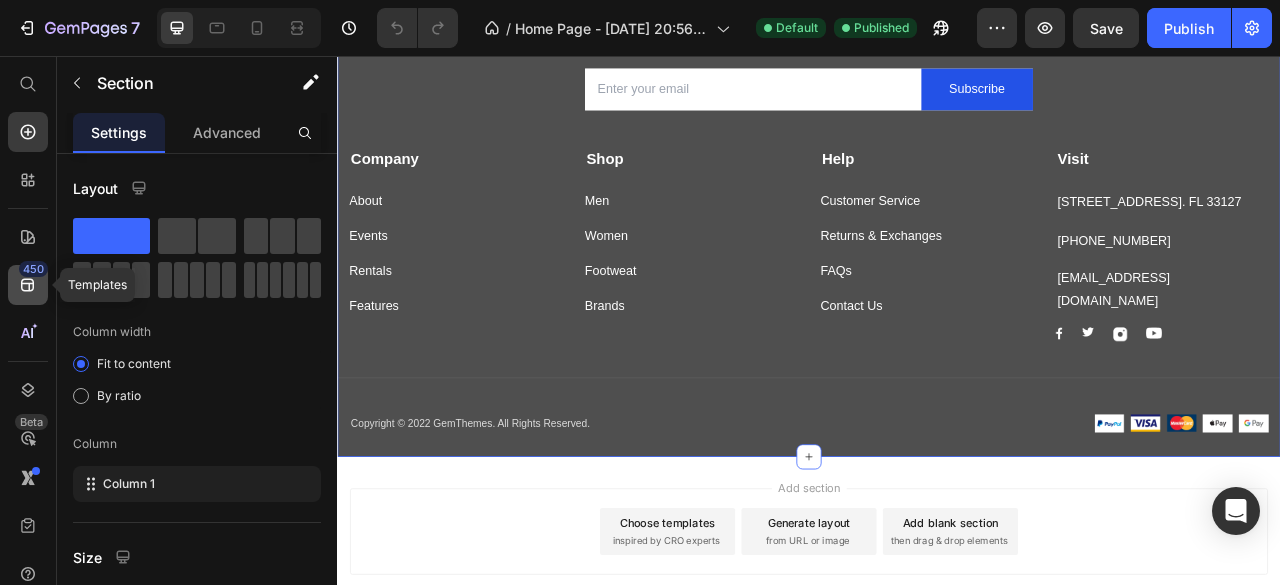click on "450" at bounding box center [33, 269] 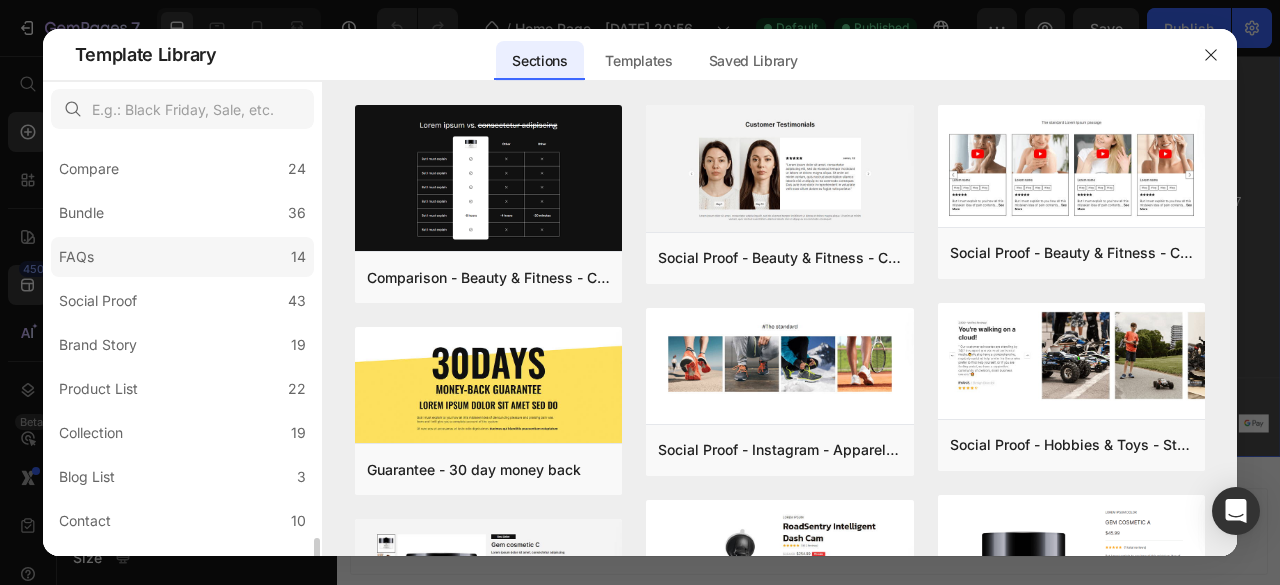 scroll, scrollTop: 561, scrollLeft: 0, axis: vertical 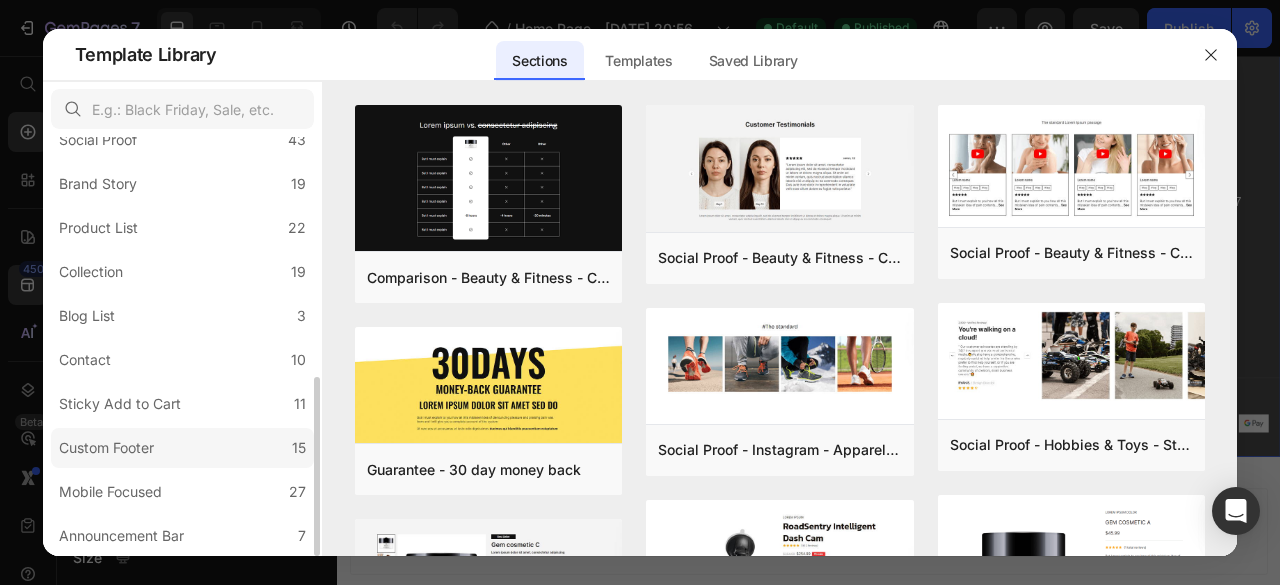 click on "Custom Footer 15" 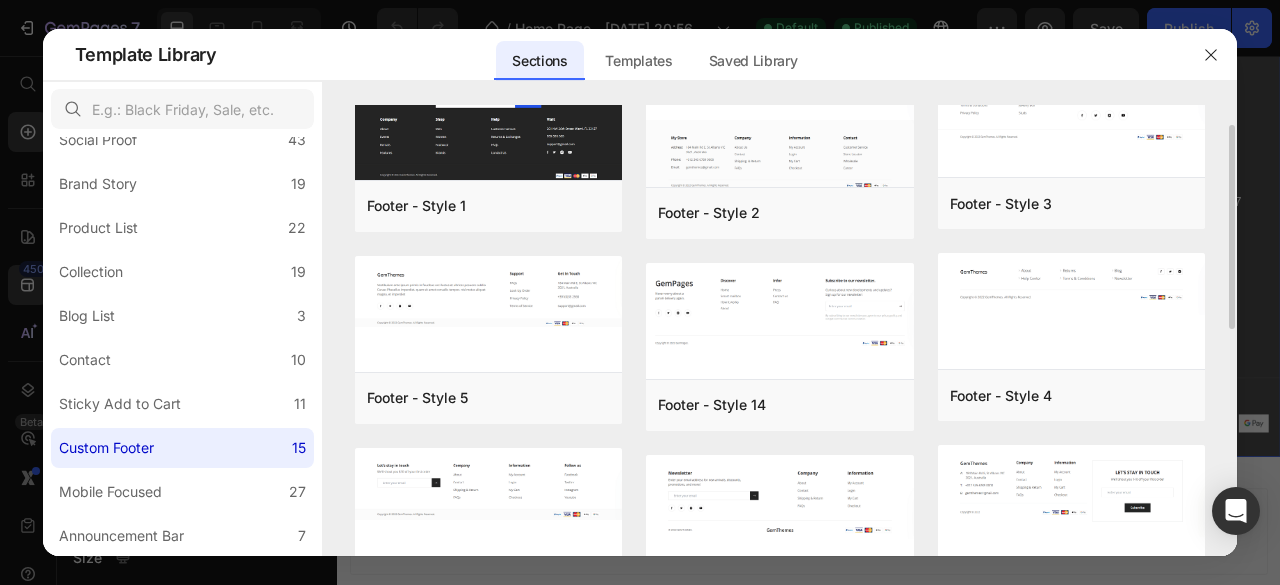 scroll, scrollTop: 0, scrollLeft: 0, axis: both 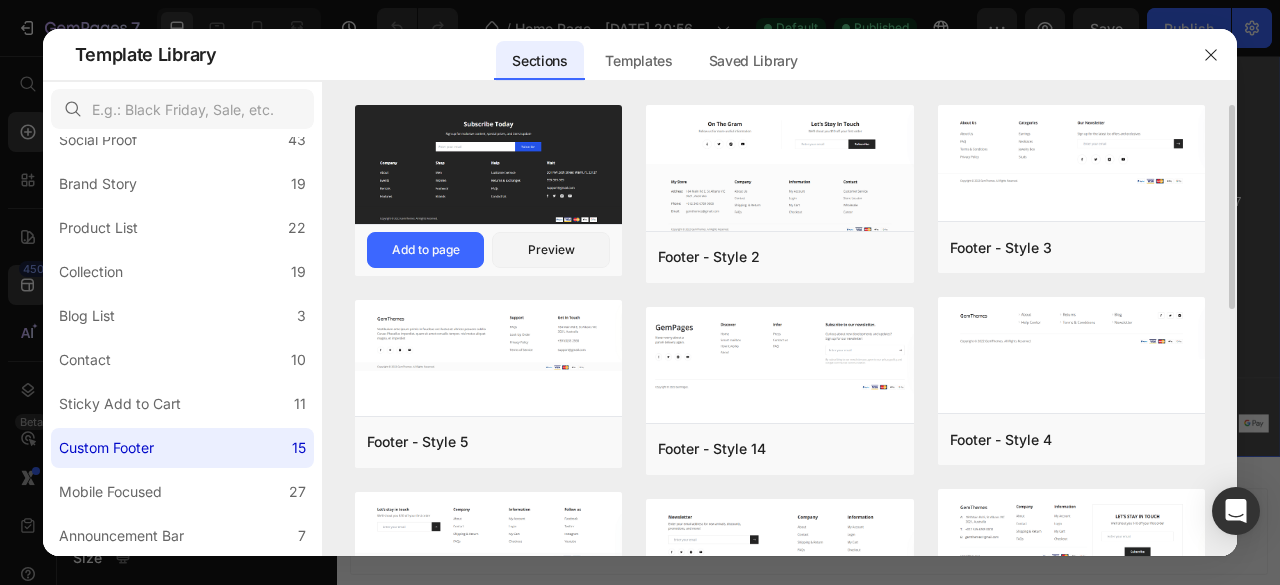 click at bounding box center [489, 166] 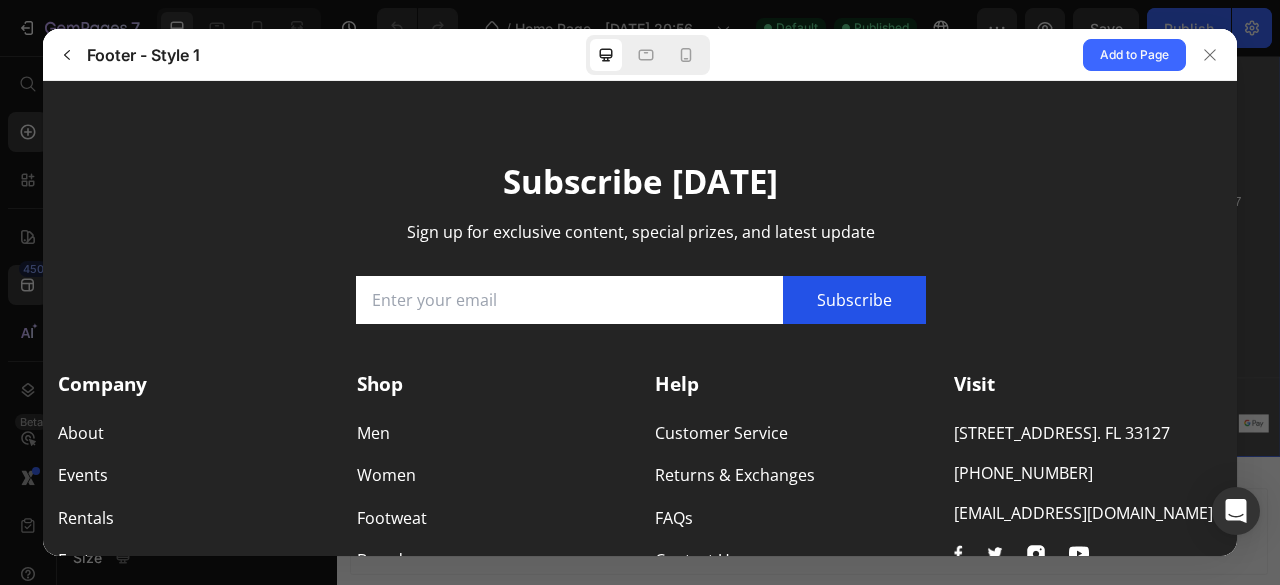 scroll, scrollTop: 184, scrollLeft: 0, axis: vertical 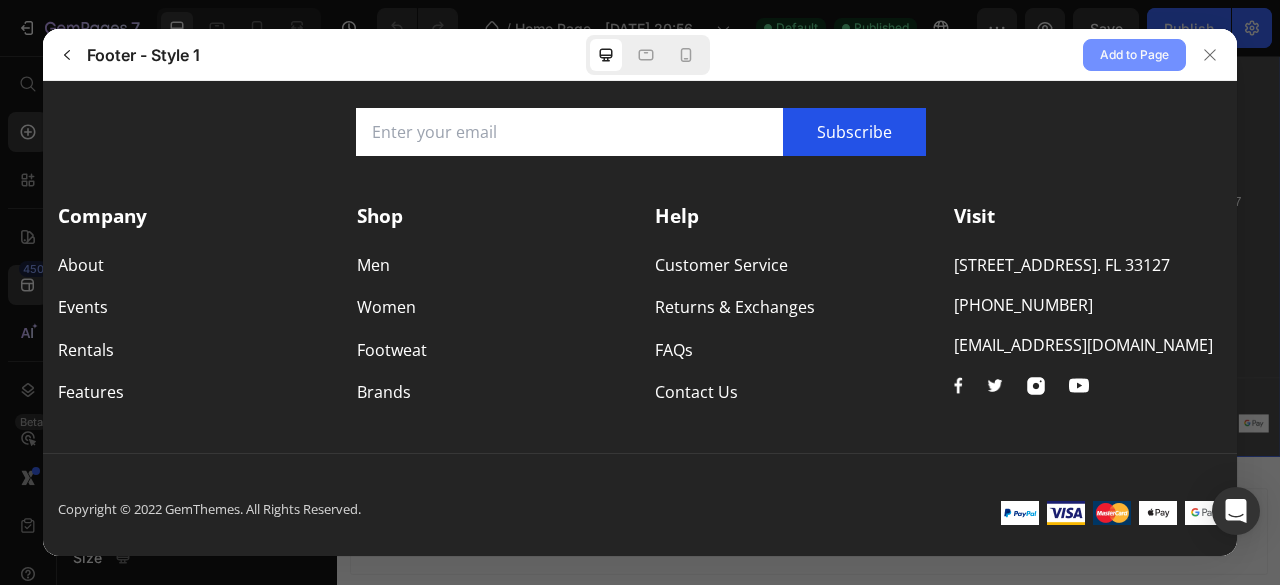 click on "Add to Page" 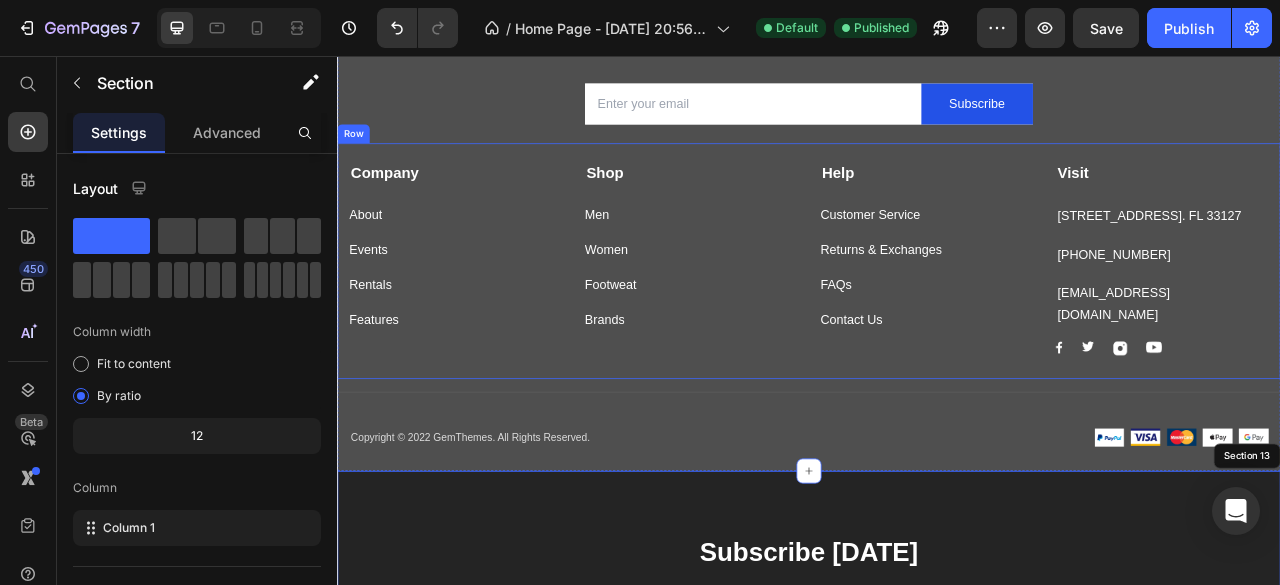 scroll, scrollTop: 6094, scrollLeft: 0, axis: vertical 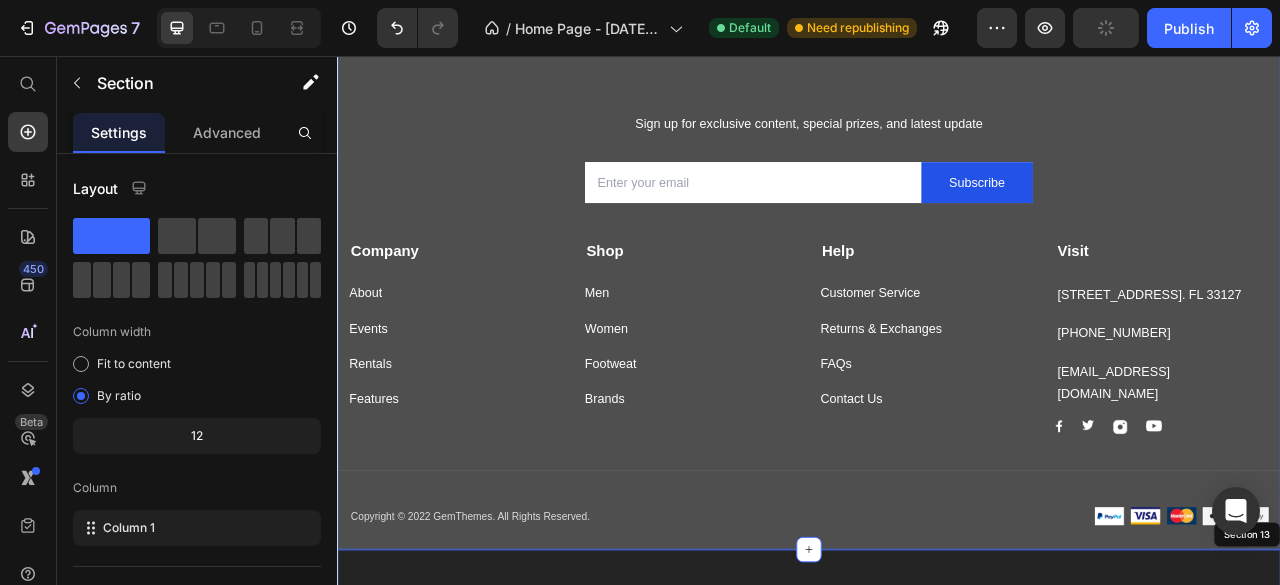 click on "Sign up for exclusive content, special prizes, and latest update Text block Email Field Subscribe Submit Button Row Newsletter Row Company Text block About Button Events Button Rentals Button Features Button Shop Text block Men Button Women Button Footweat Button Brands Button Help Text block Customer Service Button Returns & Exchanges Button FAQs Button Contact Us Button Visit Text block [STREET_ADDRESS]. FL 33127 Text block [PHONE_NUMBER] Text block [EMAIL_ADDRESS][DOMAIN_NAME] Text block Image Image Image Image Row Row
Company
Shop
Help
Visit Accordion Row                Title Line Copyright © 2022 GemThemes. All Rights Reserved. Text block Image Image Image Image Image Row Row Section 12" at bounding box center [937, 357] 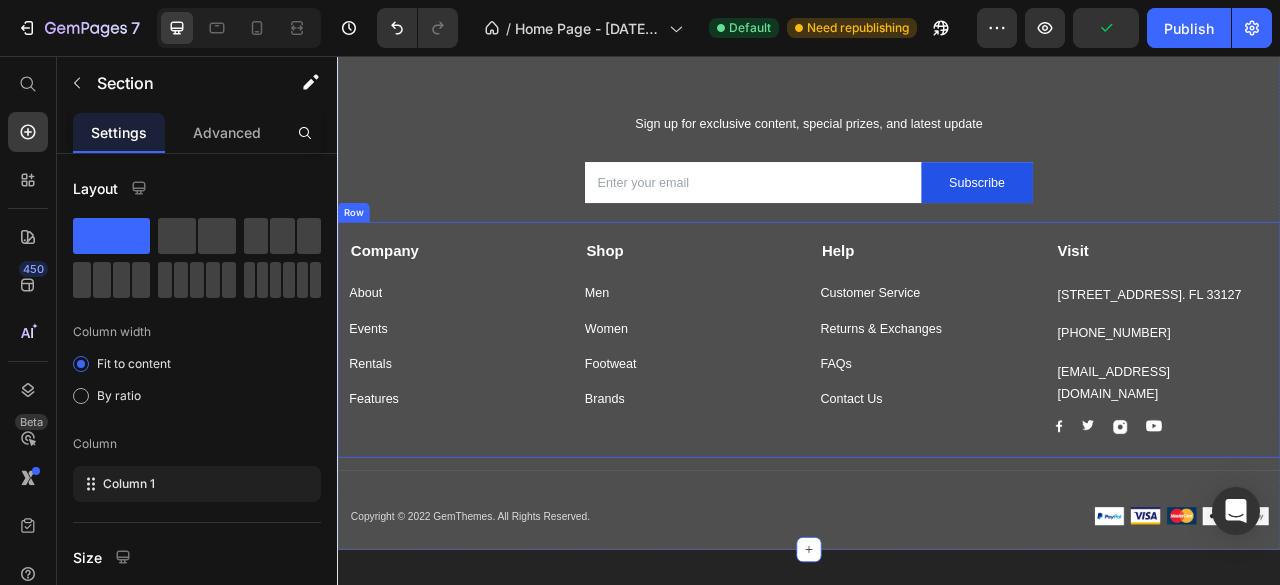 scroll, scrollTop: 6394, scrollLeft: 0, axis: vertical 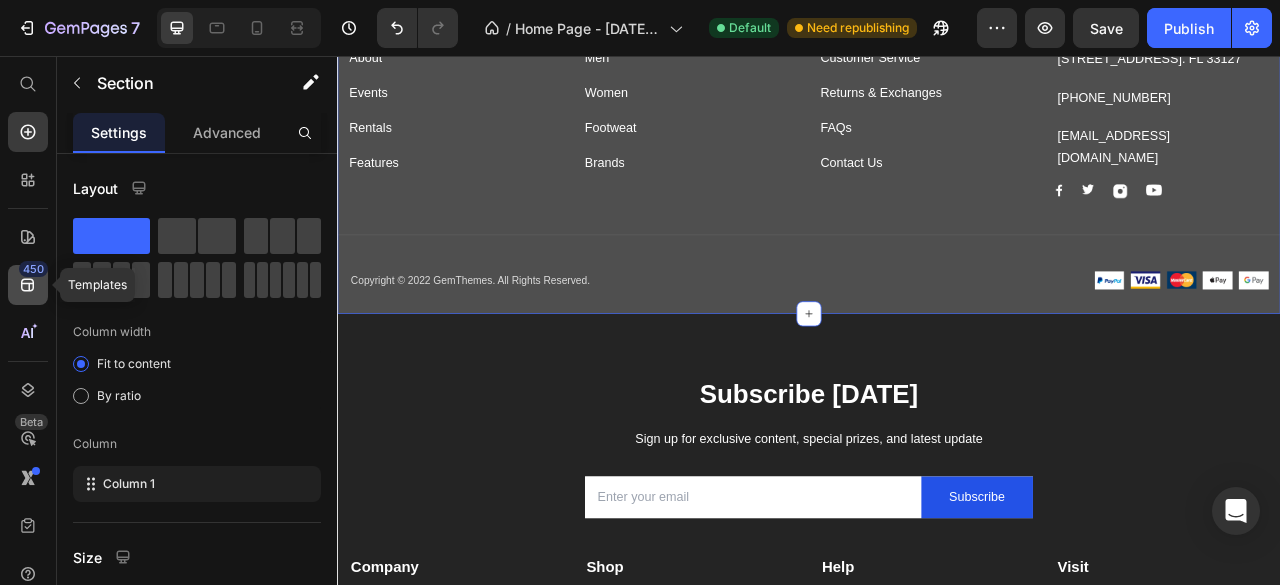 click on "450" at bounding box center (33, 269) 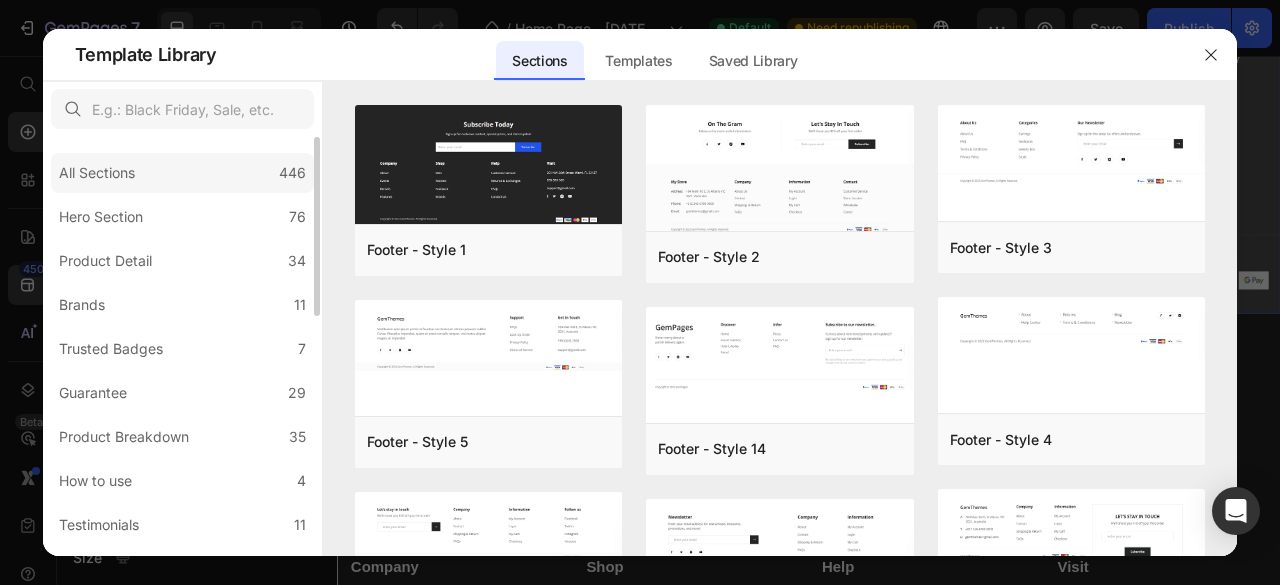 click on "All Sections 446" 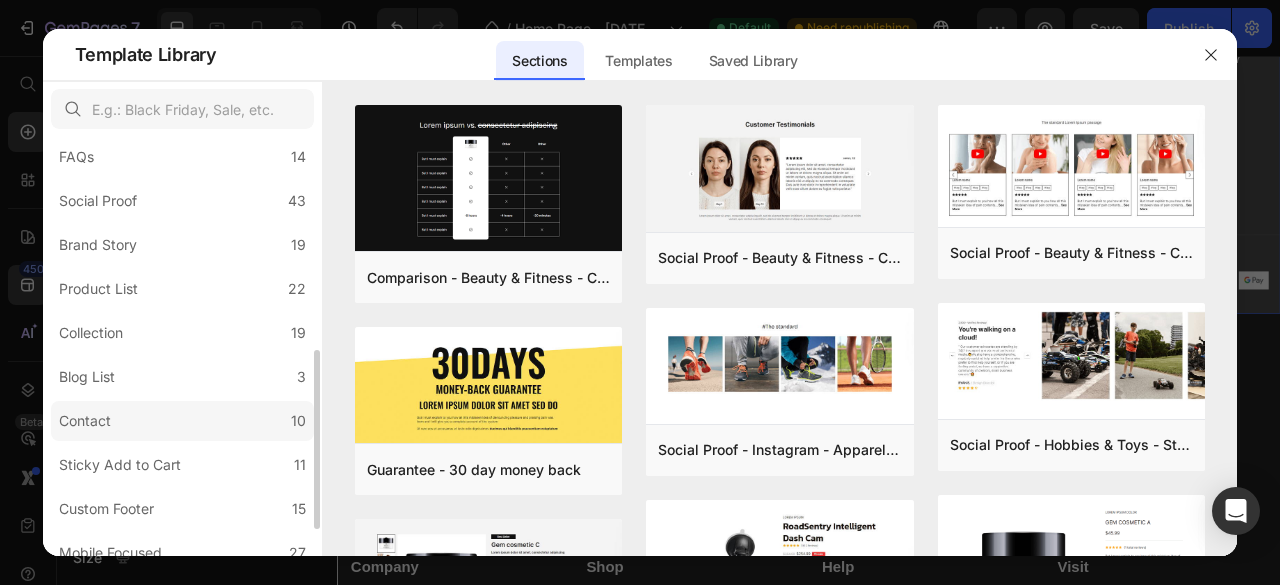 scroll, scrollTop: 561, scrollLeft: 0, axis: vertical 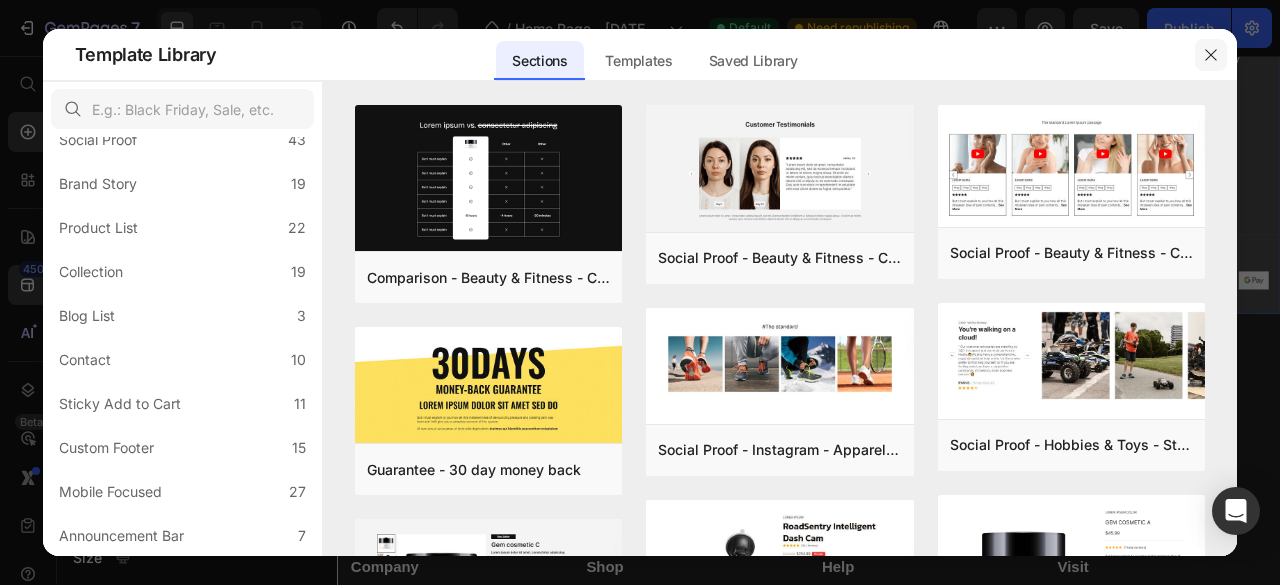 click 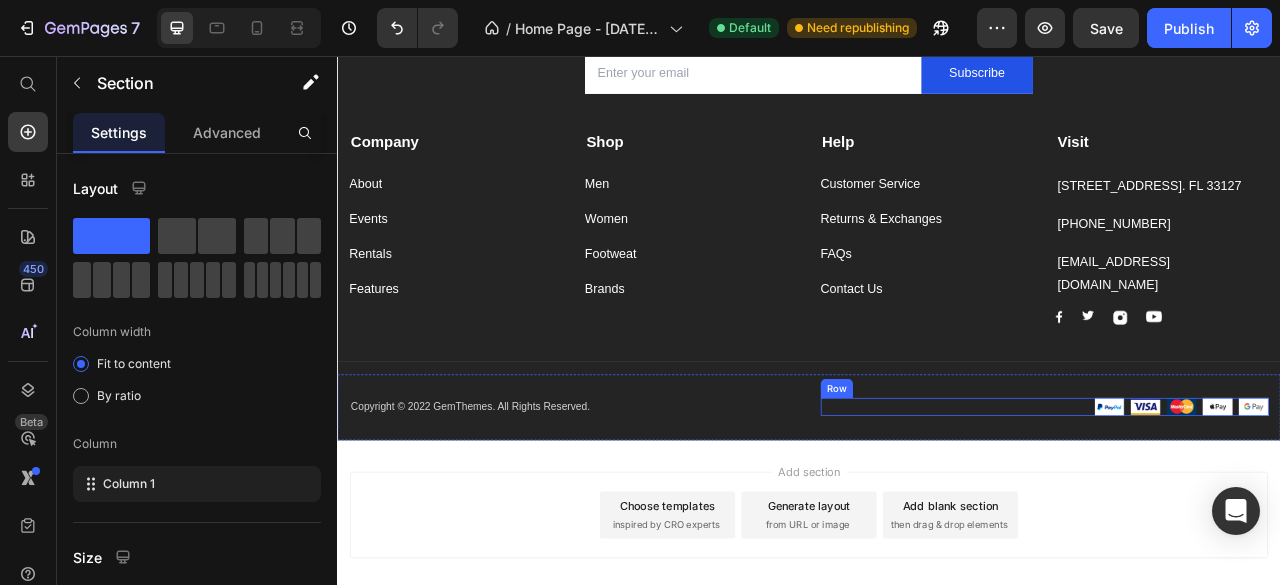 scroll, scrollTop: 7194, scrollLeft: 0, axis: vertical 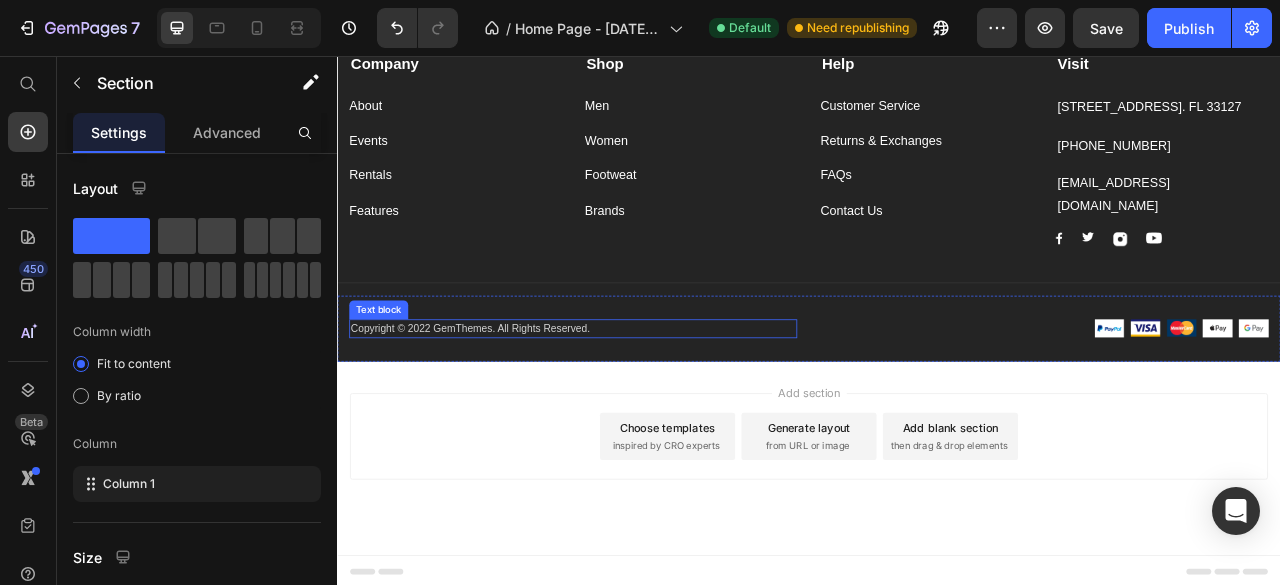 click on "Copyright © 2022 GemThemes. All Rights Reserved." at bounding box center (637, 403) 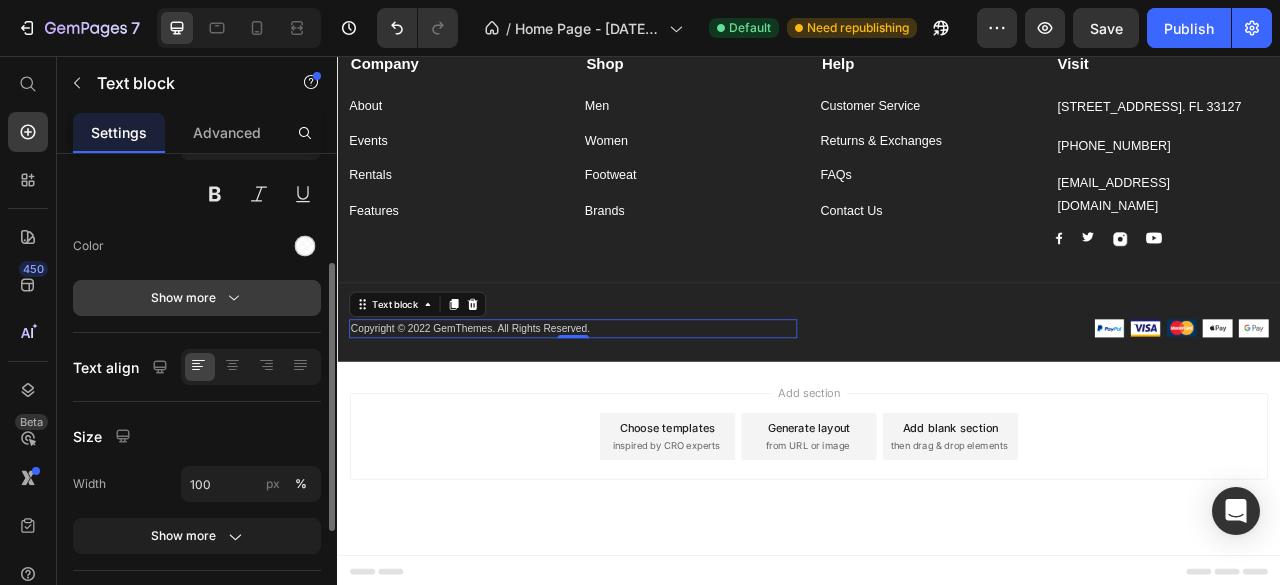 scroll, scrollTop: 300, scrollLeft: 0, axis: vertical 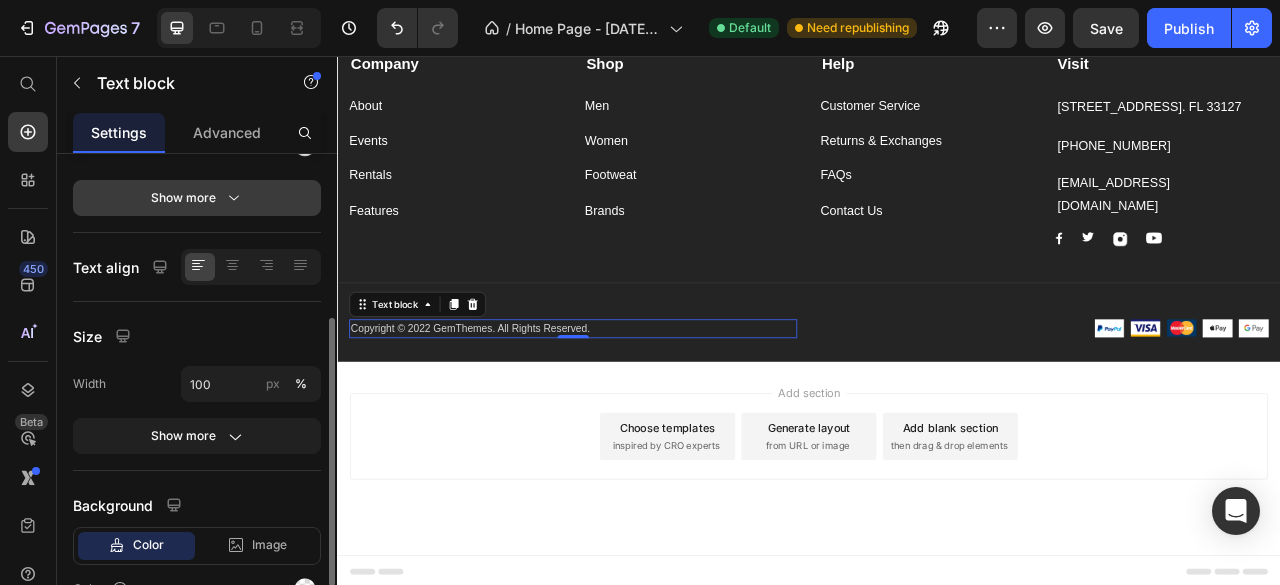 click 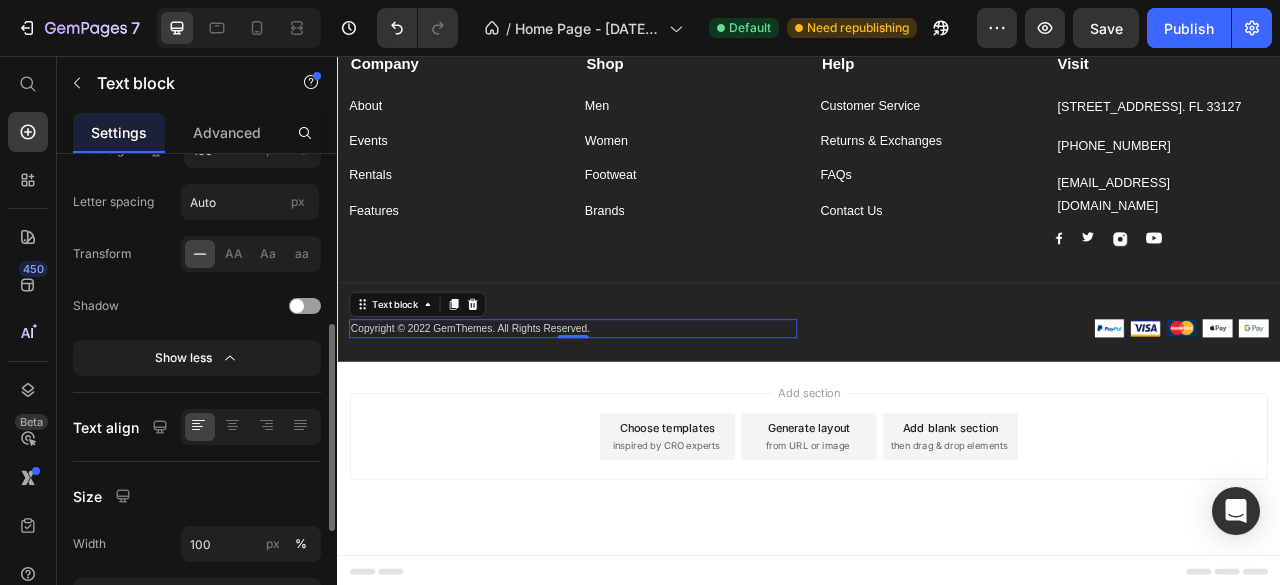 scroll, scrollTop: 500, scrollLeft: 0, axis: vertical 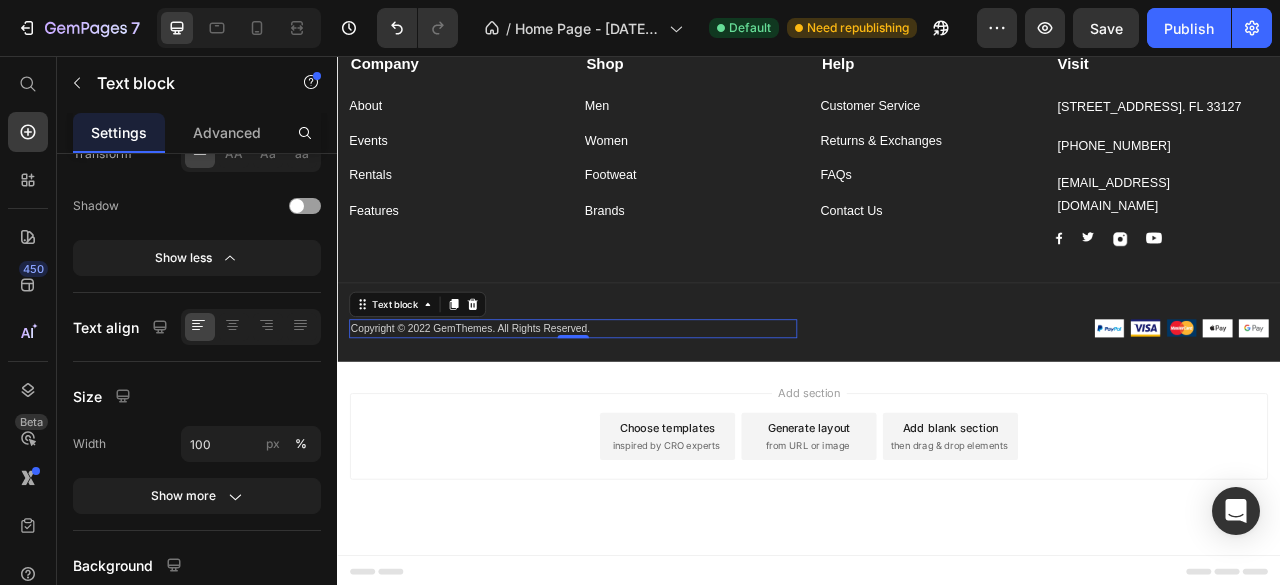 click on "Copyright © 2022 GemThemes. All Rights Reserved." at bounding box center [637, 403] 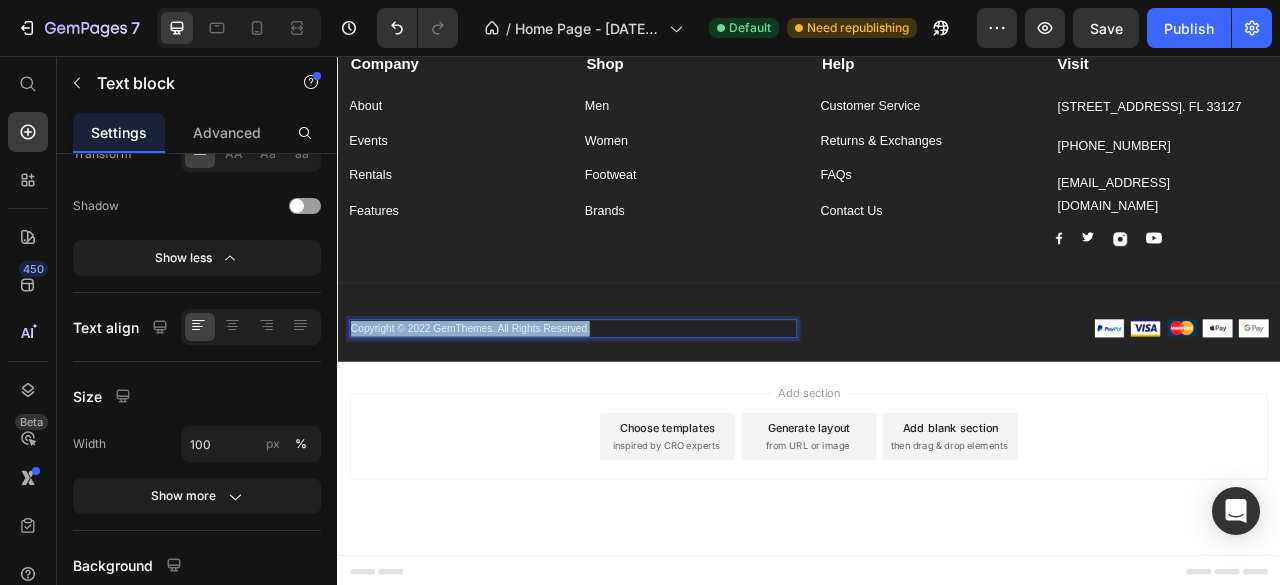 drag, startPoint x: 669, startPoint y: 400, endPoint x: 312, endPoint y: 433, distance: 358.52197 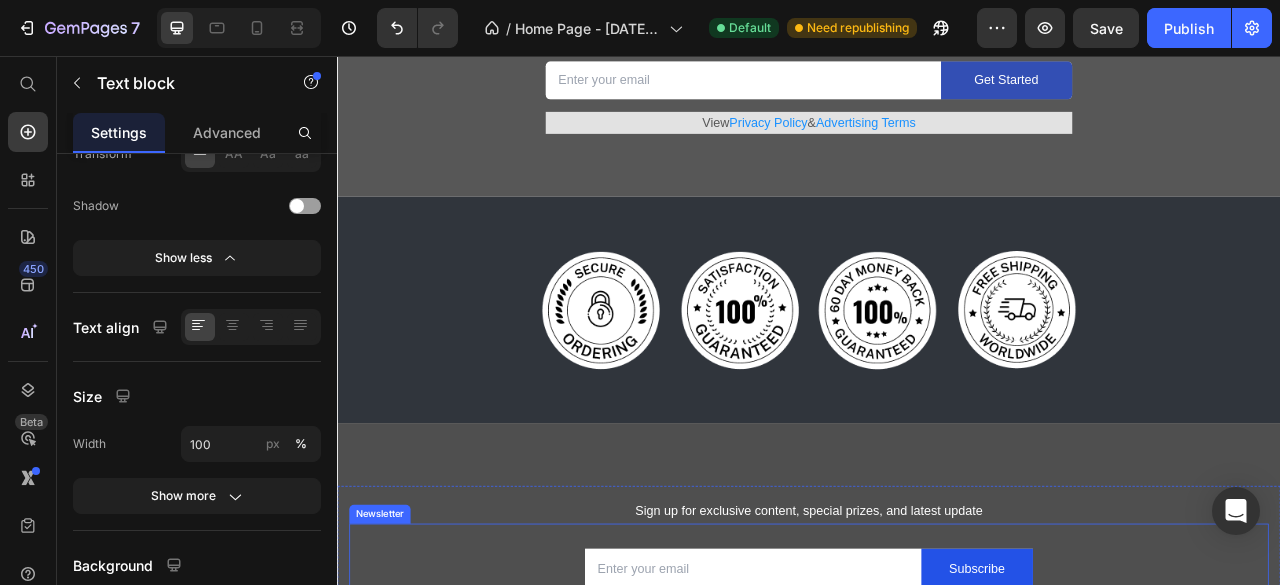 scroll, scrollTop: 5695, scrollLeft: 0, axis: vertical 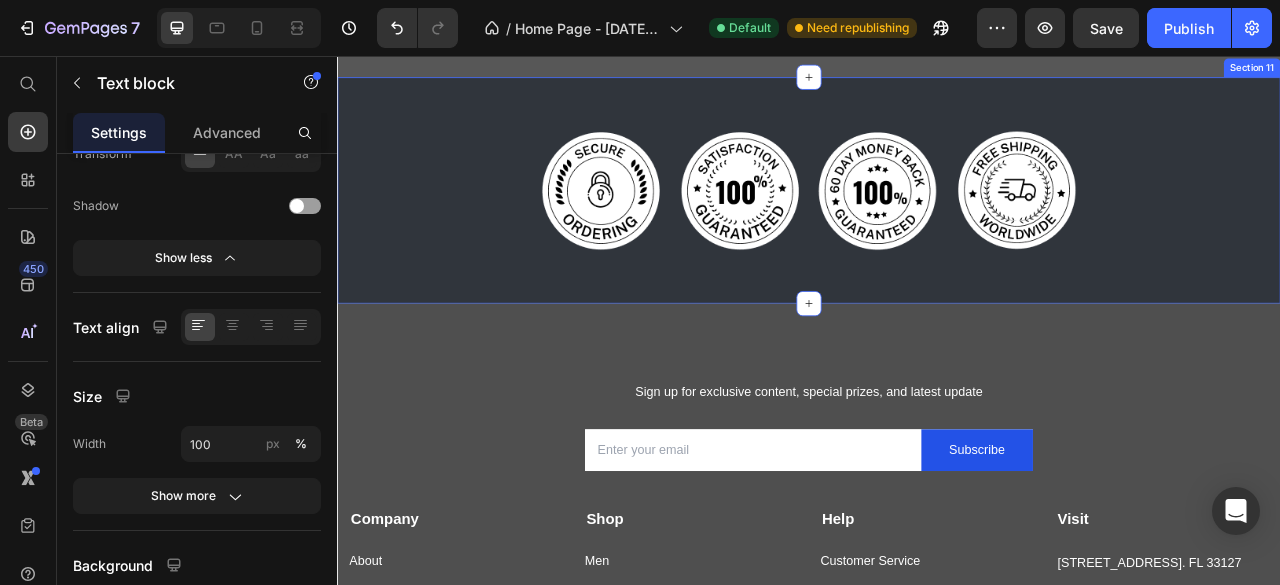 click on "Image Image Image Image Row Section 11" at bounding box center (937, 227) 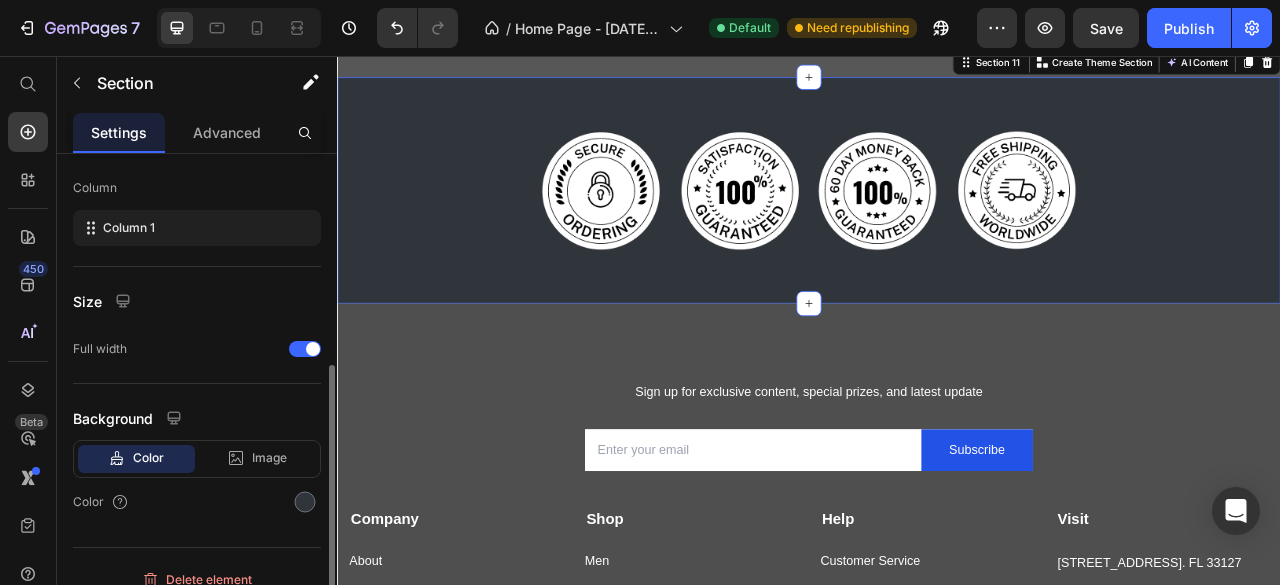scroll, scrollTop: 318, scrollLeft: 0, axis: vertical 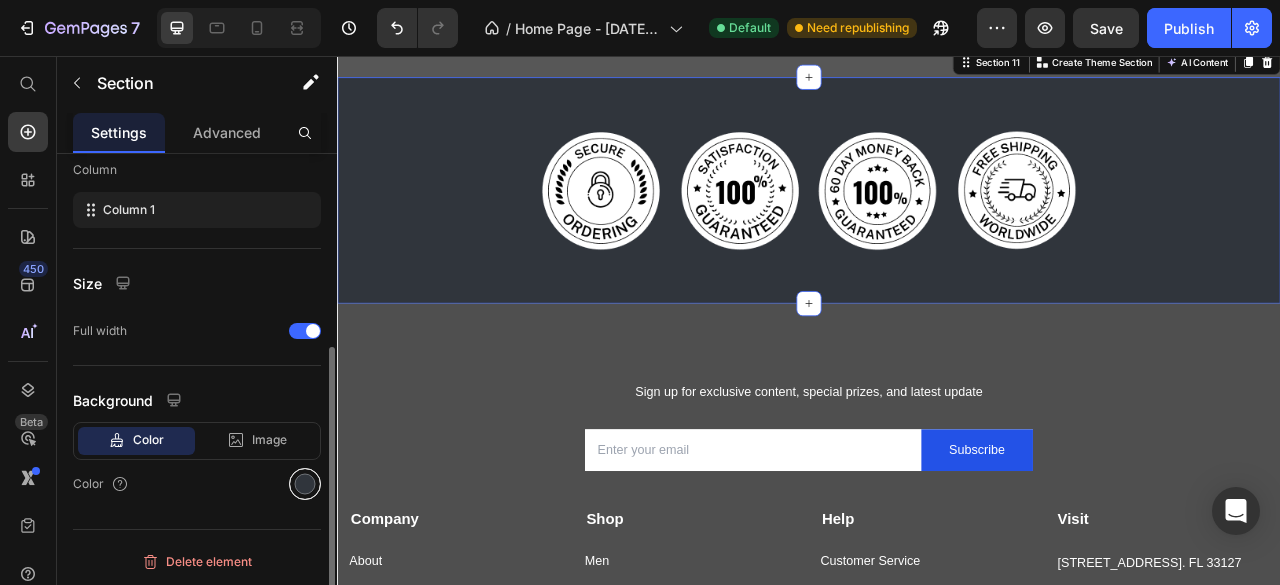 click at bounding box center [305, 484] 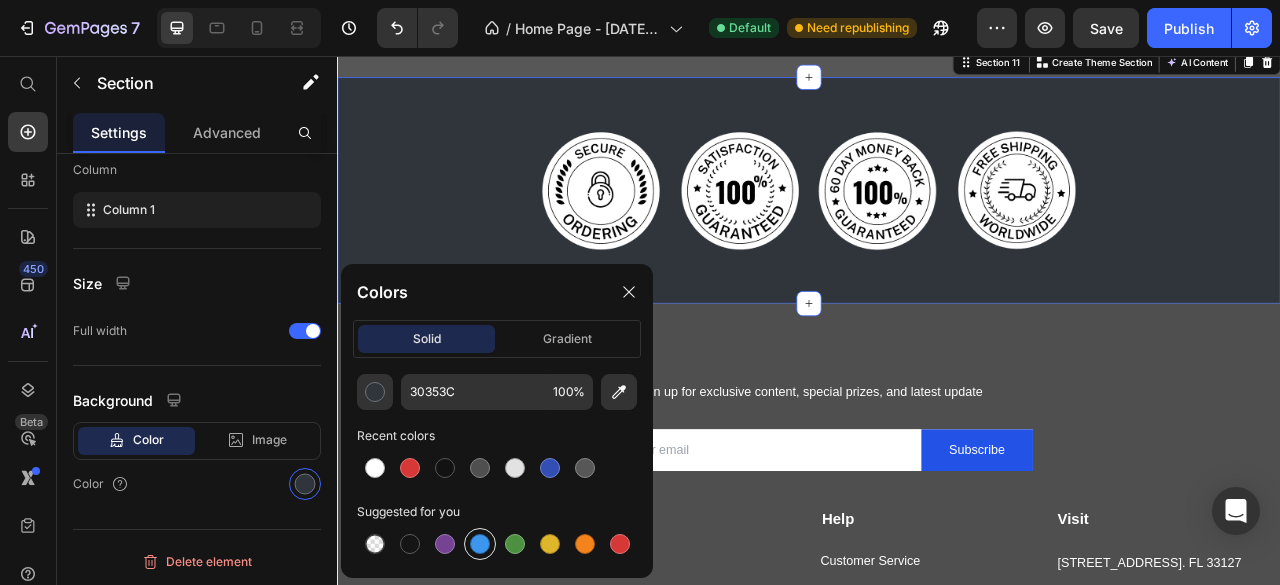 click at bounding box center (480, 544) 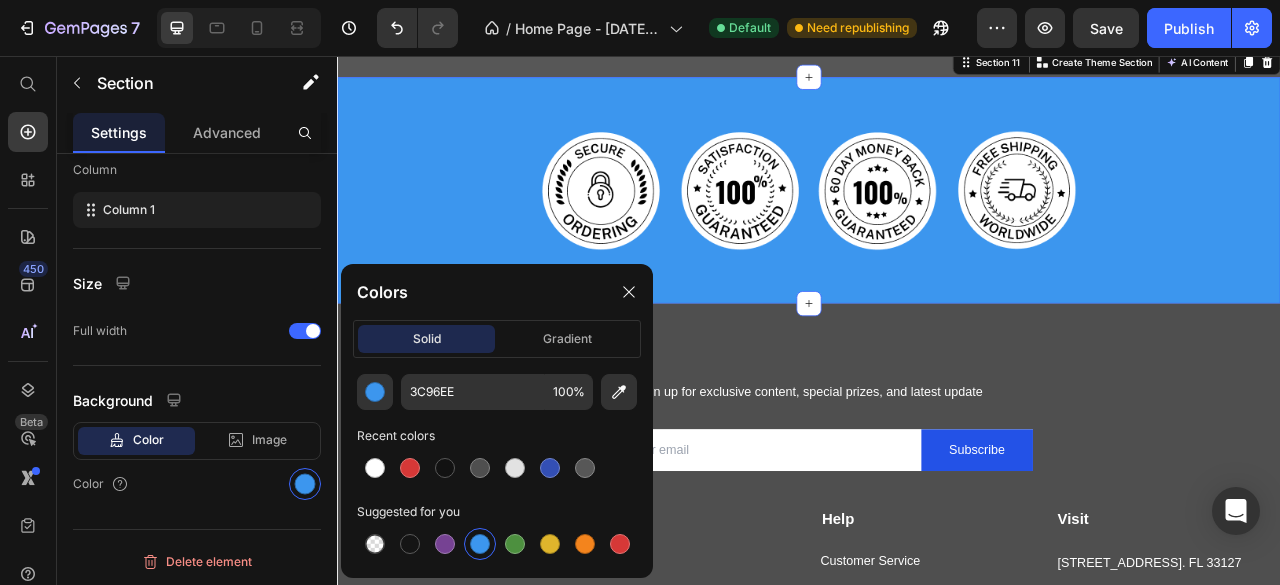 scroll, scrollTop: 318, scrollLeft: 0, axis: vertical 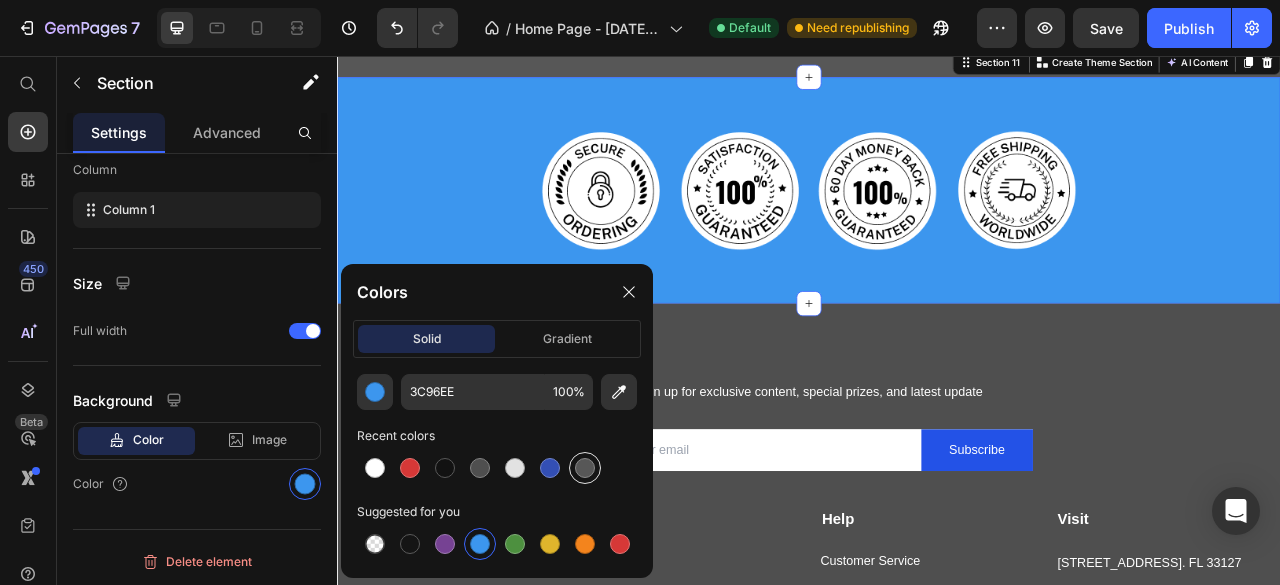 click at bounding box center (585, 468) 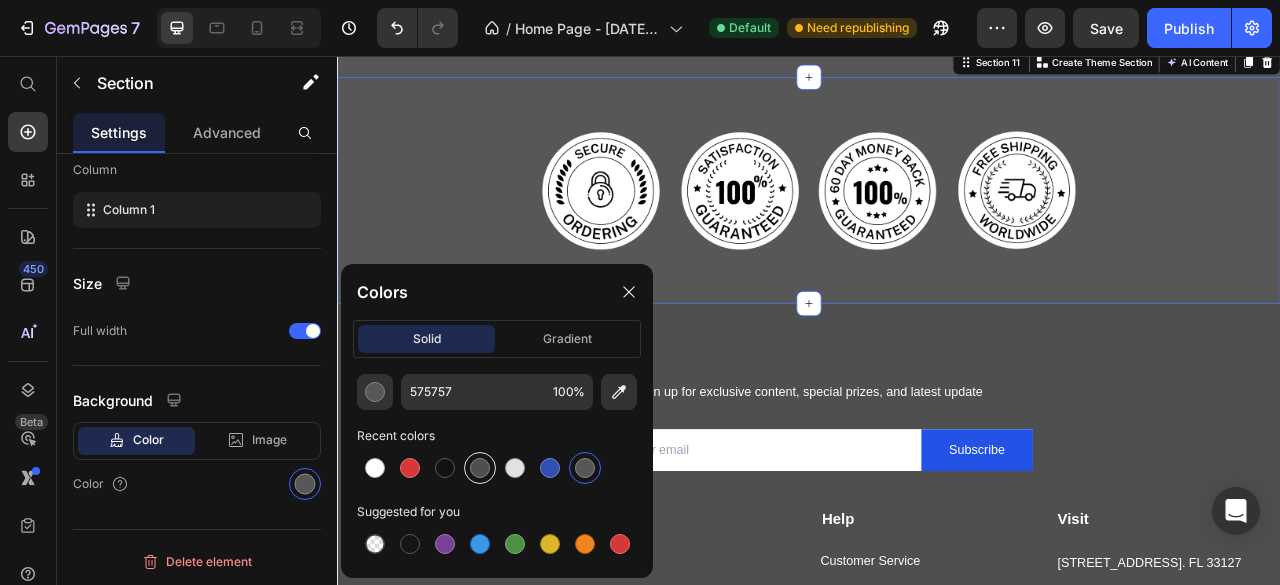 click at bounding box center [480, 468] 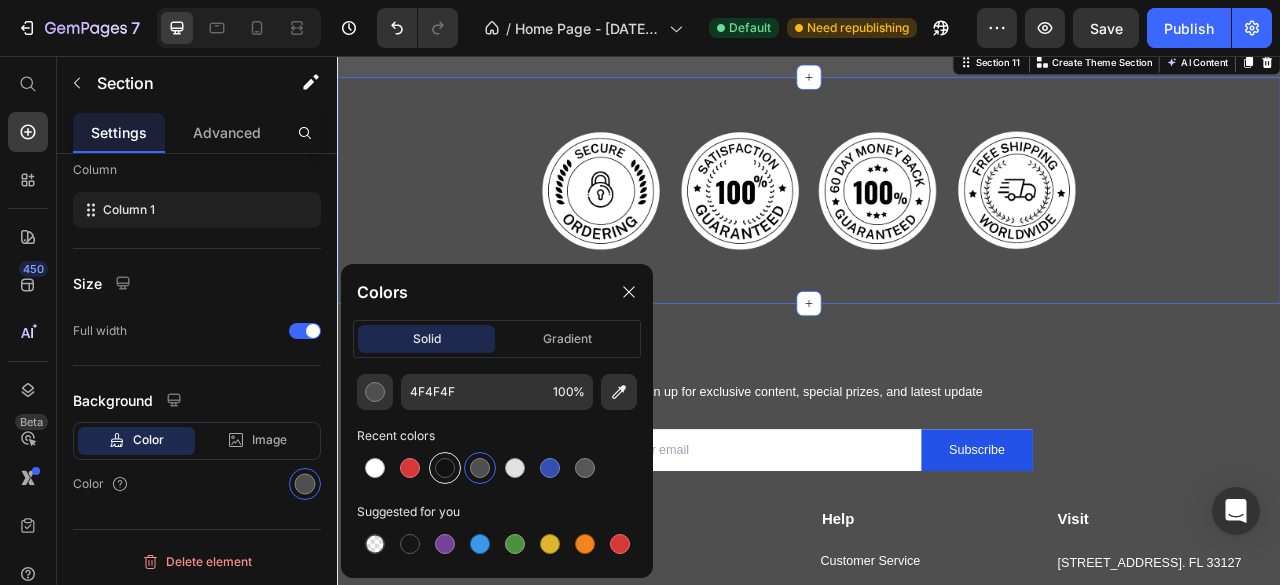 click at bounding box center (445, 468) 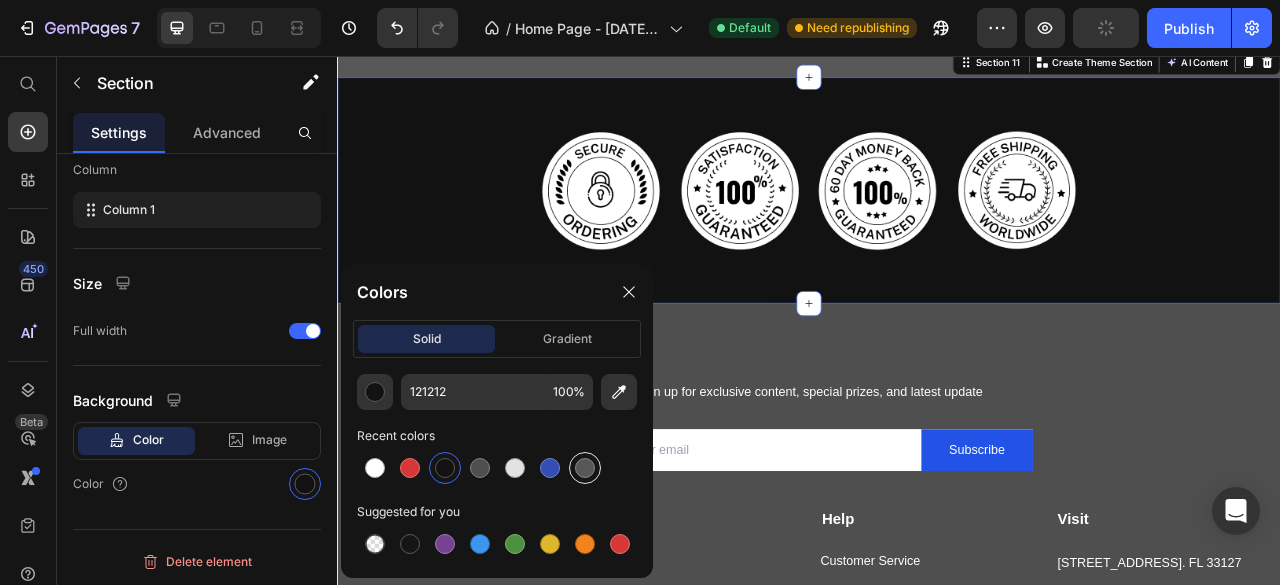 click at bounding box center (585, 468) 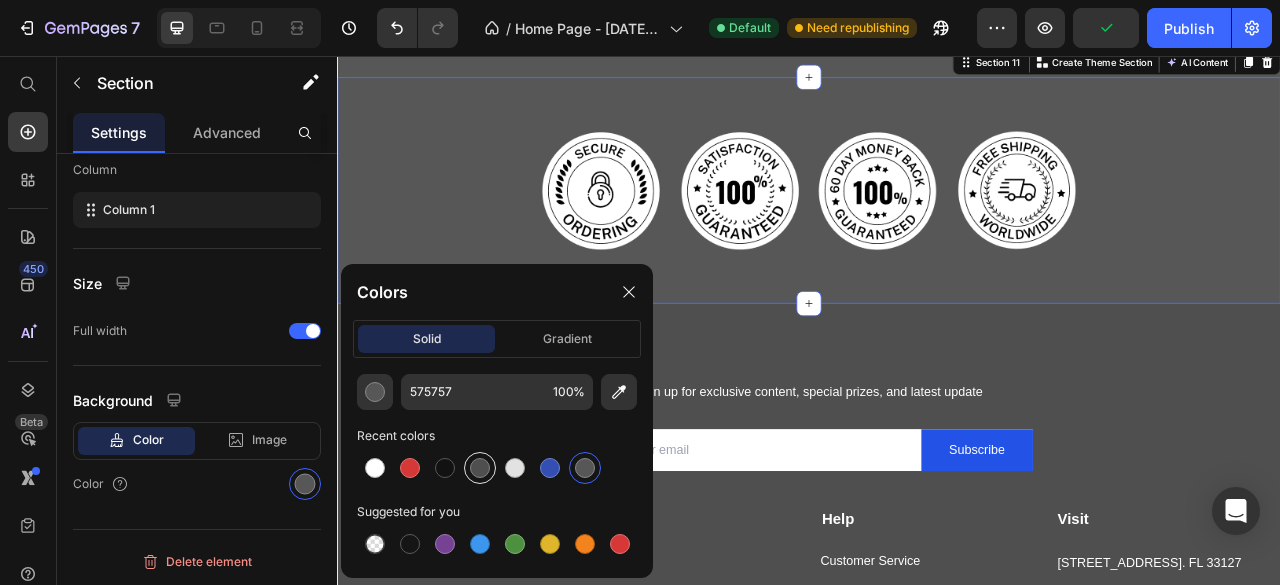 click at bounding box center [480, 468] 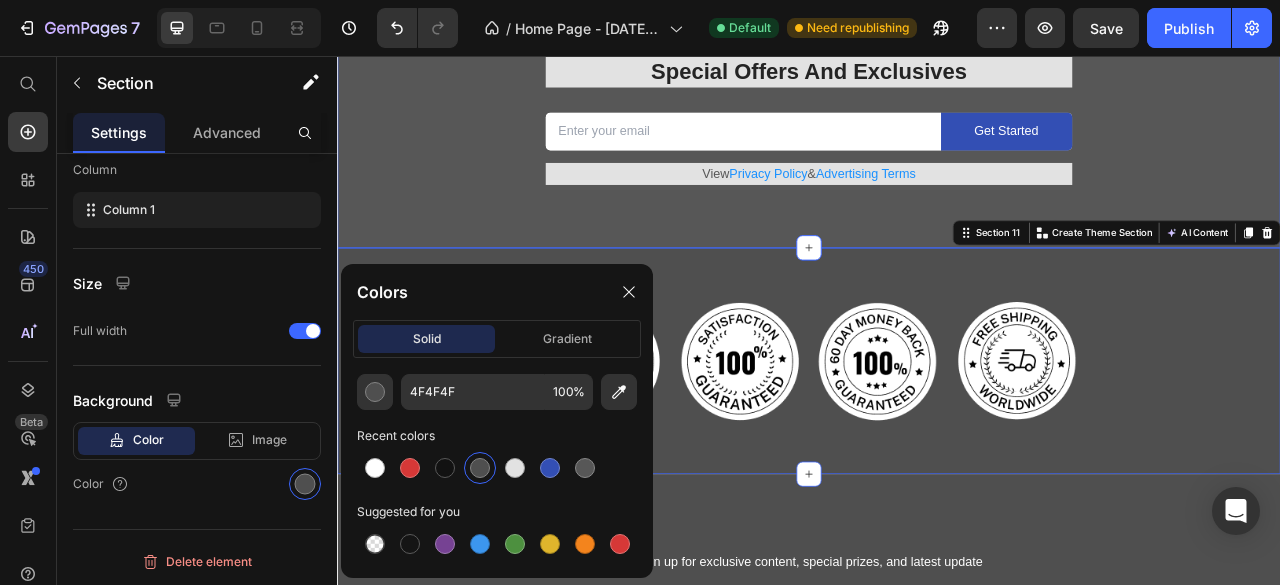 scroll, scrollTop: 5495, scrollLeft: 0, axis: vertical 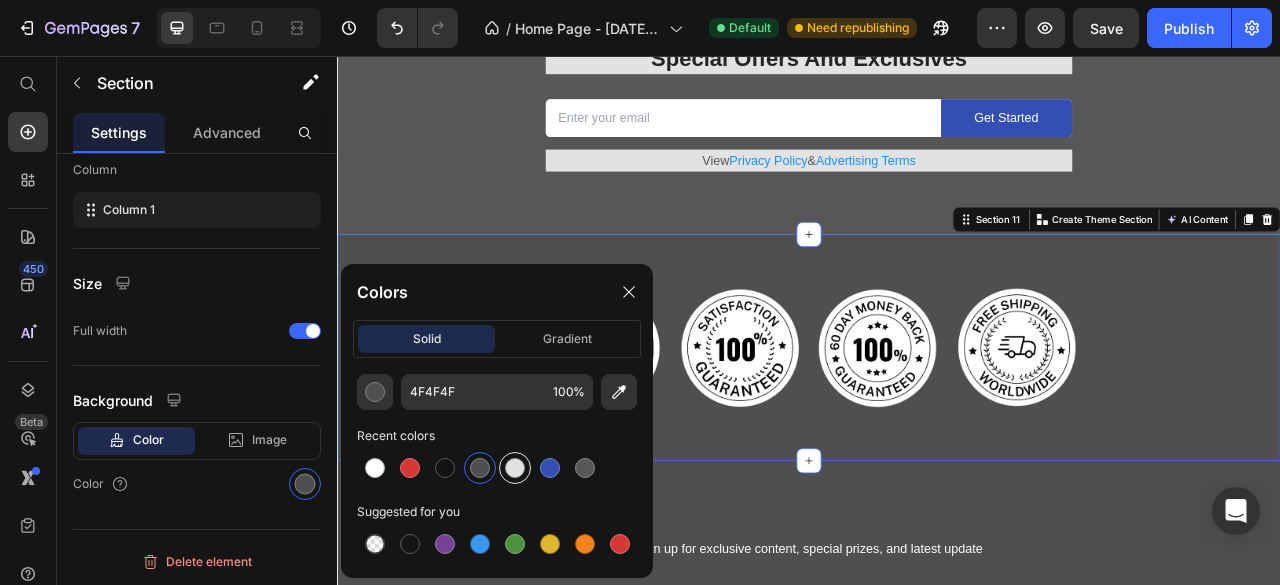 click at bounding box center (515, 468) 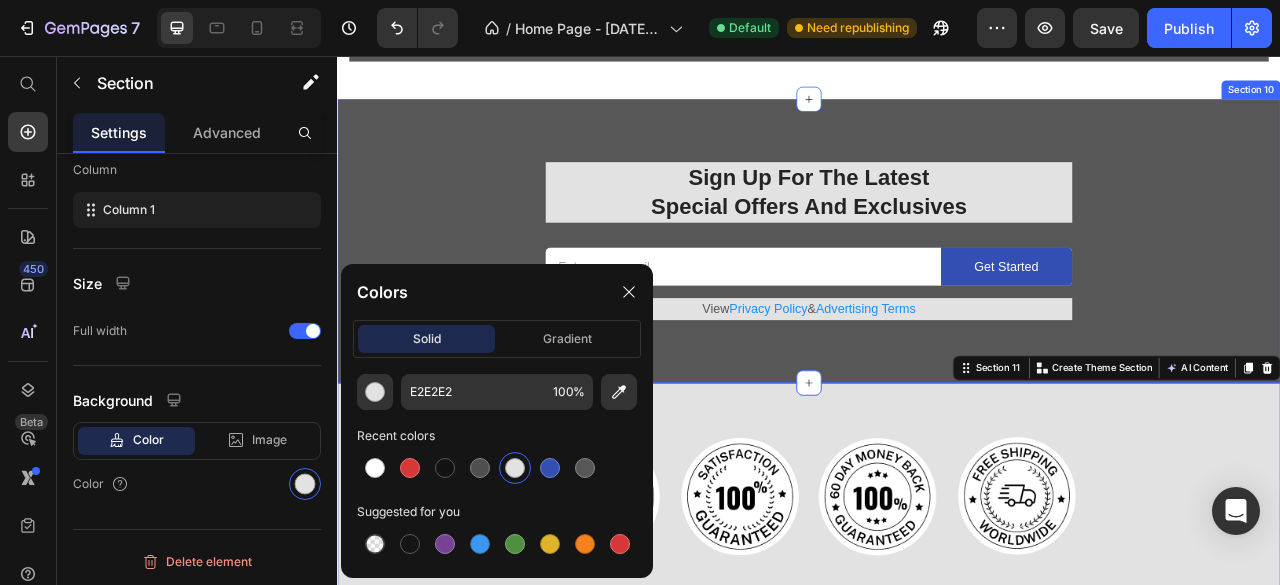 scroll, scrollTop: 5295, scrollLeft: 0, axis: vertical 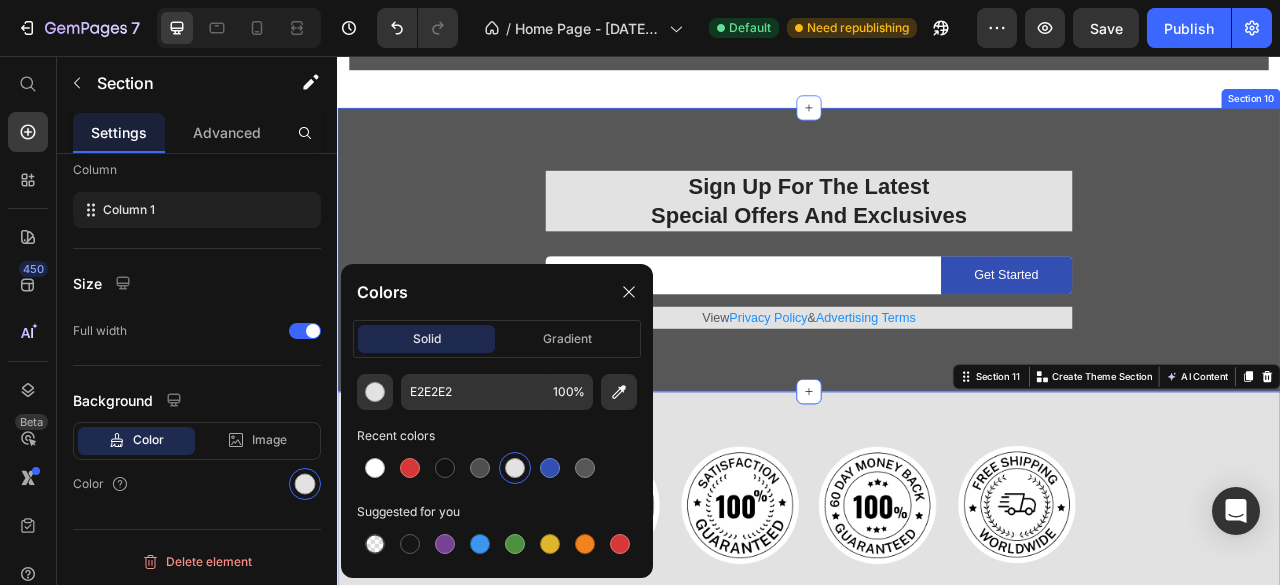 click on "Sign Up For The Latest  Special Offers And Exclusives Heading Email Field Get Started Submit Button Row View  Privacy Policy  &  Advertising Terms Text block Newsletter Row" at bounding box center [937, 326] 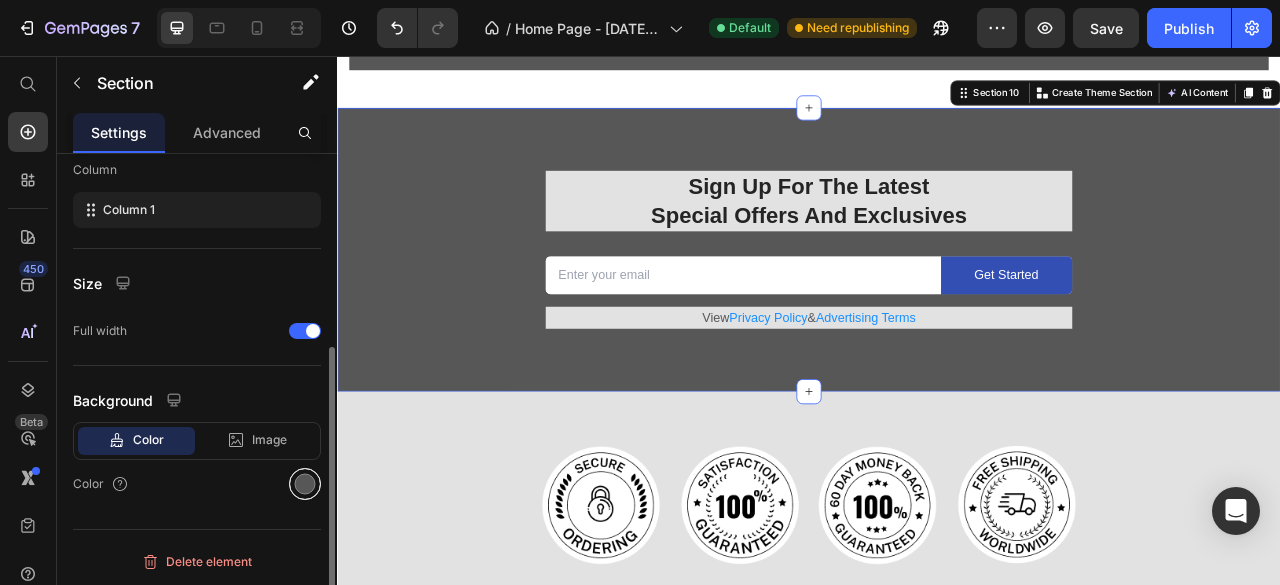 click at bounding box center [305, 484] 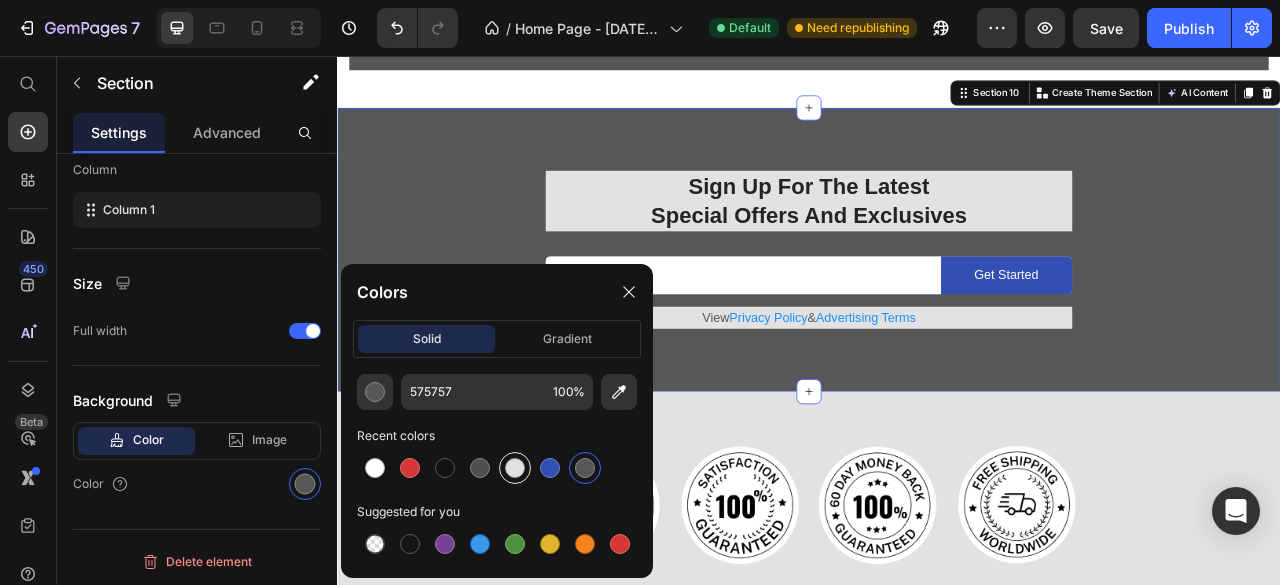 click at bounding box center (515, 468) 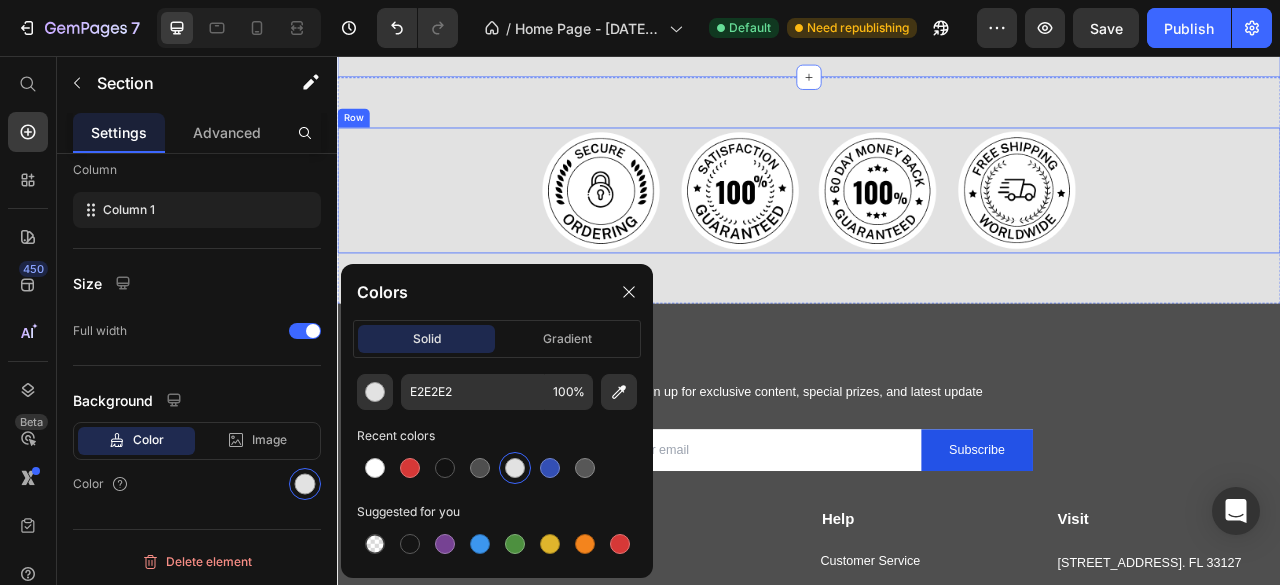 scroll, scrollTop: 5895, scrollLeft: 0, axis: vertical 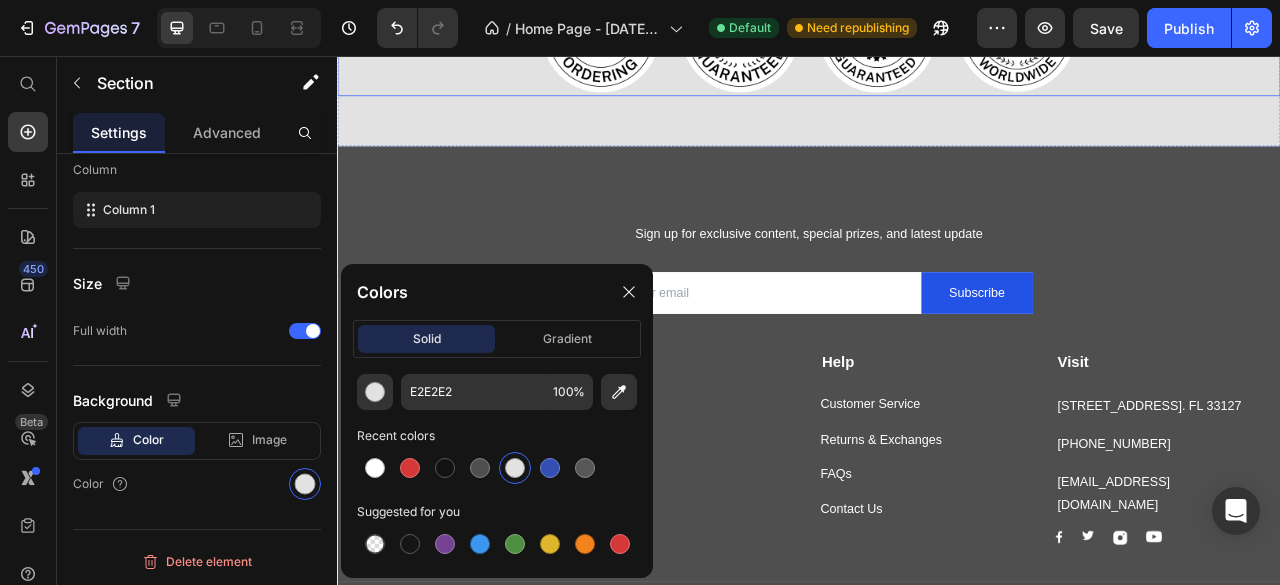 click on "Image Image Image Image Row" at bounding box center [937, 27] 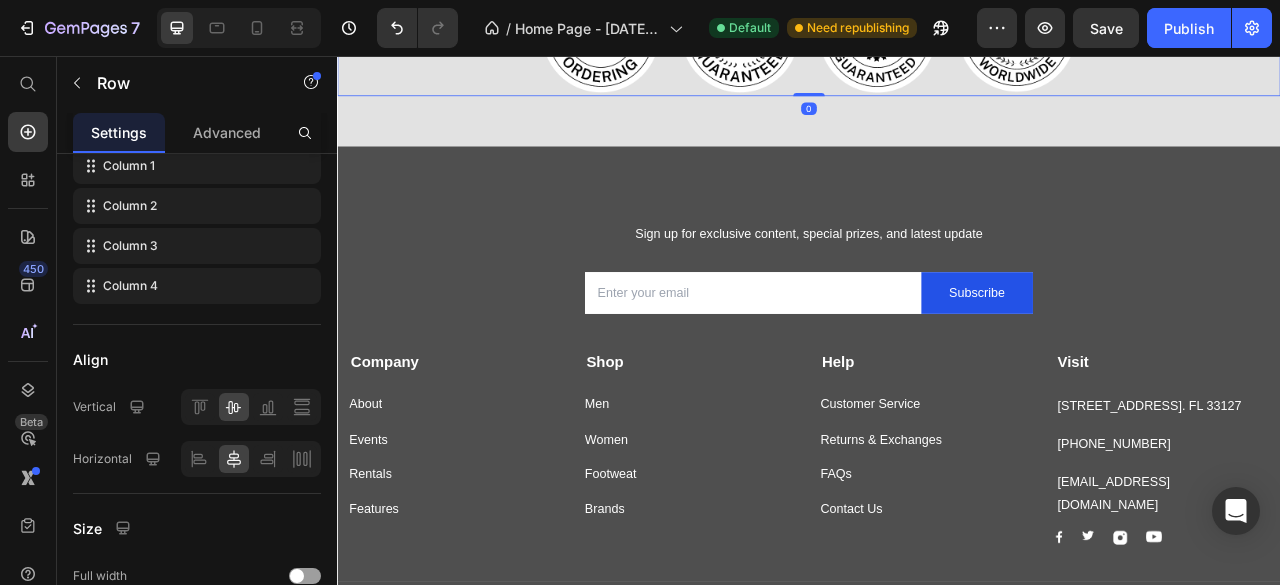 scroll, scrollTop: 0, scrollLeft: 0, axis: both 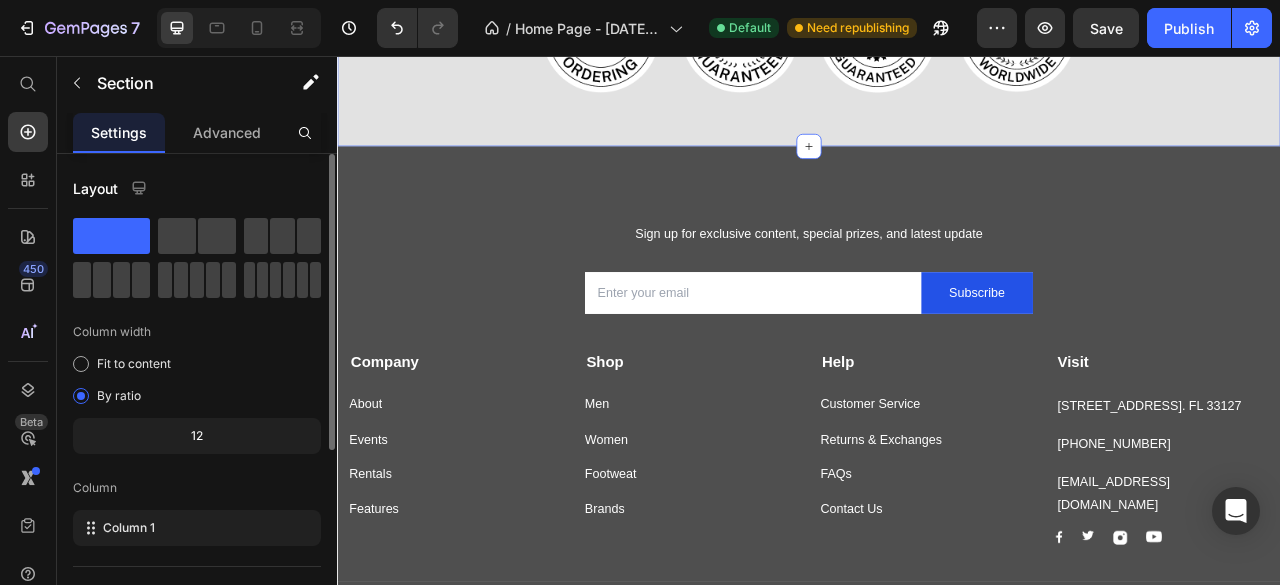 click on "Image Image Image Image Row Section 11   You can create reusable sections Create Theme Section AI Content Write with GemAI What would you like to describe here? Tone and Voice Persuasive Product Show more Generate" at bounding box center (937, 27) 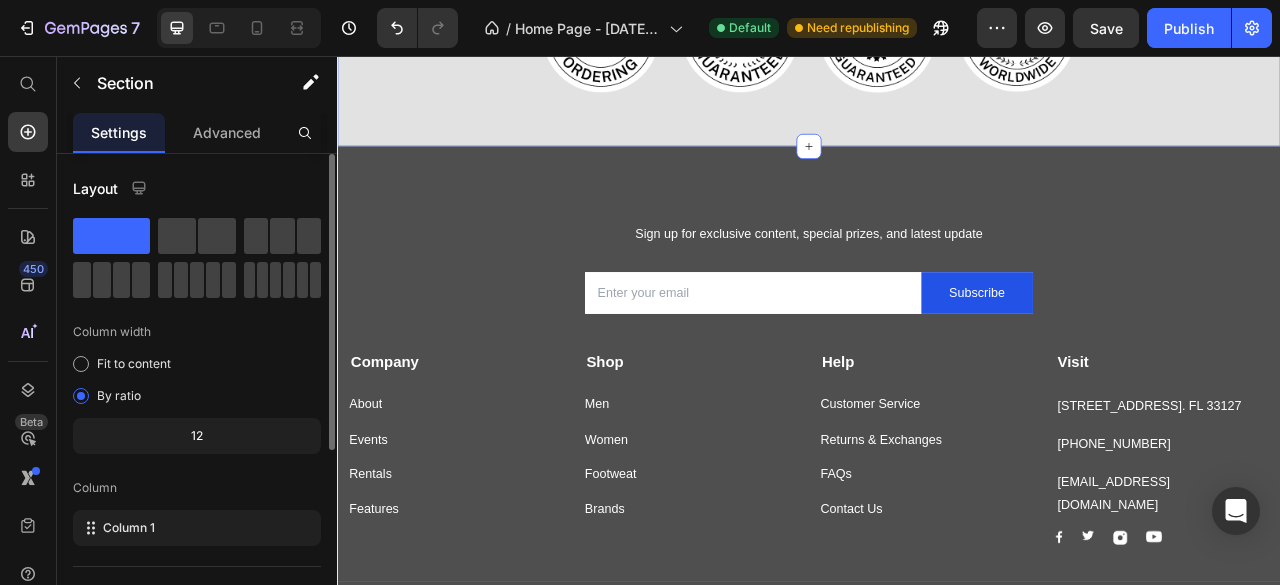scroll, scrollTop: 300, scrollLeft: 0, axis: vertical 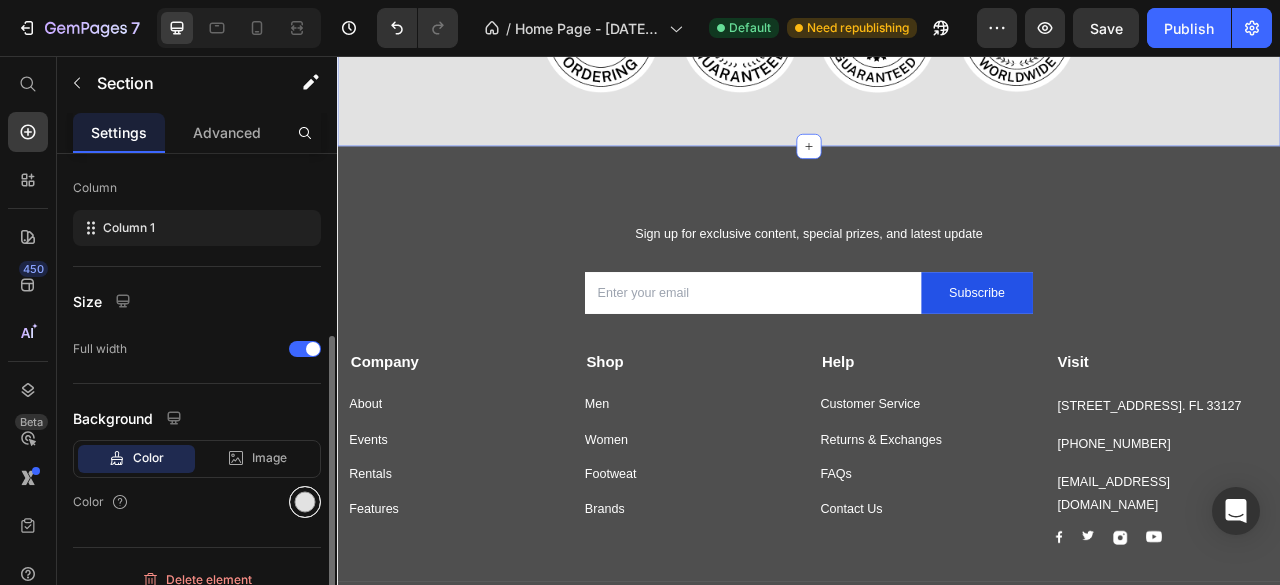 click at bounding box center (305, 502) 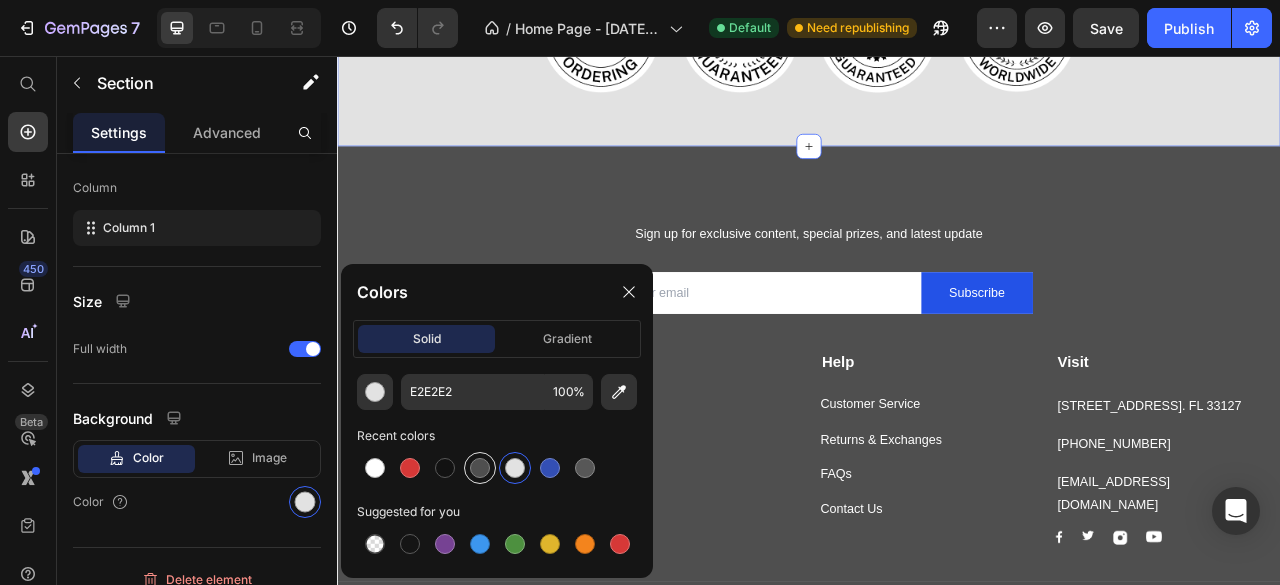 click at bounding box center (480, 468) 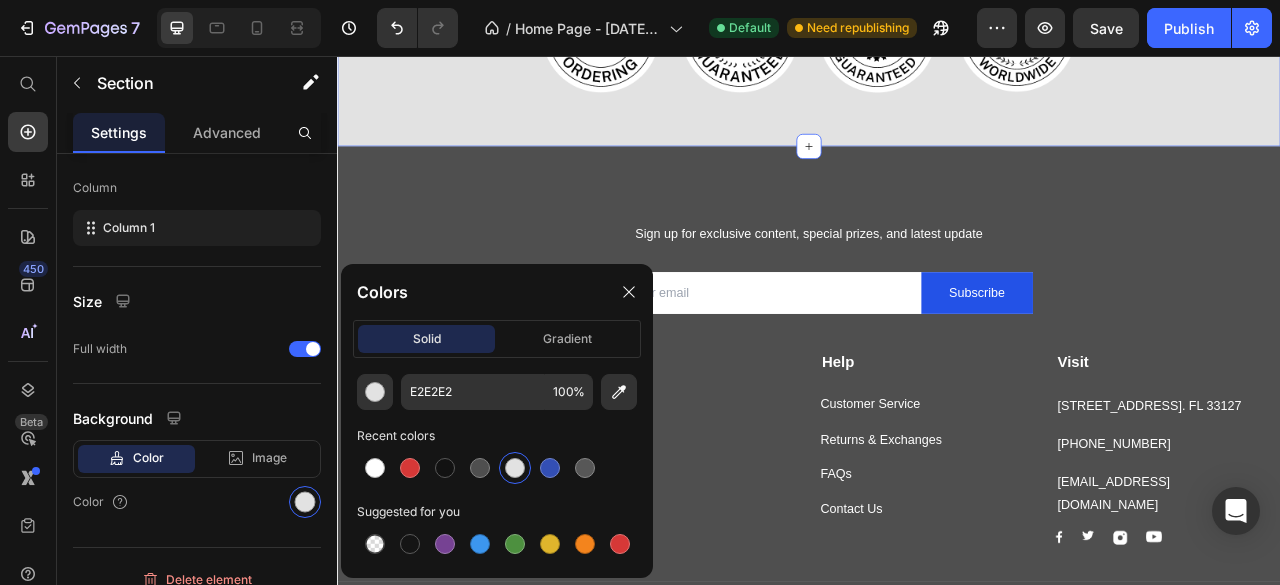 type on "4F4F4F" 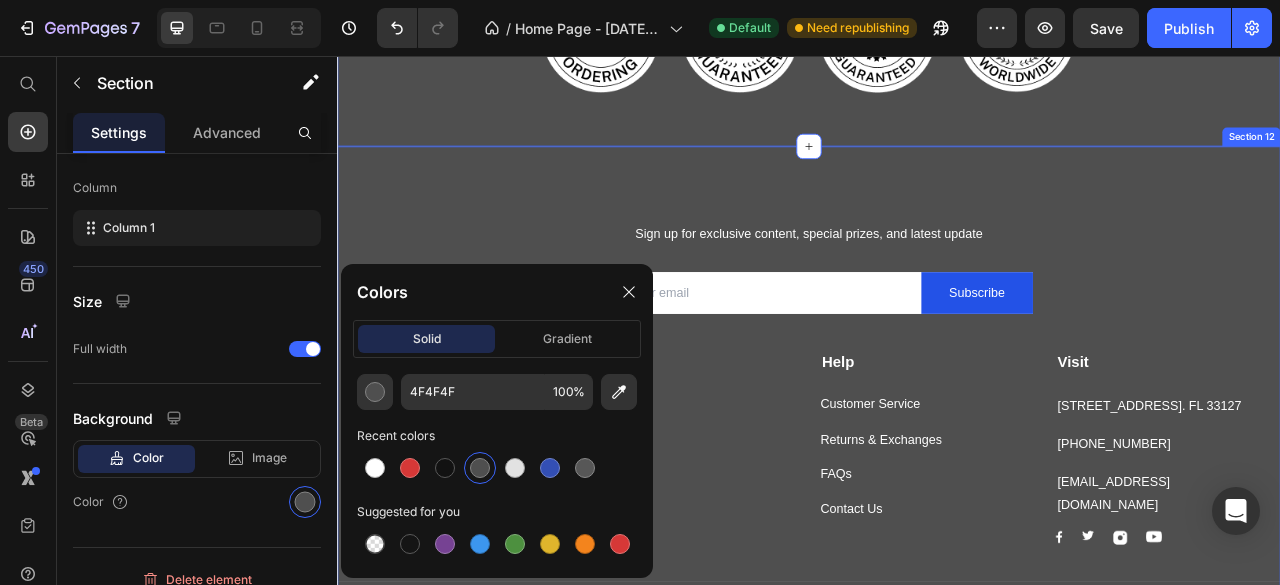 click on "Sign up for exclusive content, special prizes, and latest update Text block Email Field Subscribe Submit Button Row Newsletter Row Company Text block About Button Events Button Rentals Button Features Button Shop Text block Men Button Women Button Footweat Button Brands Button Help Text block Customer Service Button Returns & Exchanges Button FAQs Button Contact Us Button Visit Text block [STREET_ADDRESS]. FL 33127 Text block [PHONE_NUMBER] Text block [EMAIL_ADDRESS][DOMAIN_NAME] Text block Image Image Image Image Row Row
Company
Shop
Help
Visit Accordion Row                Title Line Copyright © 2022 GemThemes. All Rights Reserved. Text block Image Image Image Image Image Row Row Section 12" at bounding box center (937, 498) 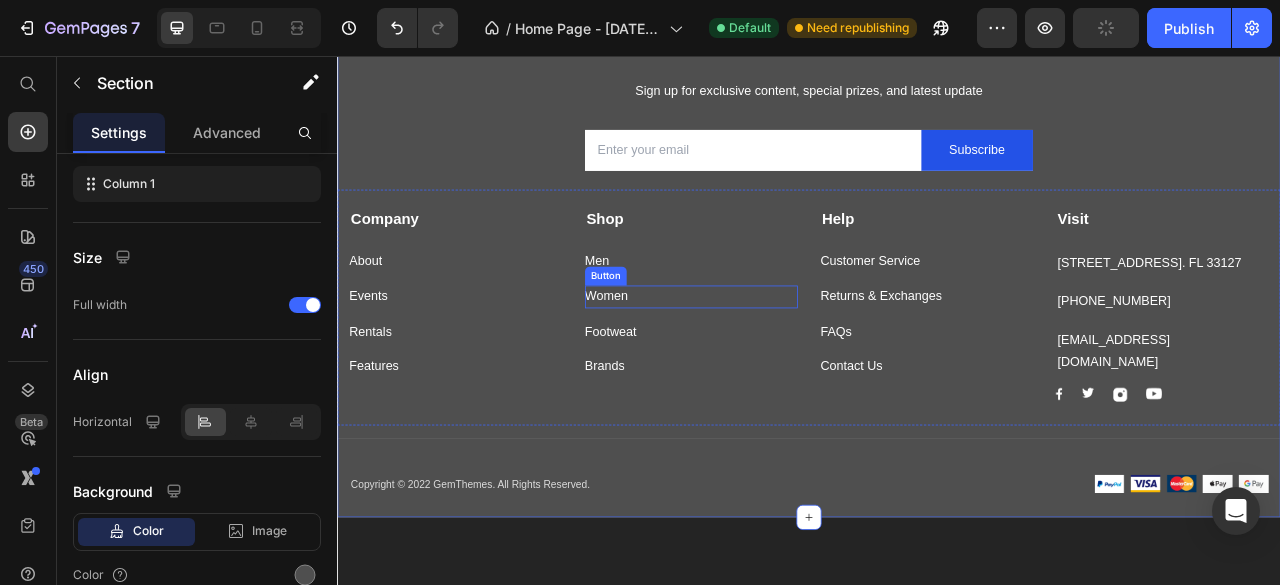 scroll, scrollTop: 6095, scrollLeft: 0, axis: vertical 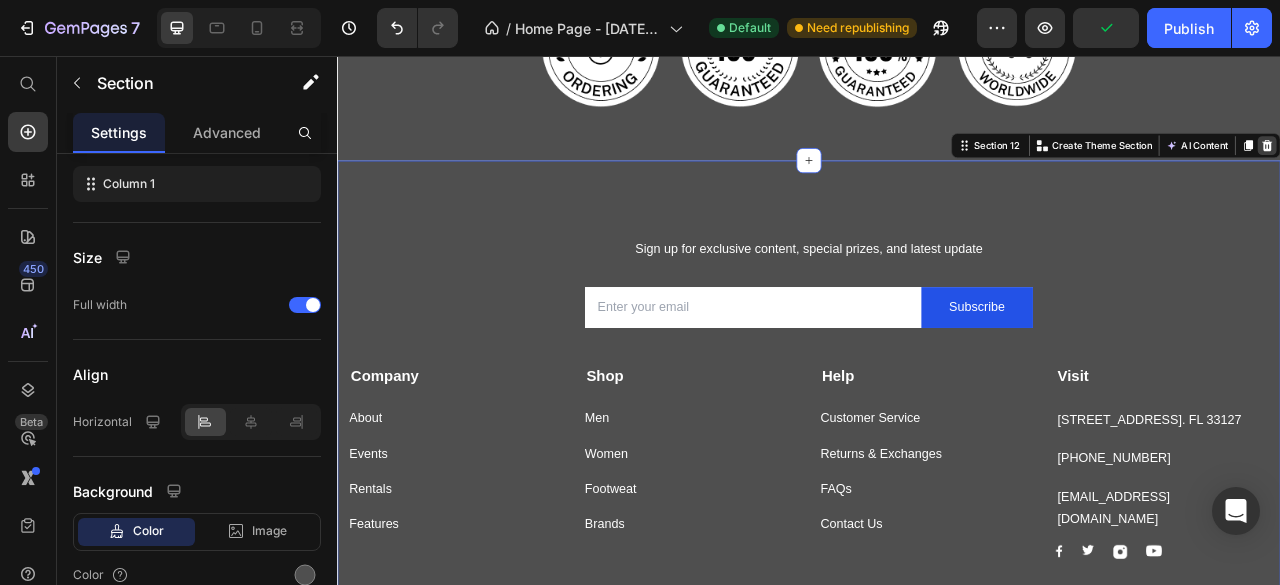 click 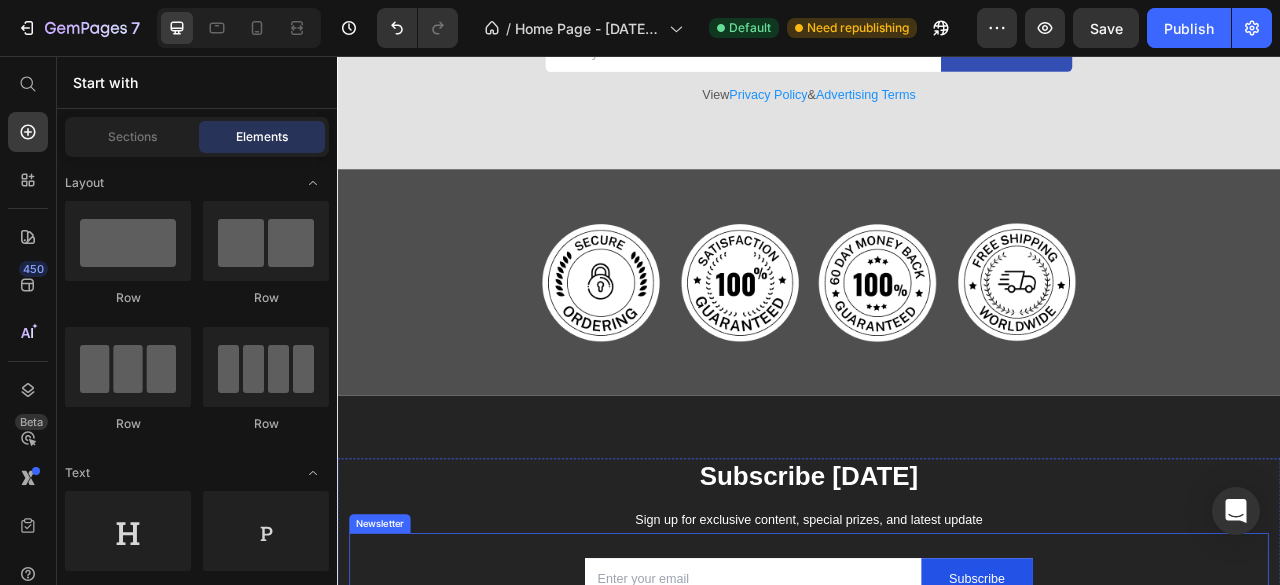 scroll, scrollTop: 6096, scrollLeft: 0, axis: vertical 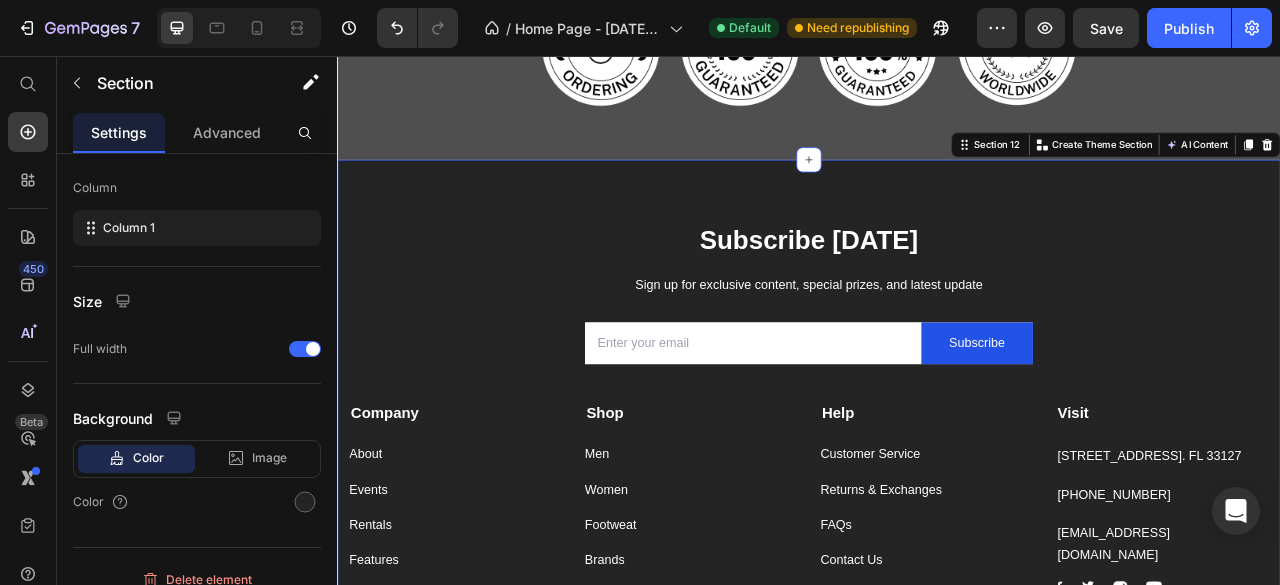 click on "Subscribe [DATE] Heading Sign up for exclusive content, special prizes, and latest update Text block Email Field Subscribe Submit Button Row Newsletter Row Company Text block About Button Events Button Rentals Button Features Button Shop Text block Men Button Women Button Footweat Button Brands Button Help Text block Customer Service Button Returns & Exchanges Button FAQs Button Contact Us Button Visit Text block [STREET_ADDRESS]. FL 33127 Text block [PHONE_NUMBER] Text block [EMAIL_ADDRESS][DOMAIN_NAME] Text block Image Image Image Image Row Row
Company
Shop
Help
Visit Accordion Row                Title Line © 2025  [URL][PERSON_NAME] .  Powered by Shopify Text block Image Image Image Image Image Row Row Section 12   You can create reusable sections Create Theme Section AI Content Write with GemAI What would you like to describe here? Tone and Voice" at bounding box center [937, 538] 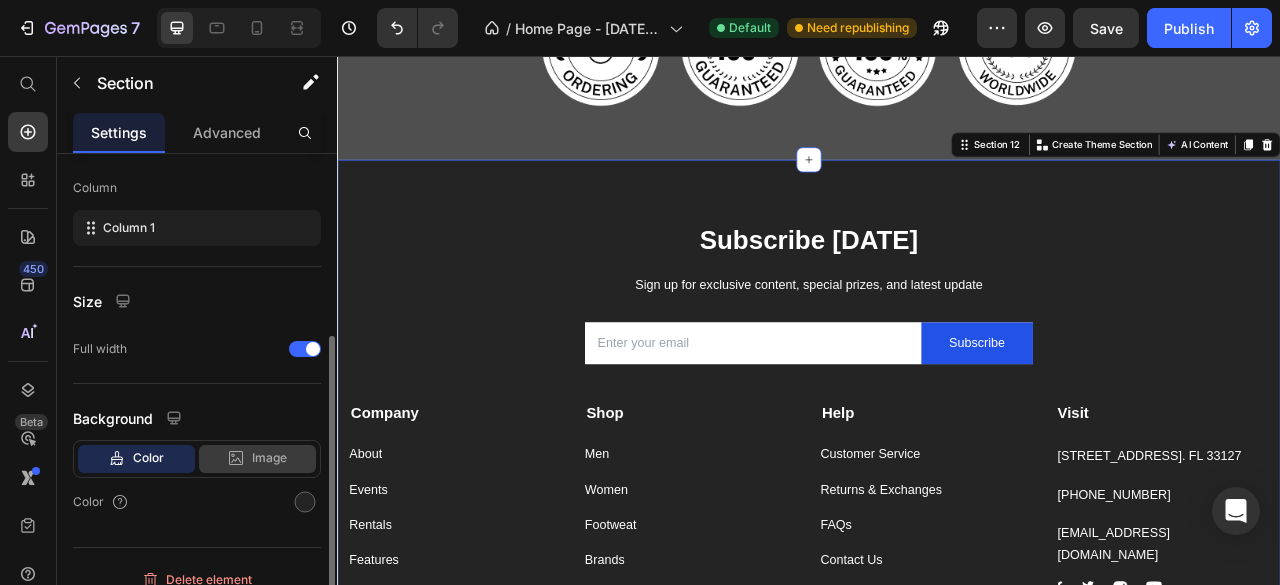 scroll, scrollTop: 318, scrollLeft: 0, axis: vertical 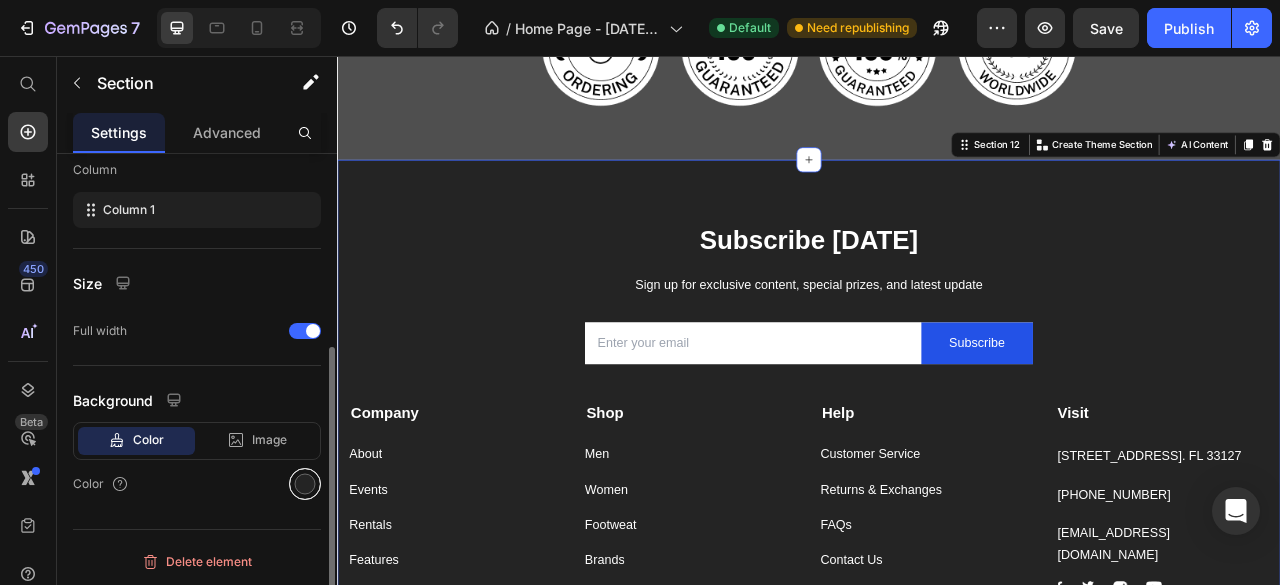 click at bounding box center [305, 484] 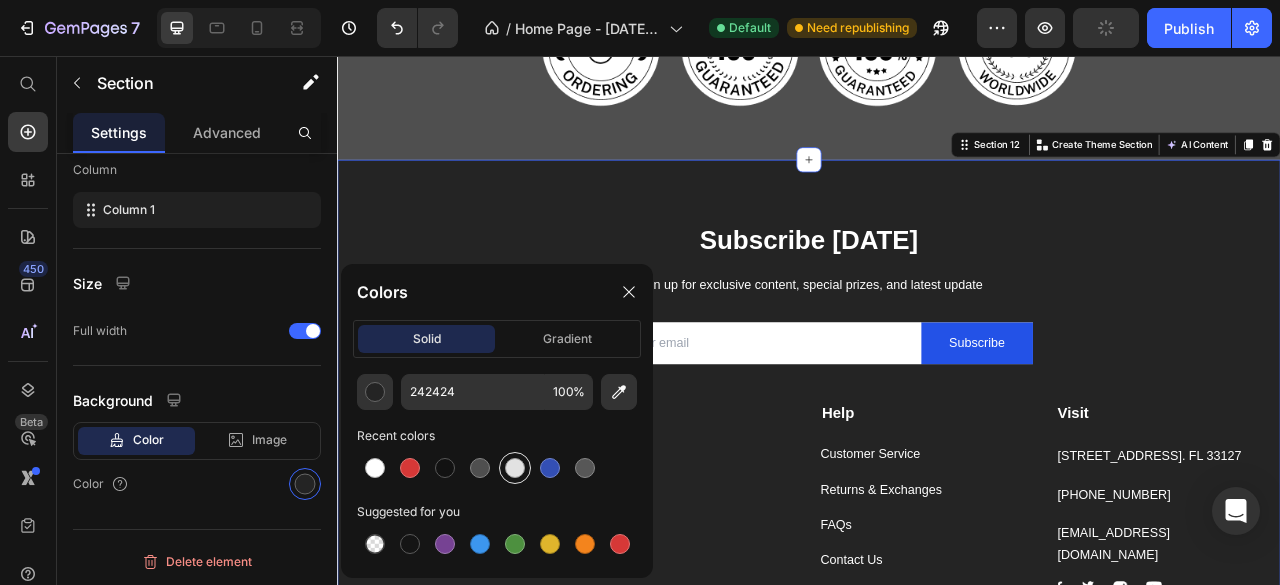 click at bounding box center [515, 468] 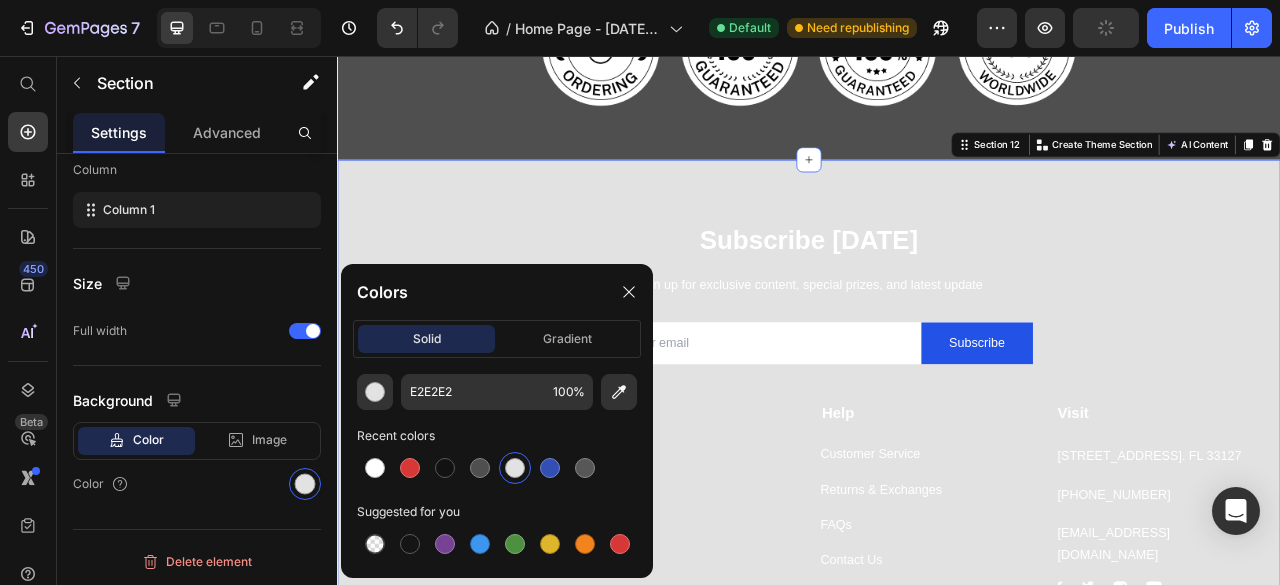 scroll, scrollTop: 318, scrollLeft: 0, axis: vertical 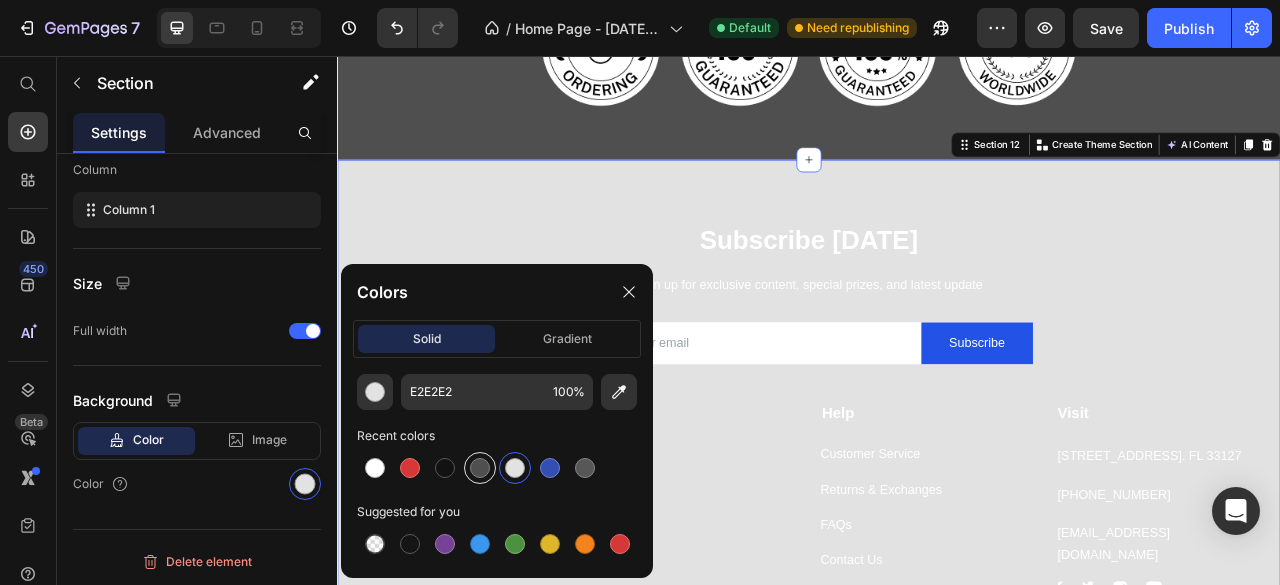 click at bounding box center [480, 468] 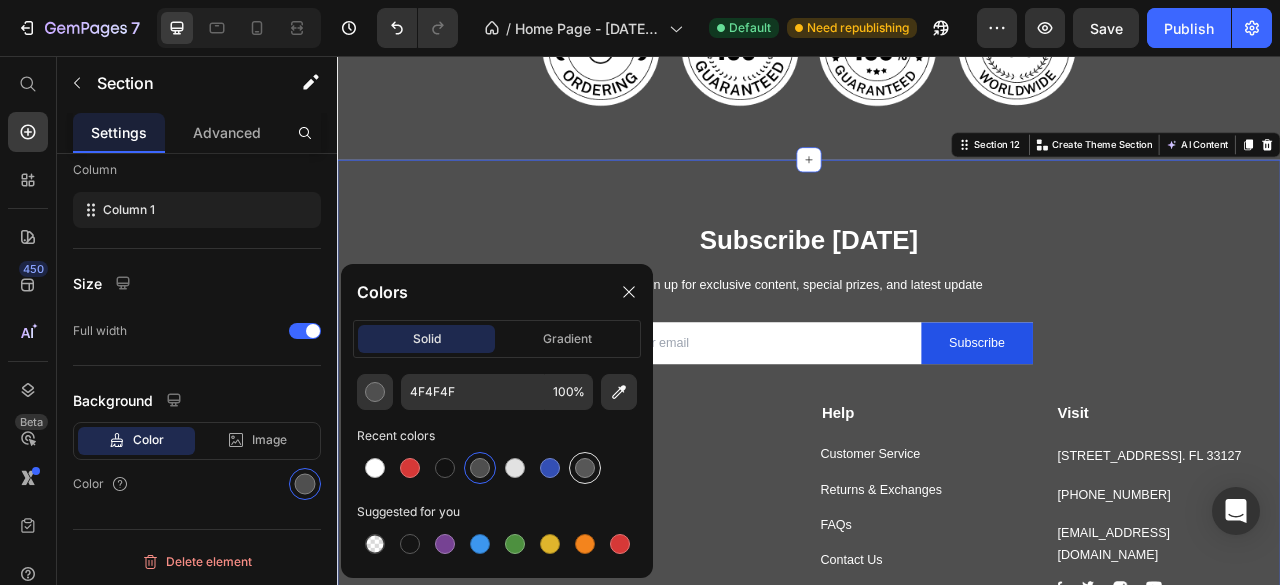 click at bounding box center (585, 468) 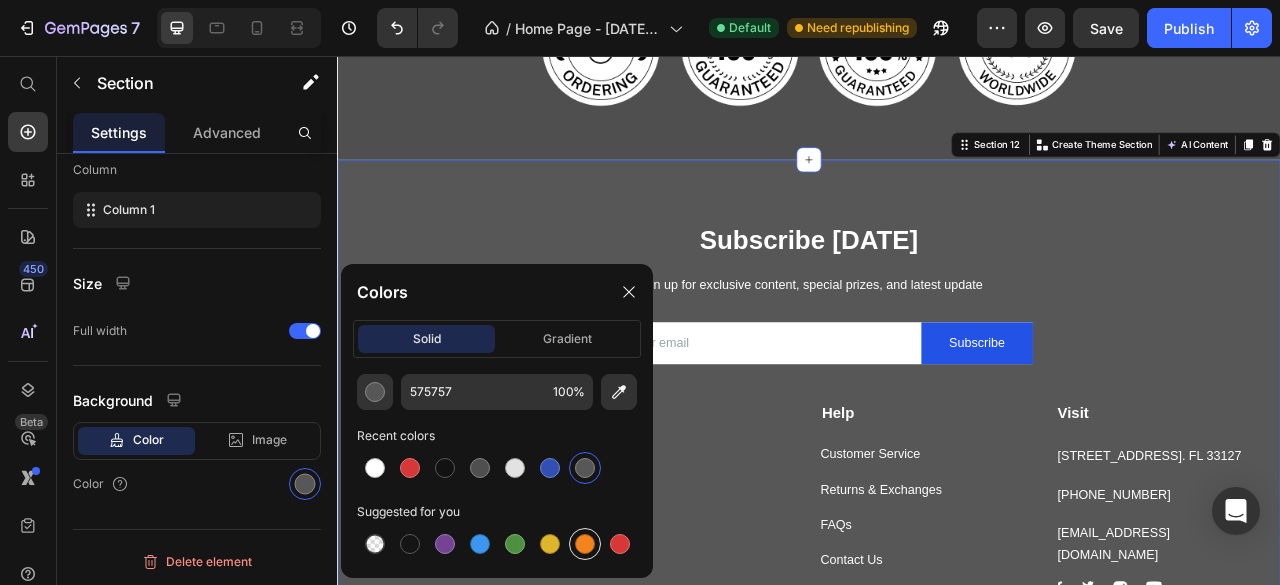 click at bounding box center (585, 544) 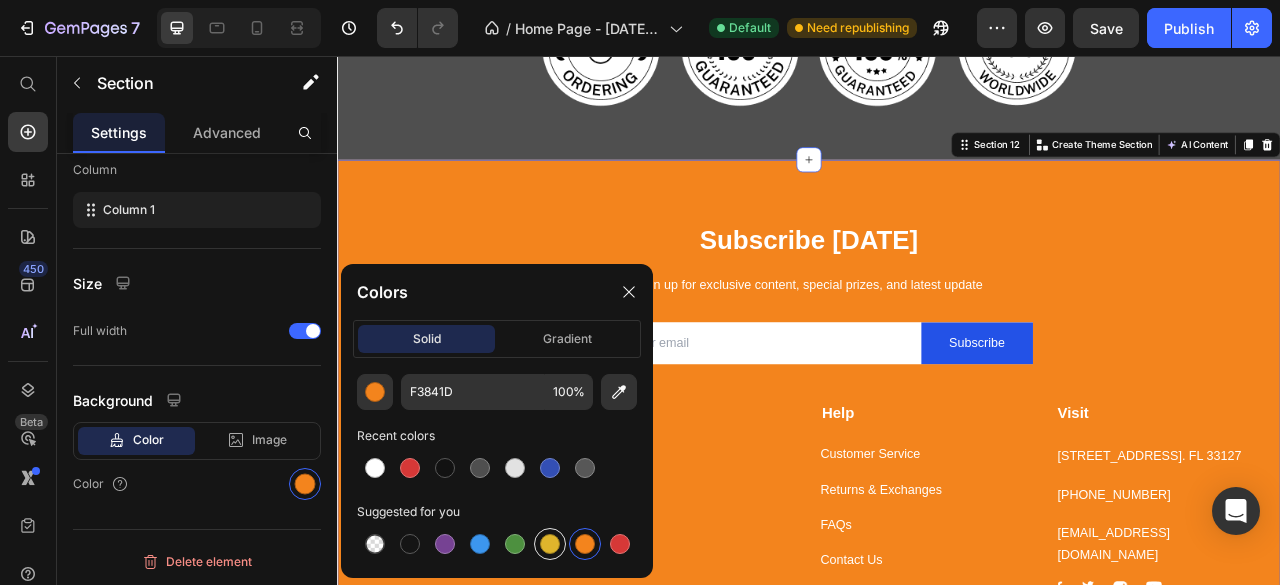 click at bounding box center (550, 544) 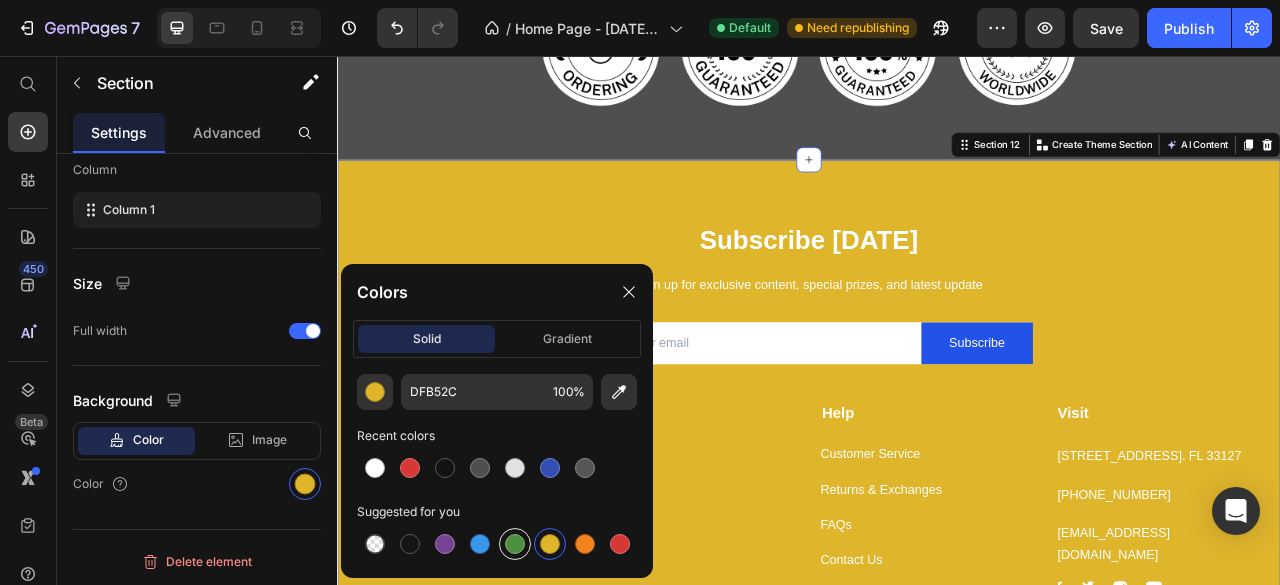 click at bounding box center (515, 544) 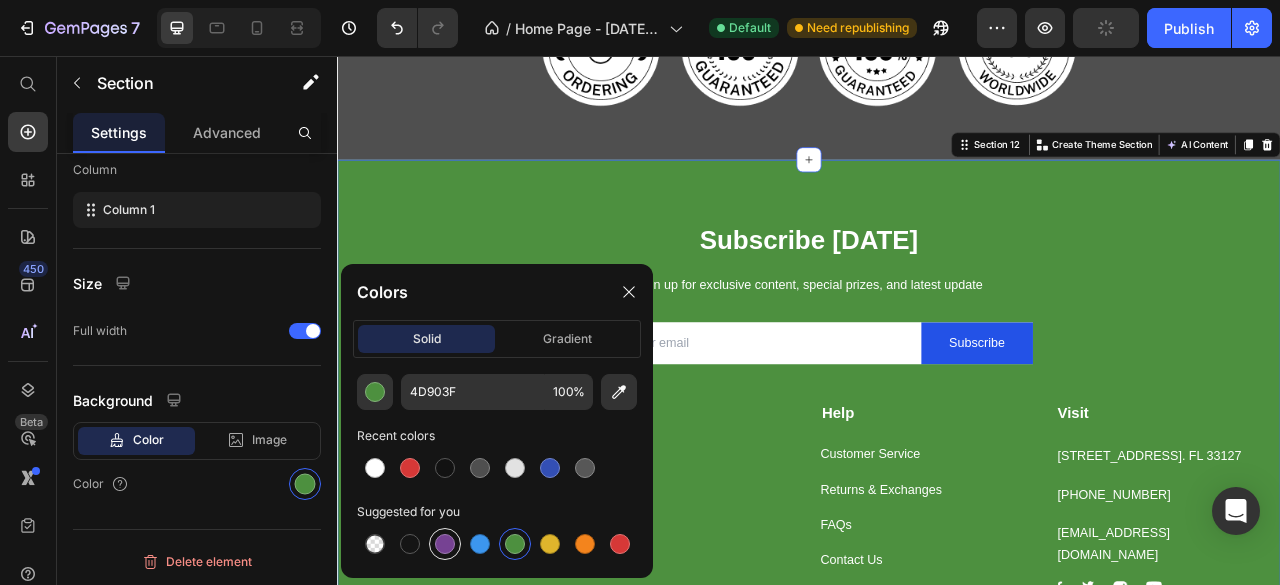 click at bounding box center [445, 544] 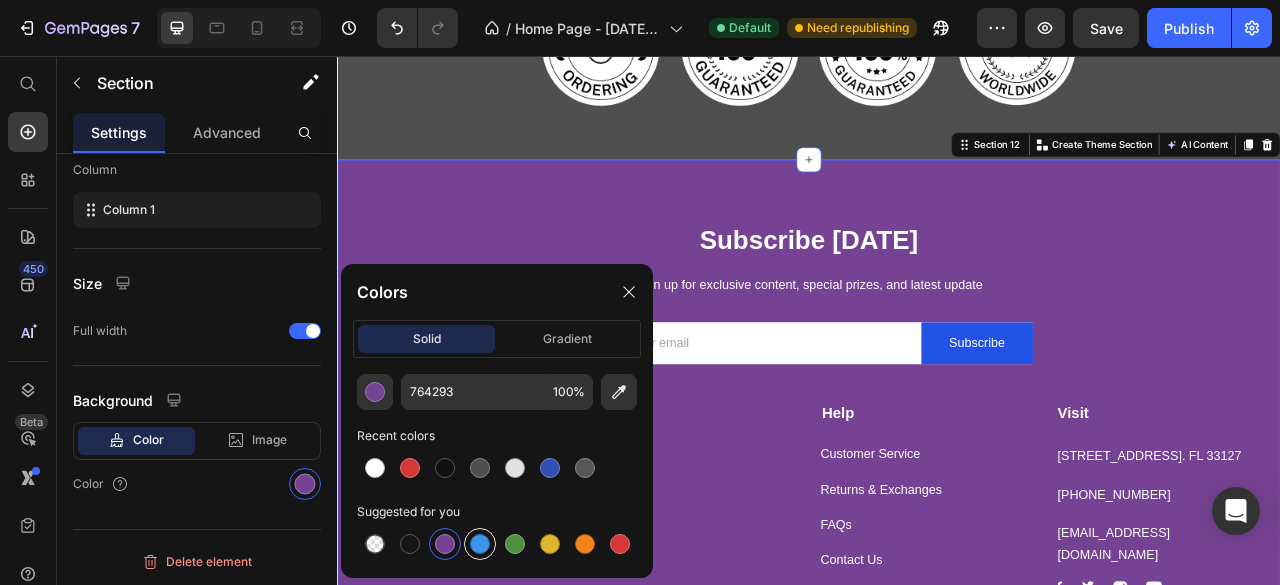 click at bounding box center (480, 544) 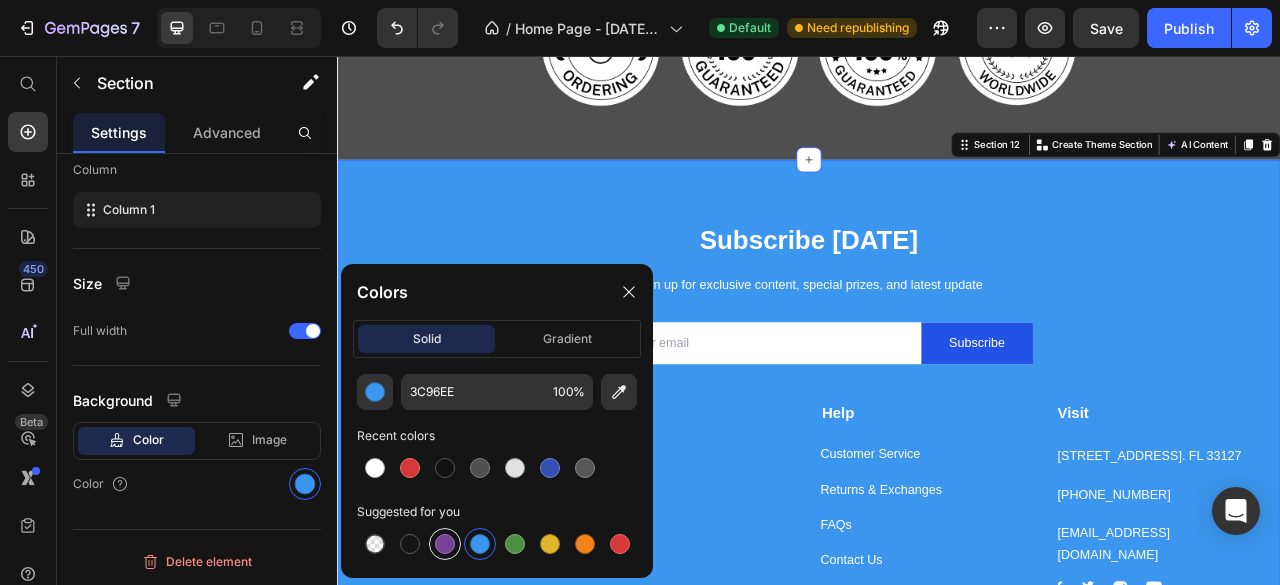 click at bounding box center (445, 544) 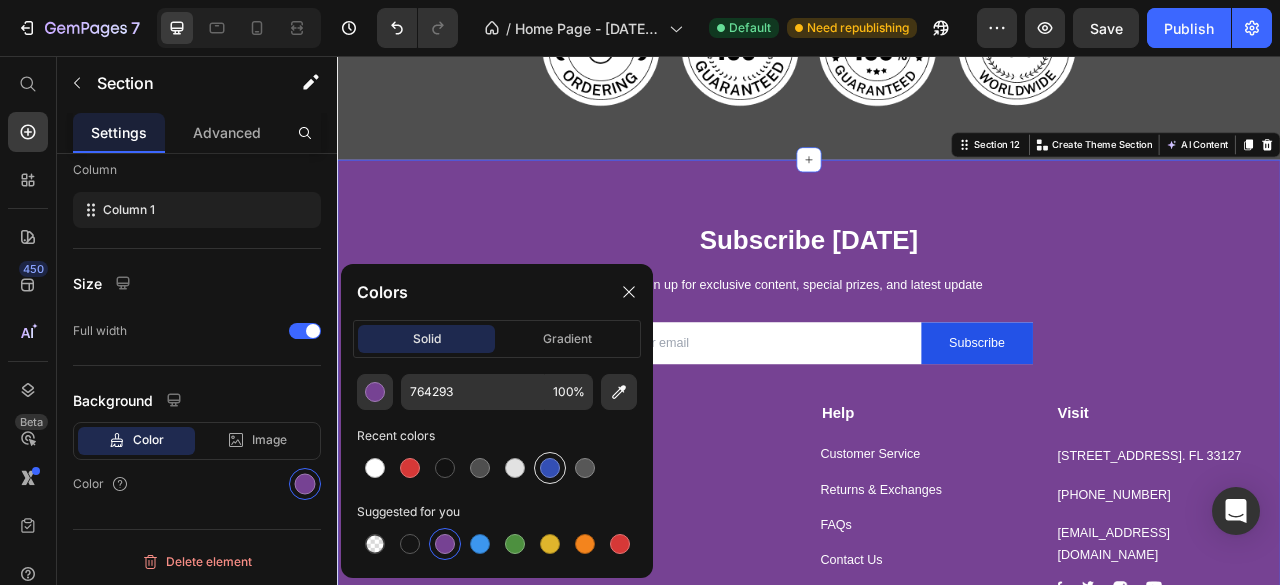 click at bounding box center (550, 468) 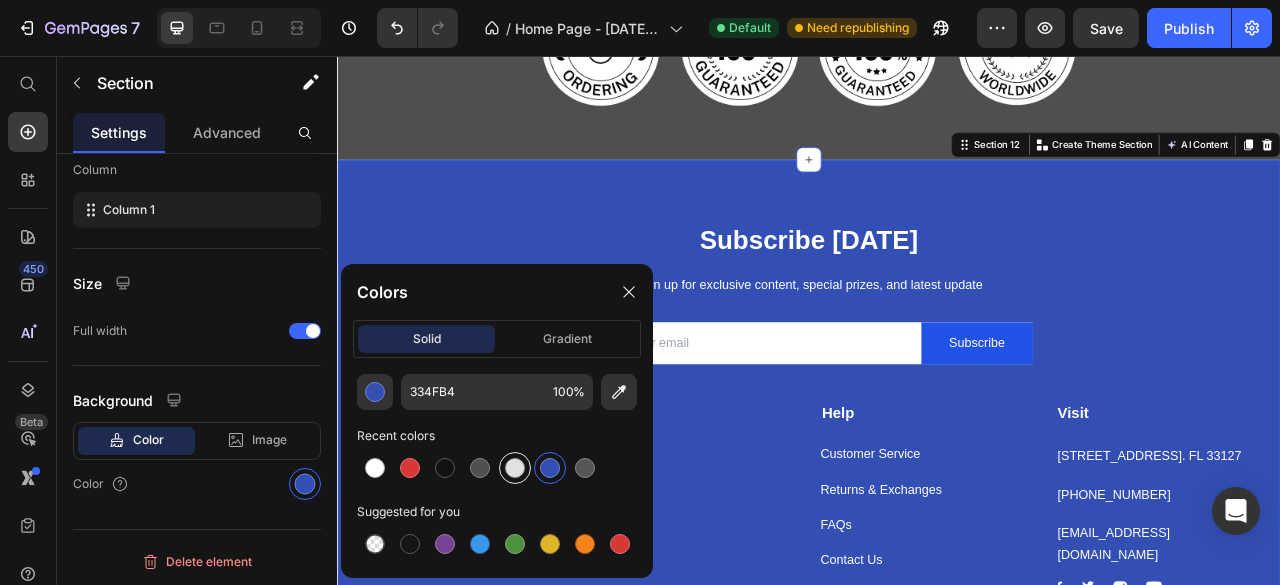 click at bounding box center (515, 468) 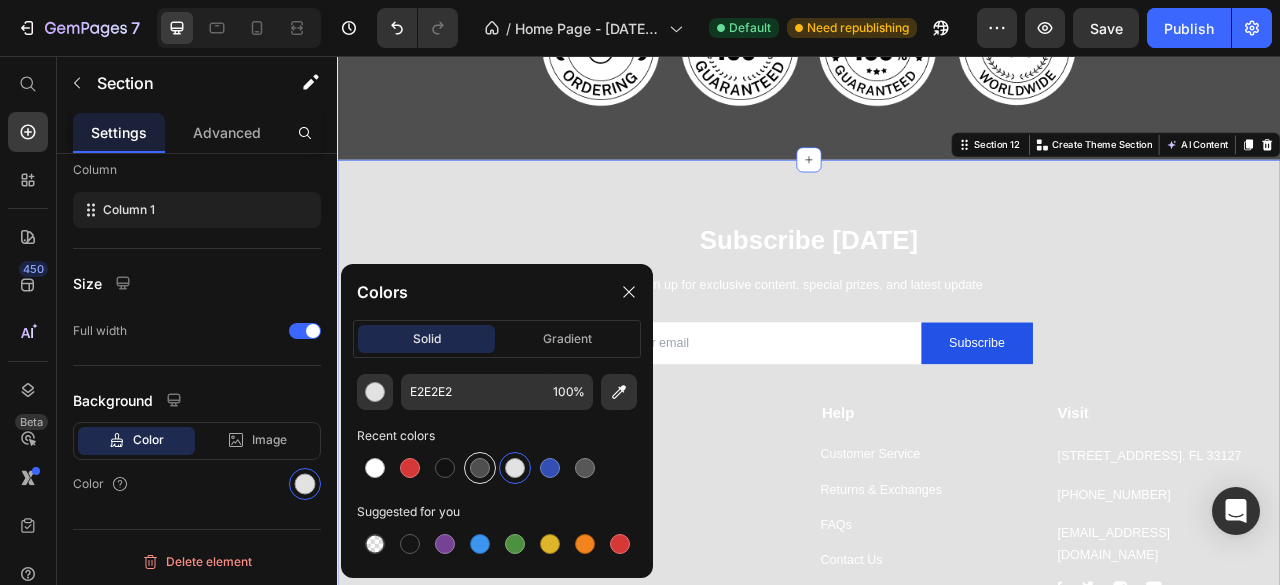 click at bounding box center [480, 468] 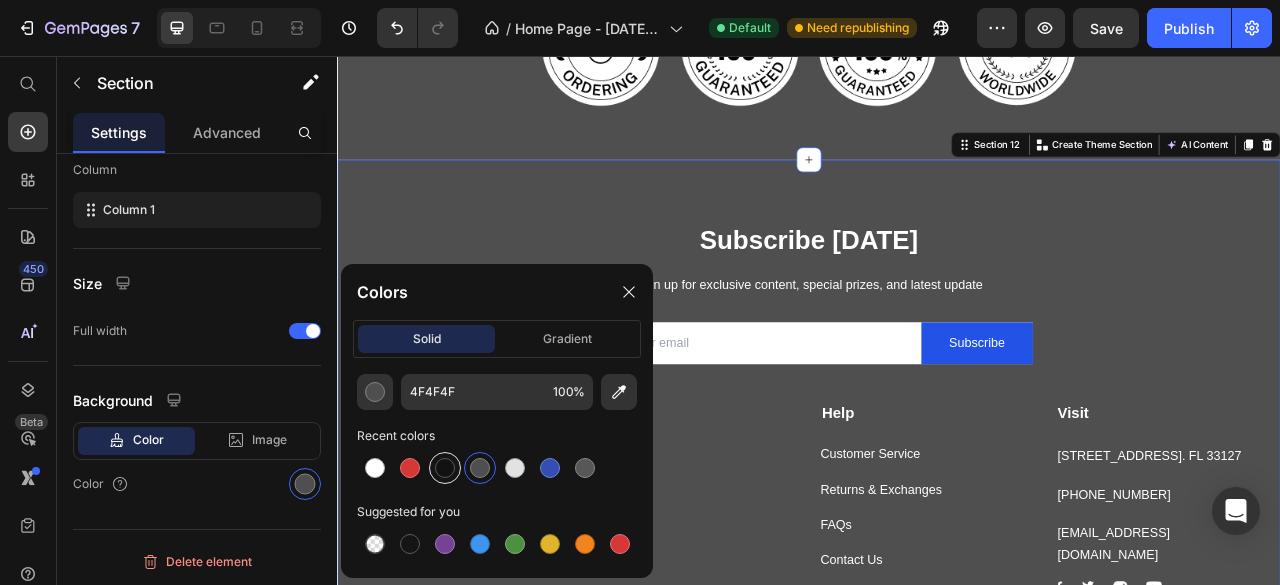 click at bounding box center (445, 468) 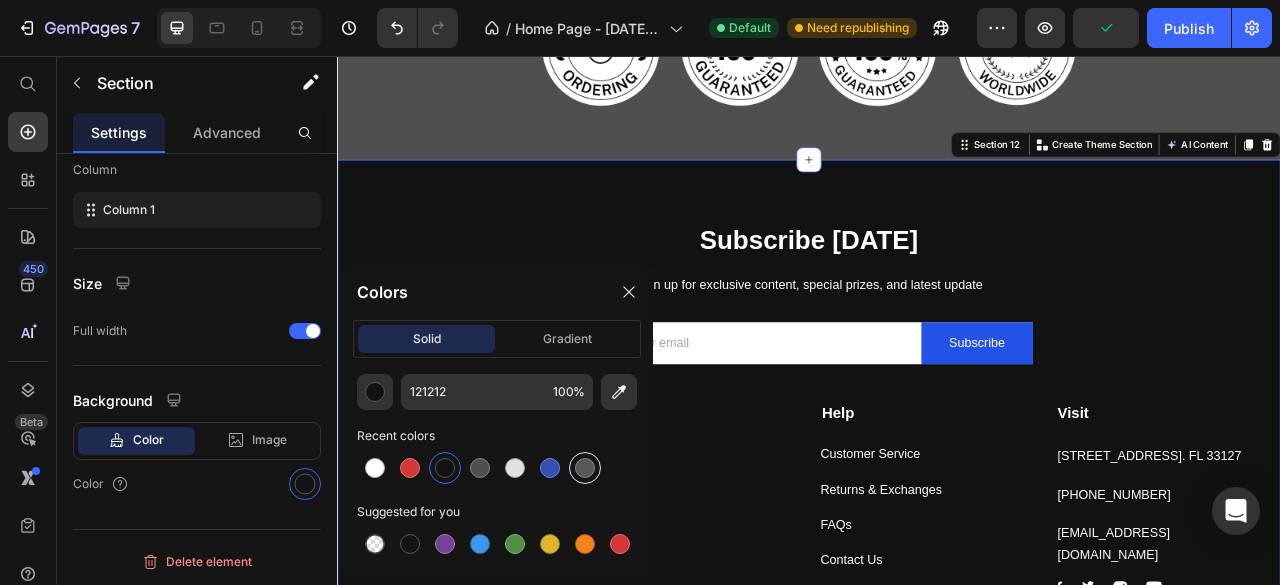 click at bounding box center [585, 468] 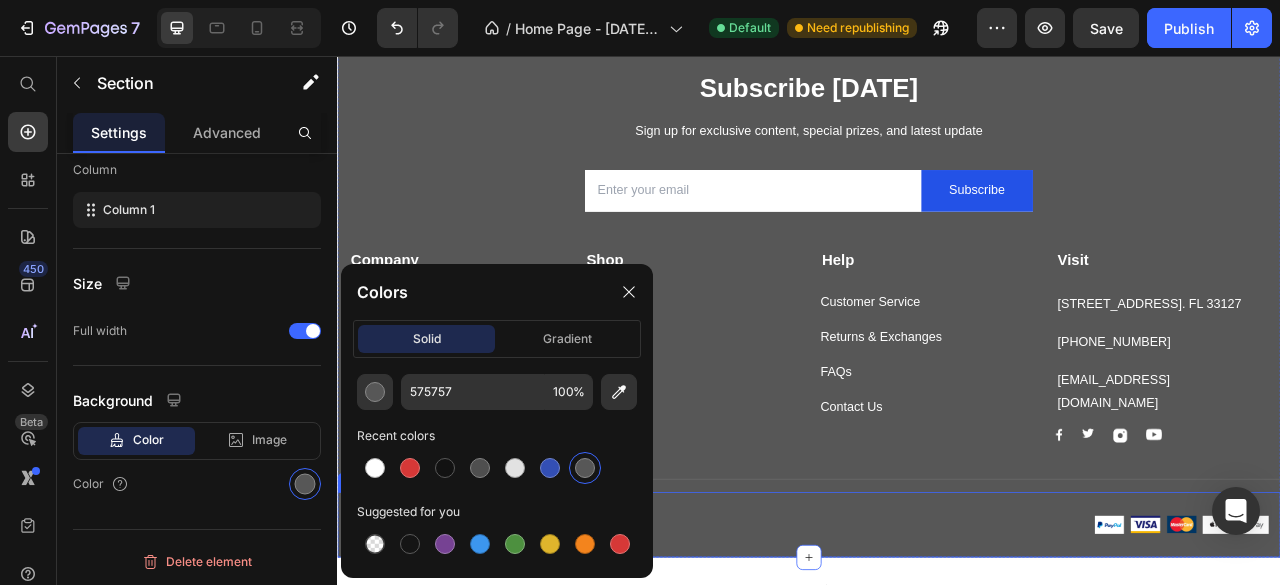 scroll, scrollTop: 6041, scrollLeft: 0, axis: vertical 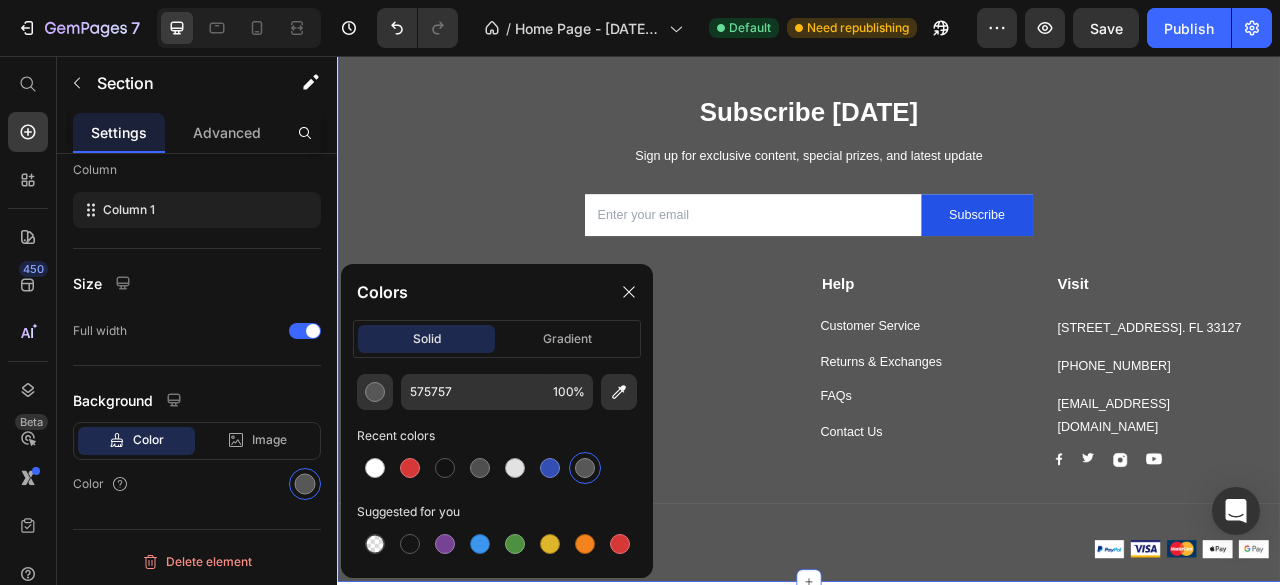 click on "Subscribe [DATE] Heading Sign up for exclusive content, special prizes, and latest update Text block Email Field Subscribe Submit Button Row Newsletter Row Company Text block About Button Events Button Rentals Button Features Button Shop Text block Men Button Women Button Footweat Button Brands Button Help Text block Customer Service Button Returns & Exchanges Button FAQs Button Contact Us Button Visit Text block [STREET_ADDRESS]. FL 33127 Text block [PHONE_NUMBER] Text block [EMAIL_ADDRESS][DOMAIN_NAME] Text block Image Image Image Image Row Row
Company
Shop
Help
Visit Accordion Row                Title Line © 2025  [URL][PERSON_NAME] .  Powered by Shopify Text block Image Image Image Image Image Row Row Section 12   You can create reusable sections Create Theme Section AI Content Write with GemAI What would you like to describe here? Tone and Voice" at bounding box center (937, 375) 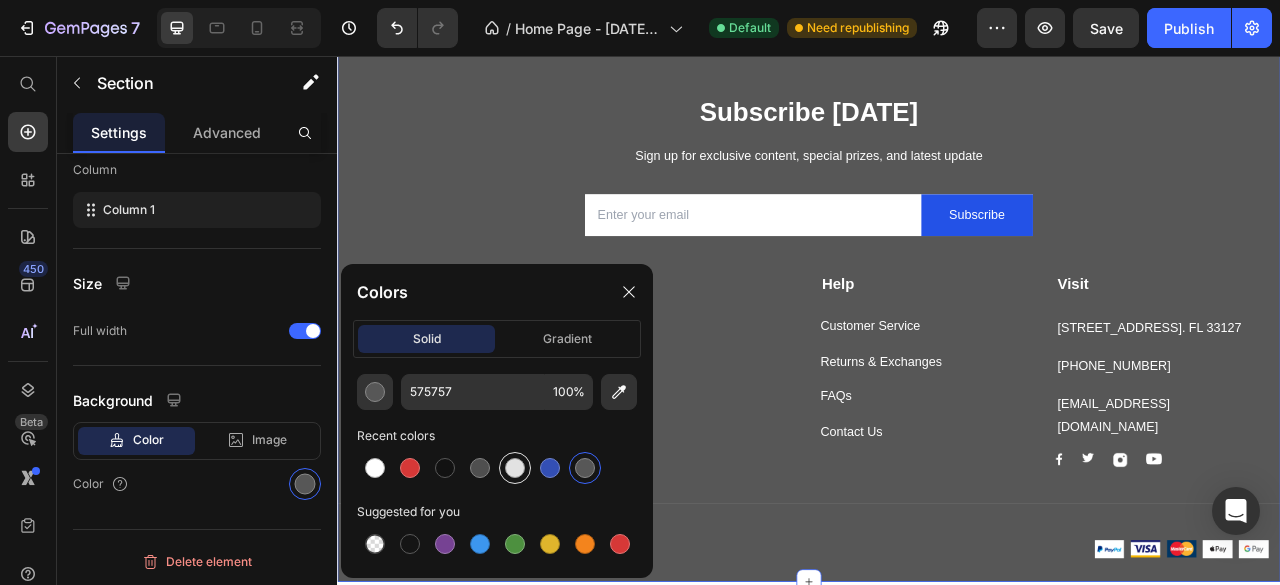 click at bounding box center (515, 468) 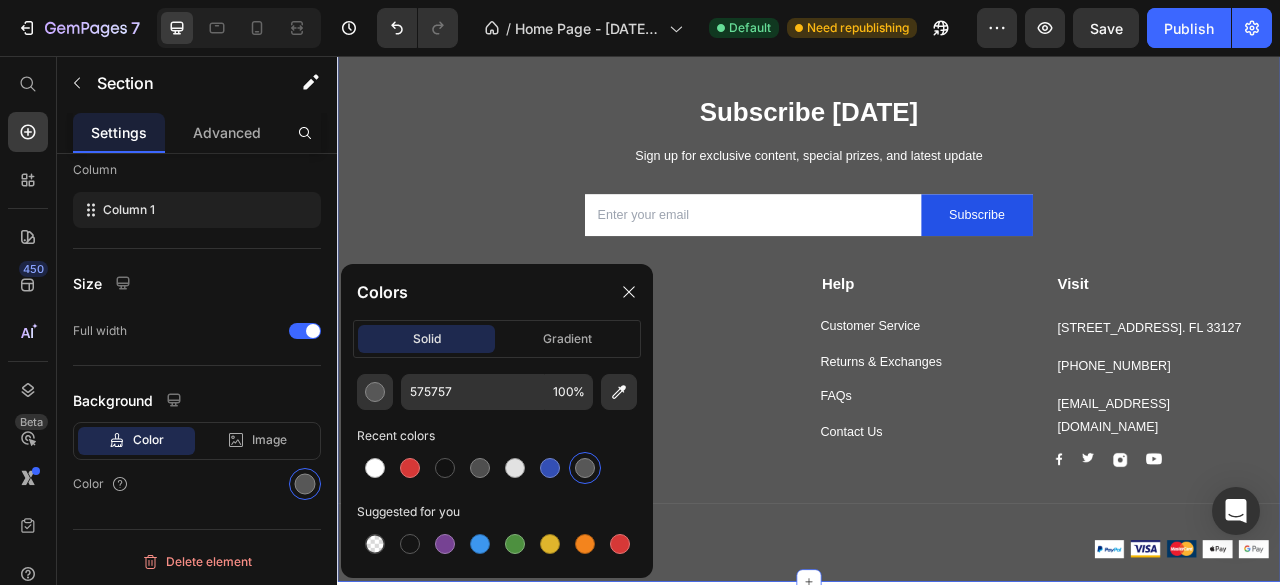 type on "E2E2E2" 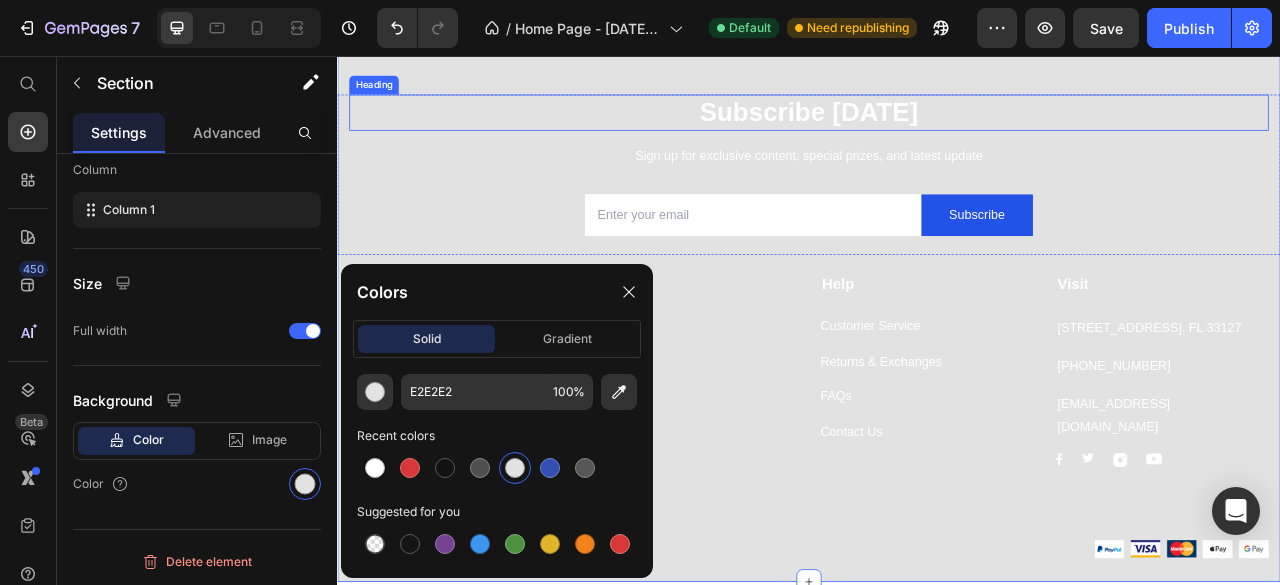 click on "Subscribe [DATE]" at bounding box center (937, 128) 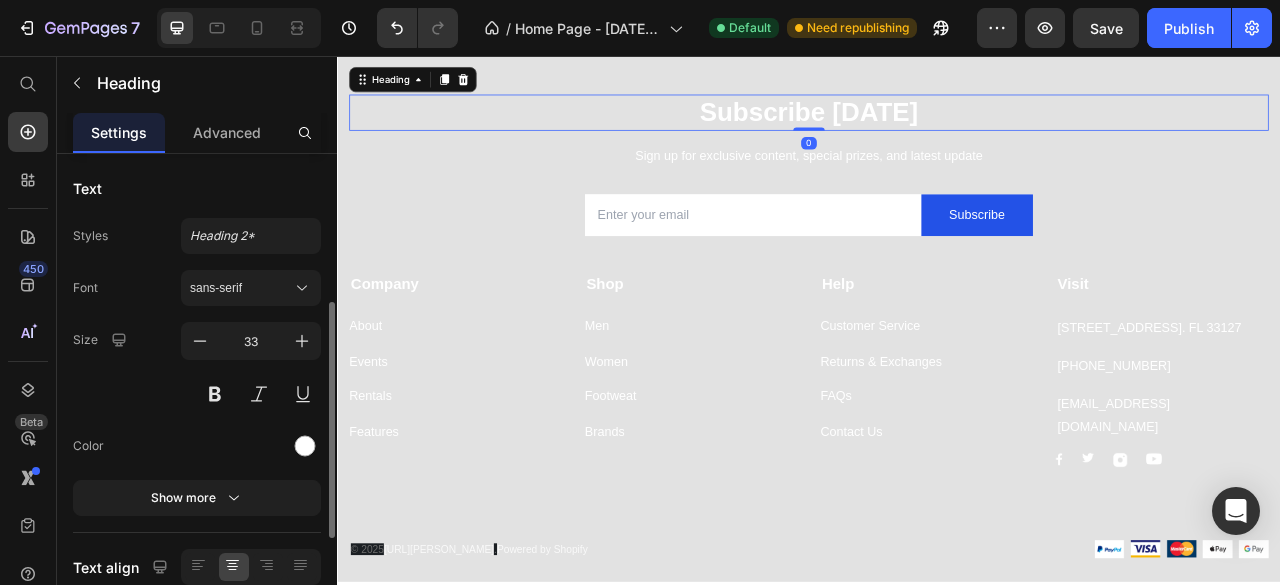 scroll, scrollTop: 300, scrollLeft: 0, axis: vertical 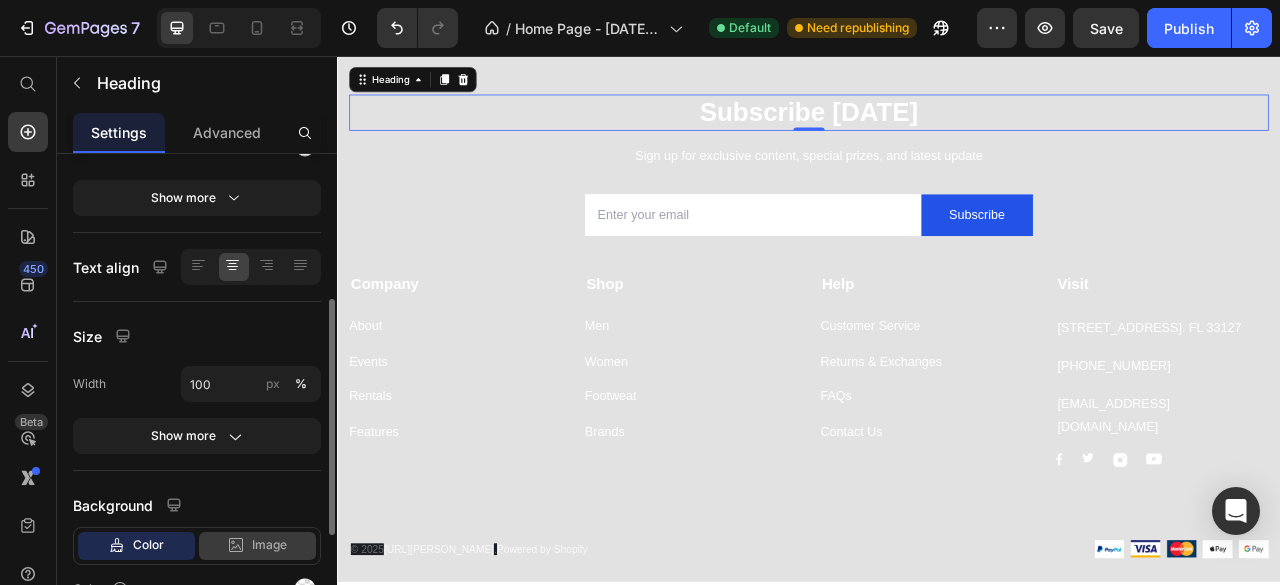click on "Image" 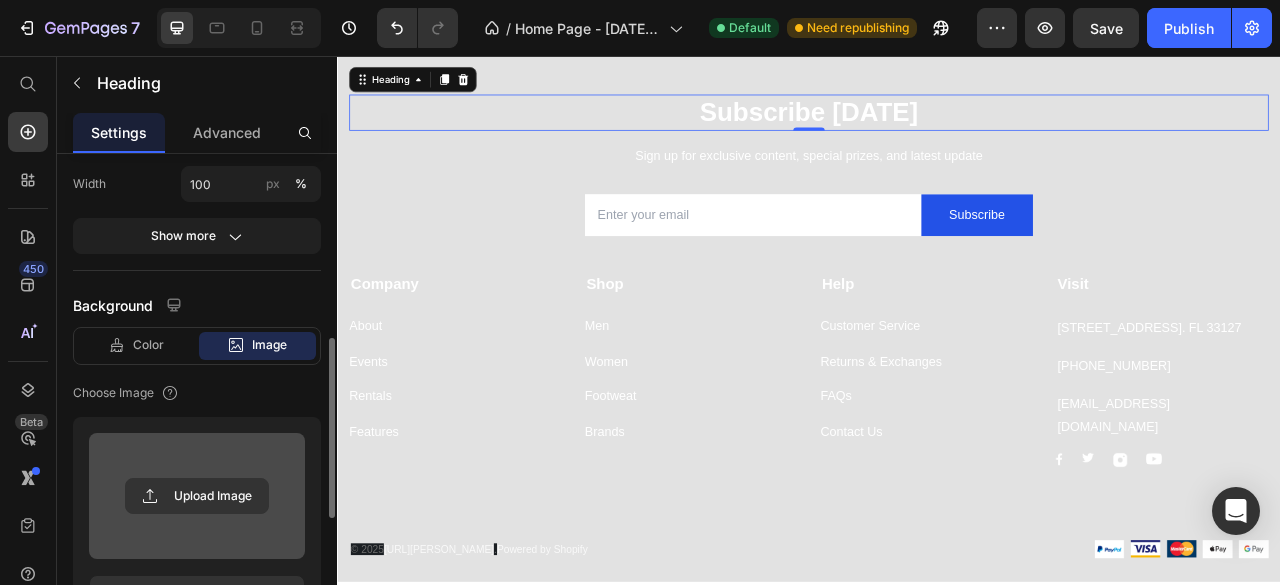 scroll, scrollTop: 800, scrollLeft: 0, axis: vertical 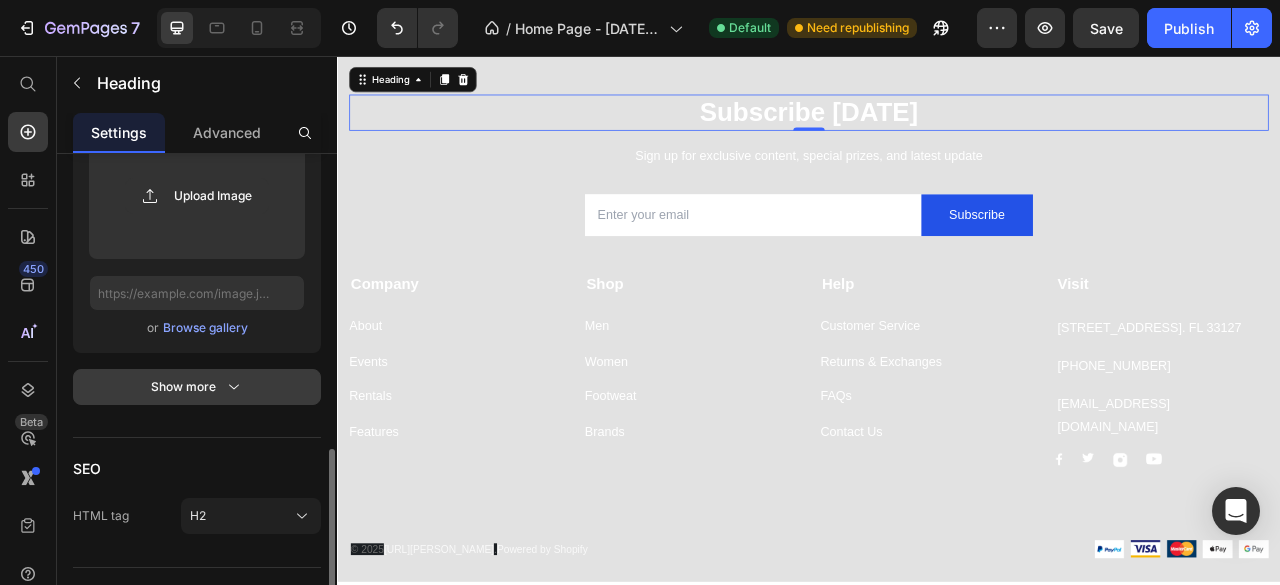 click 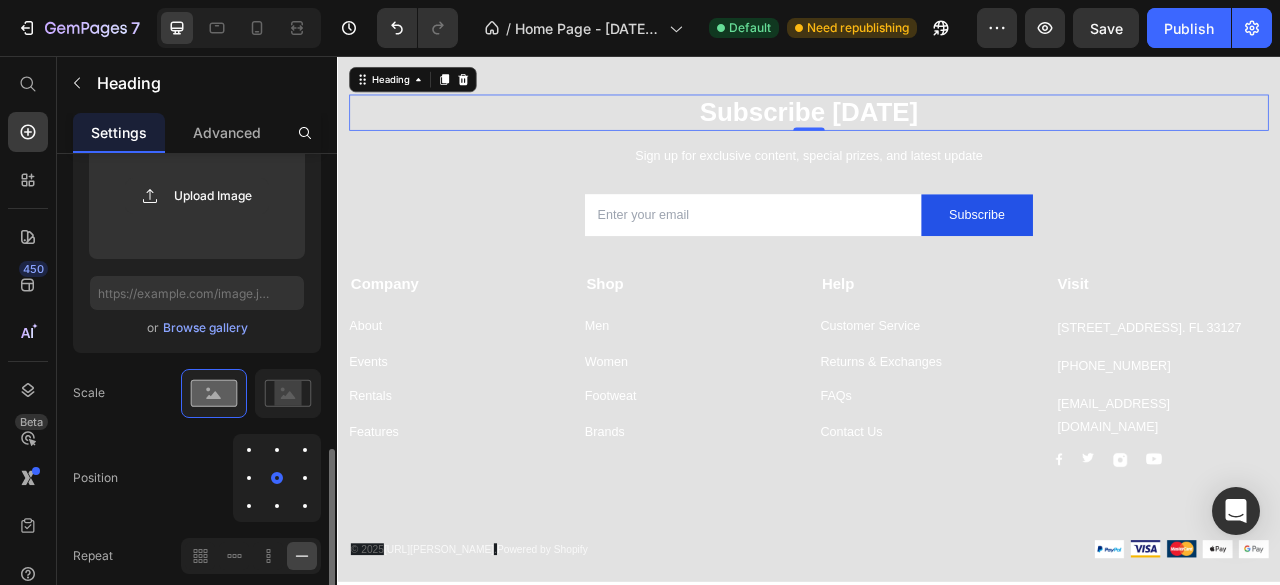scroll, scrollTop: 1000, scrollLeft: 0, axis: vertical 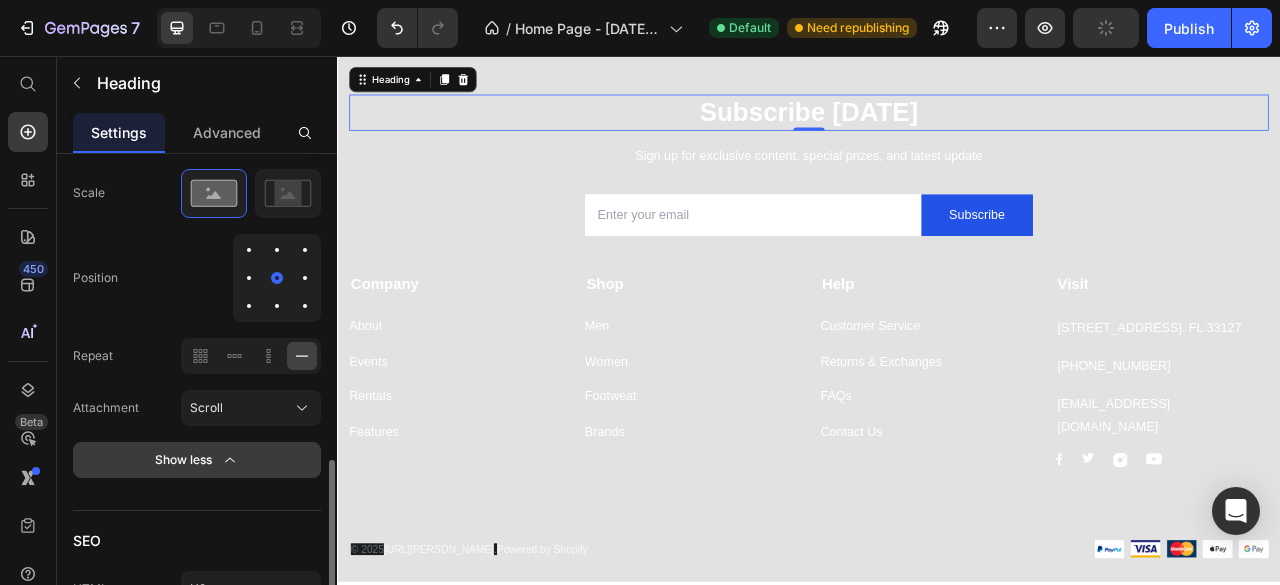 click 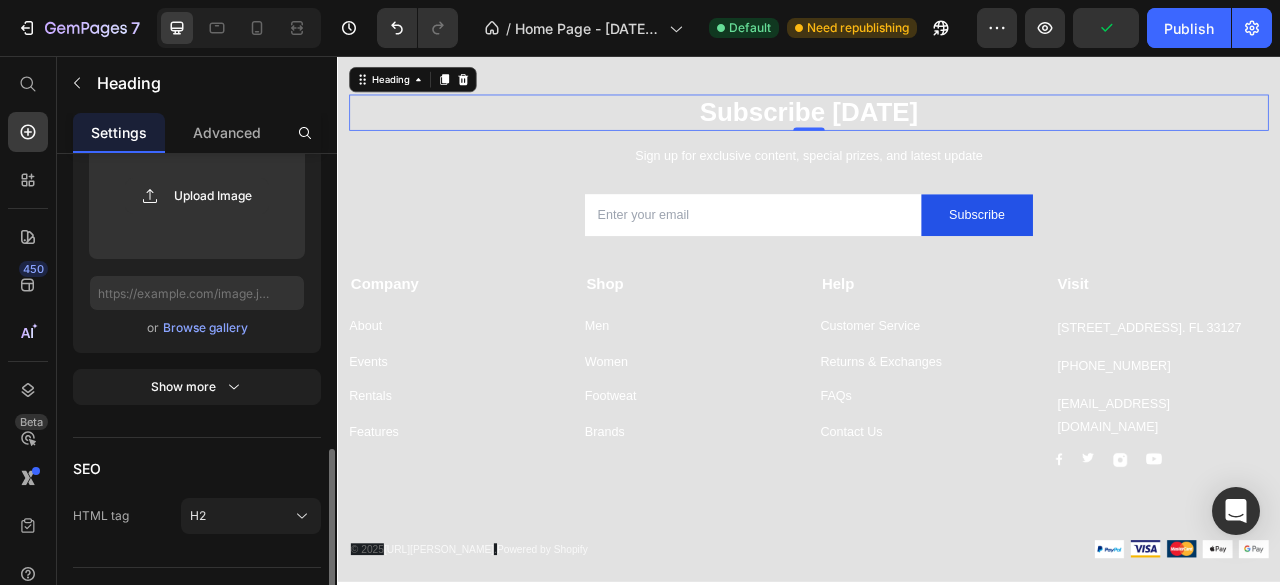 scroll, scrollTop: 500, scrollLeft: 0, axis: vertical 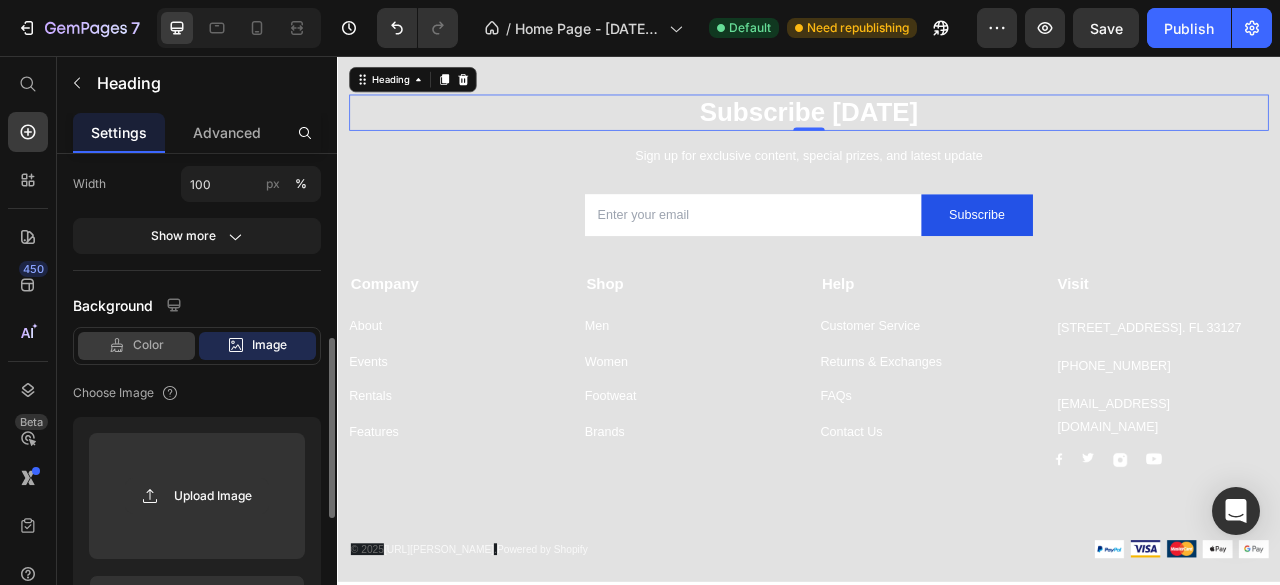 click on "Color" 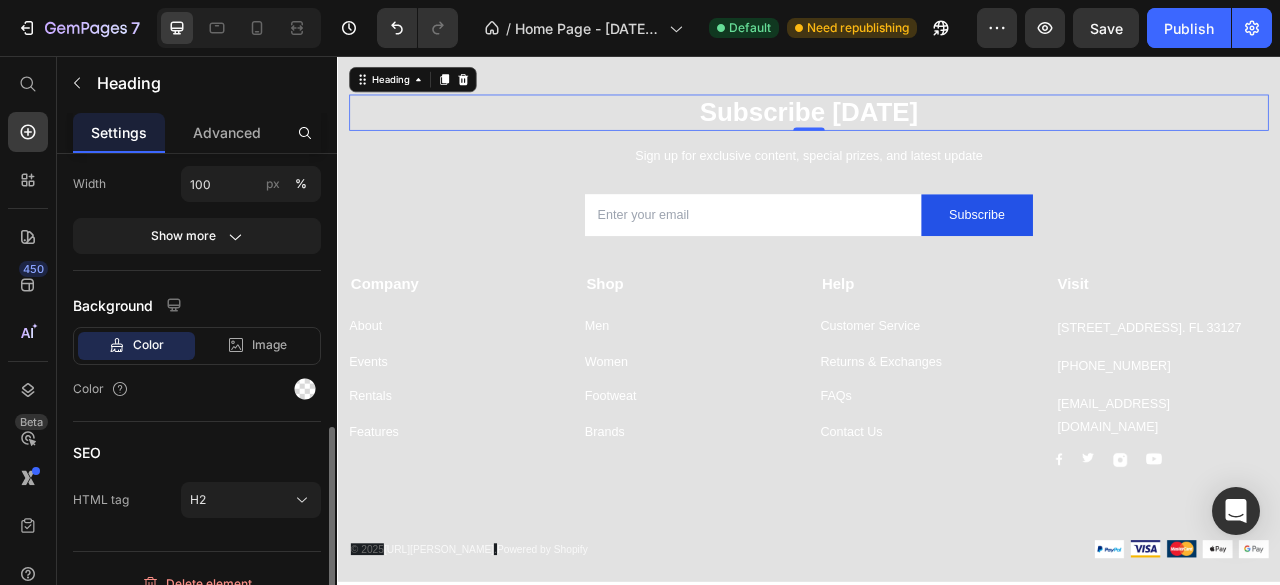 scroll, scrollTop: 520, scrollLeft: 0, axis: vertical 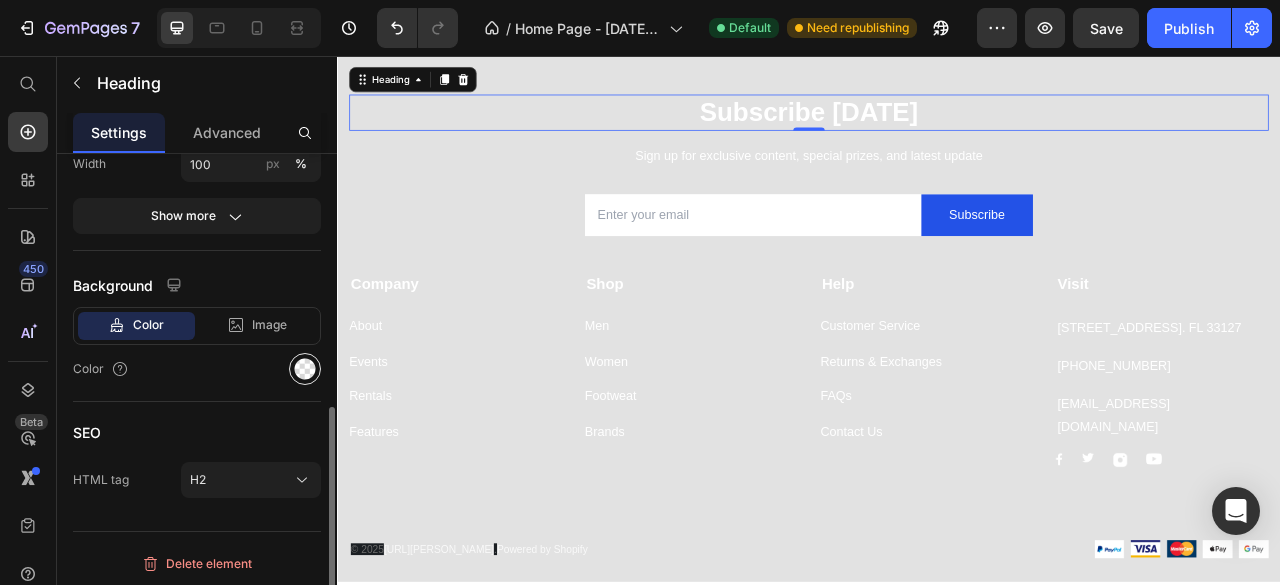 click at bounding box center (305, 369) 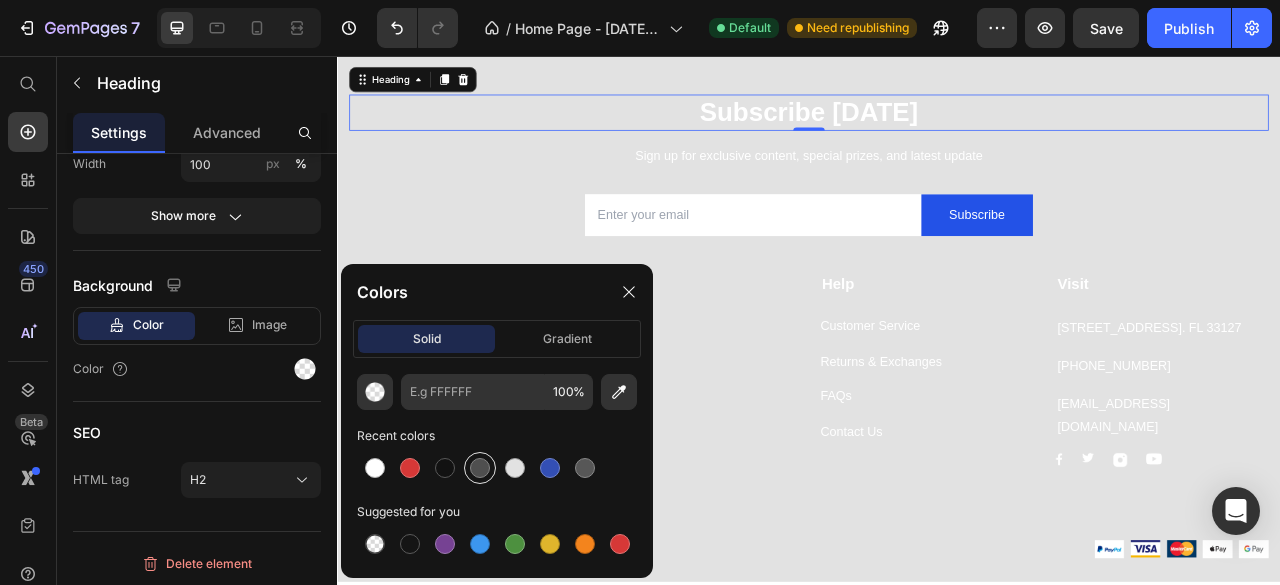 click at bounding box center [480, 468] 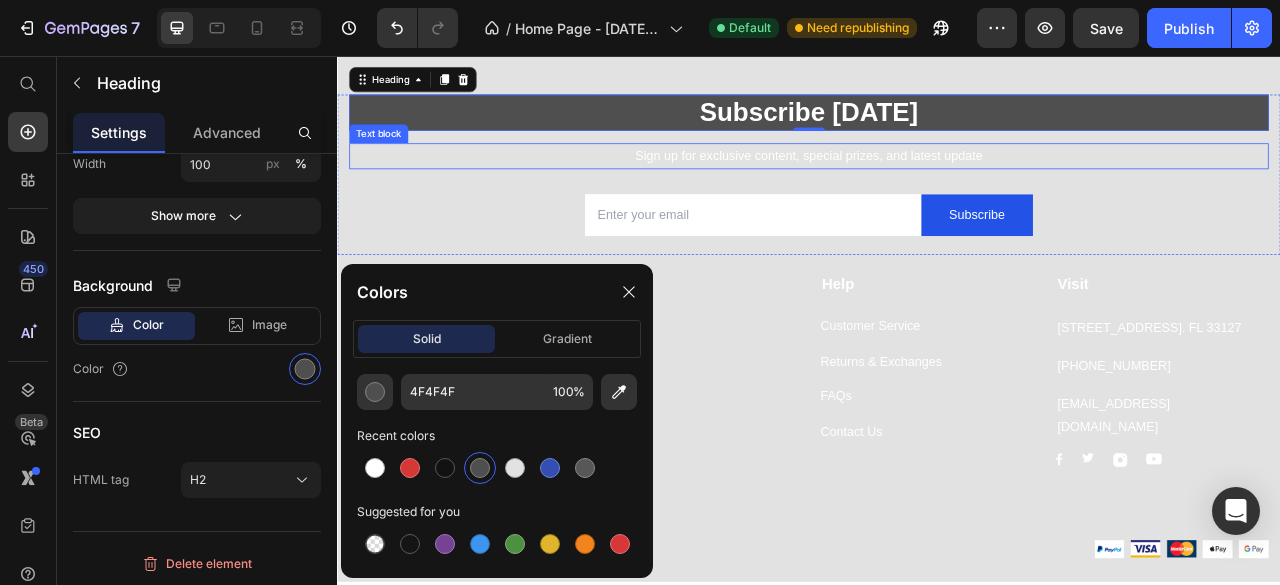 click on "Sign up for exclusive content, special prizes, and latest update" at bounding box center [937, 183] 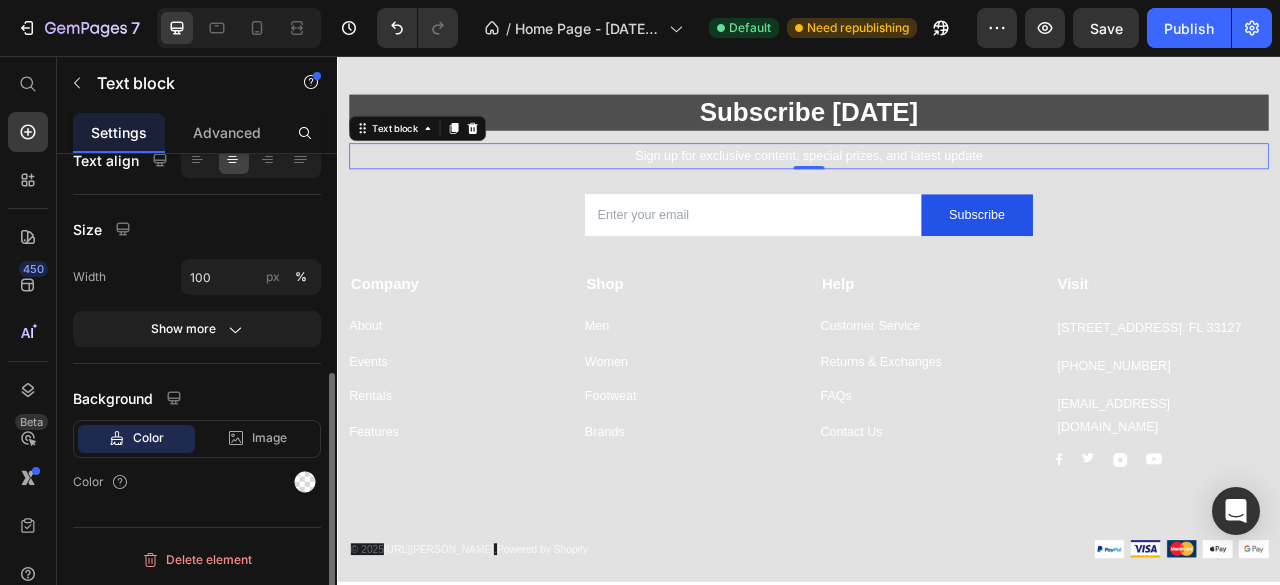 scroll, scrollTop: 0, scrollLeft: 0, axis: both 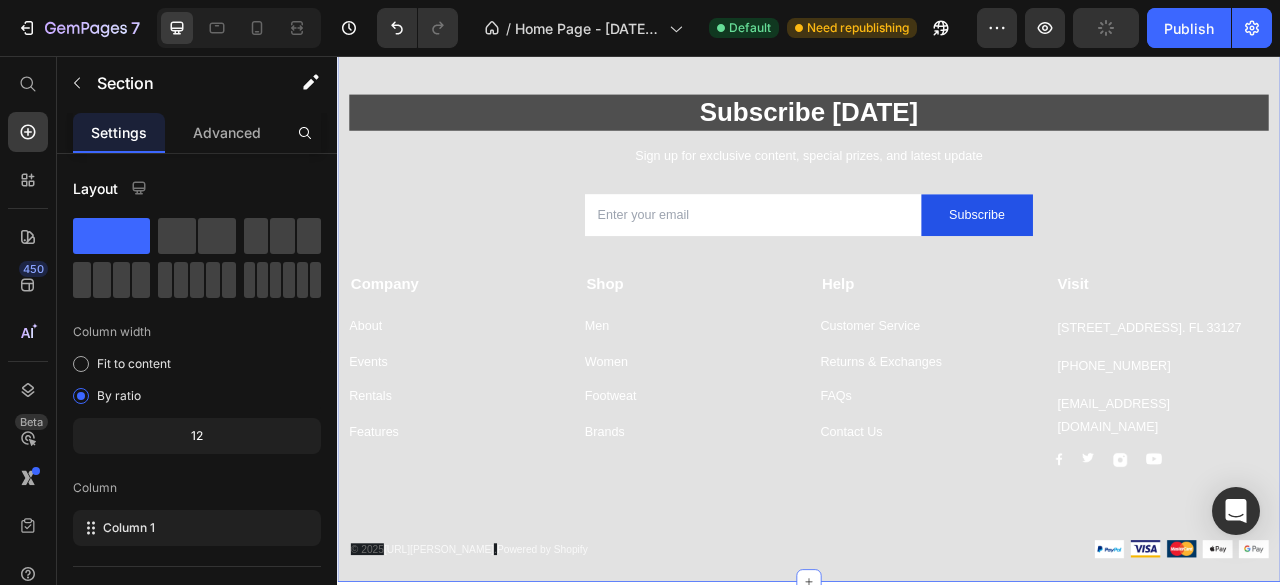 click on "Subscribe [DATE] Heading Sign up for exclusive content, special prizes, and latest update Text block Email Field Subscribe Submit Button Row Newsletter Row Company Text block About Button Events Button Rentals Button Features Button Shop Text block Men Button Women Button Footweat Button Brands Button Help Text block Customer Service Button Returns & Exchanges Button FAQs Button Contact Us Button Visit Text block [STREET_ADDRESS]. FL 33127 Text block [PHONE_NUMBER] Text block [EMAIL_ADDRESS][DOMAIN_NAME] Text block Image Image Image Image Row Row
Company
Shop
Help
Visit Accordion Row                Title Line © 2025  [URL][PERSON_NAME] .  Powered by Shopify Text block Image Image Image Image Image Row Row Section 12   You can create reusable sections Create Theme Section AI Content Write with GemAI What would you like to describe here? Tone and Voice" at bounding box center [937, 375] 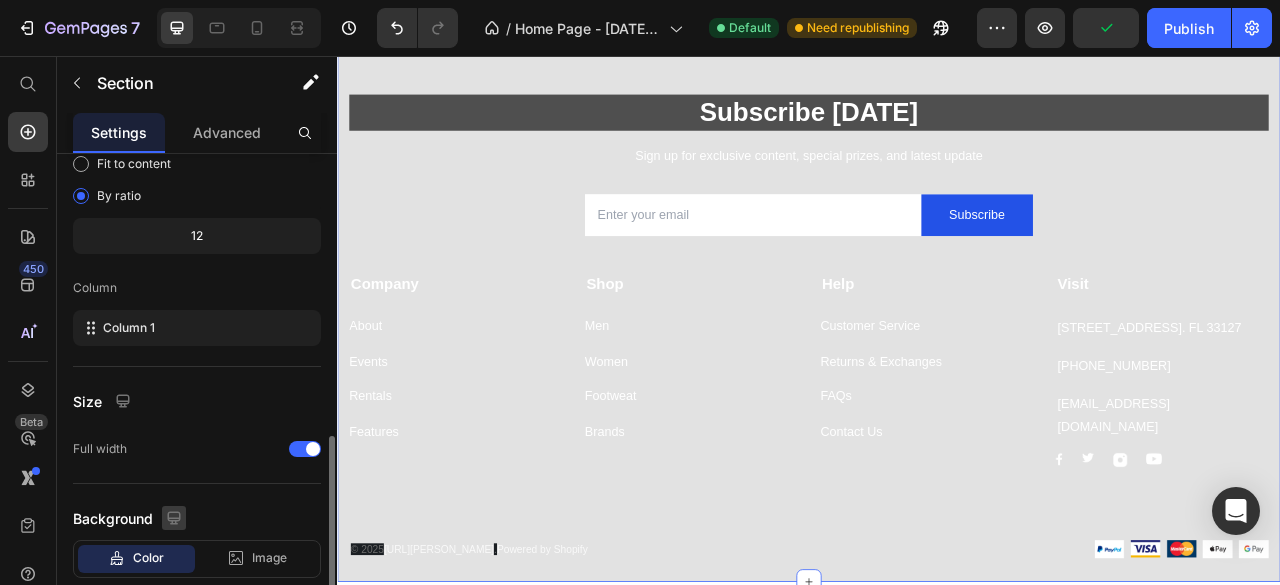 scroll, scrollTop: 300, scrollLeft: 0, axis: vertical 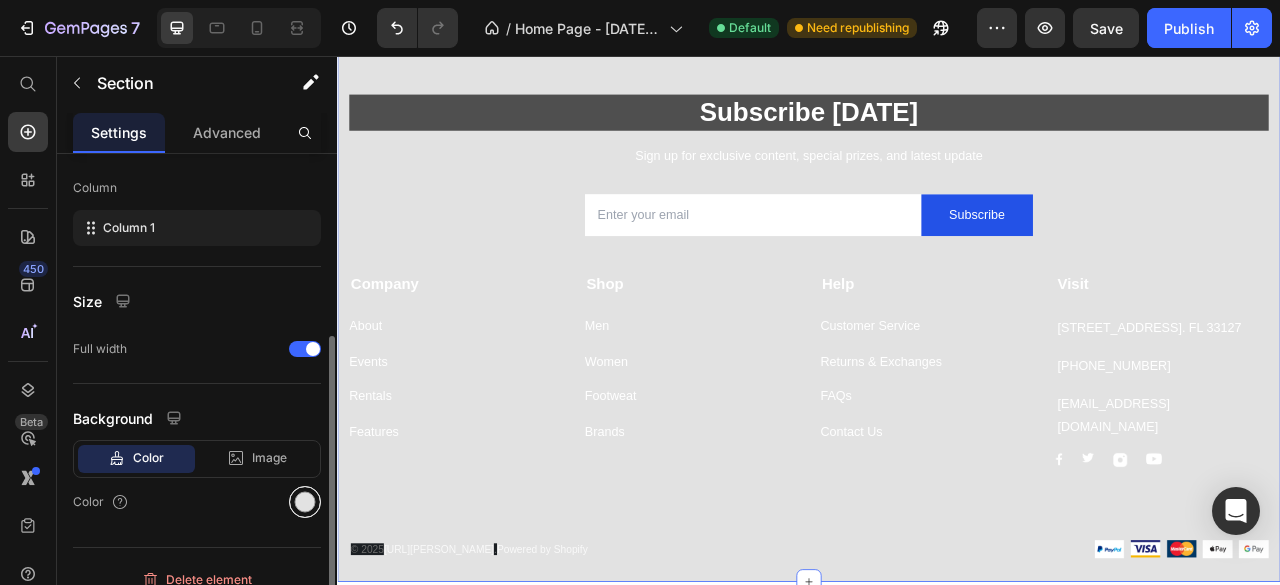 click at bounding box center [305, 502] 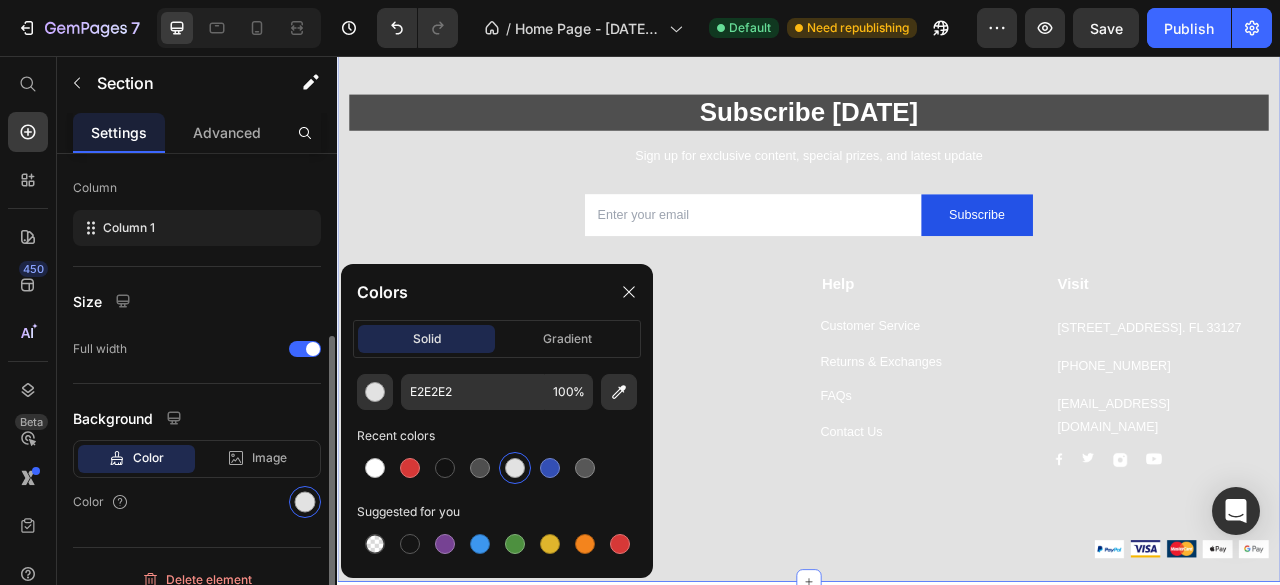 scroll, scrollTop: 318, scrollLeft: 0, axis: vertical 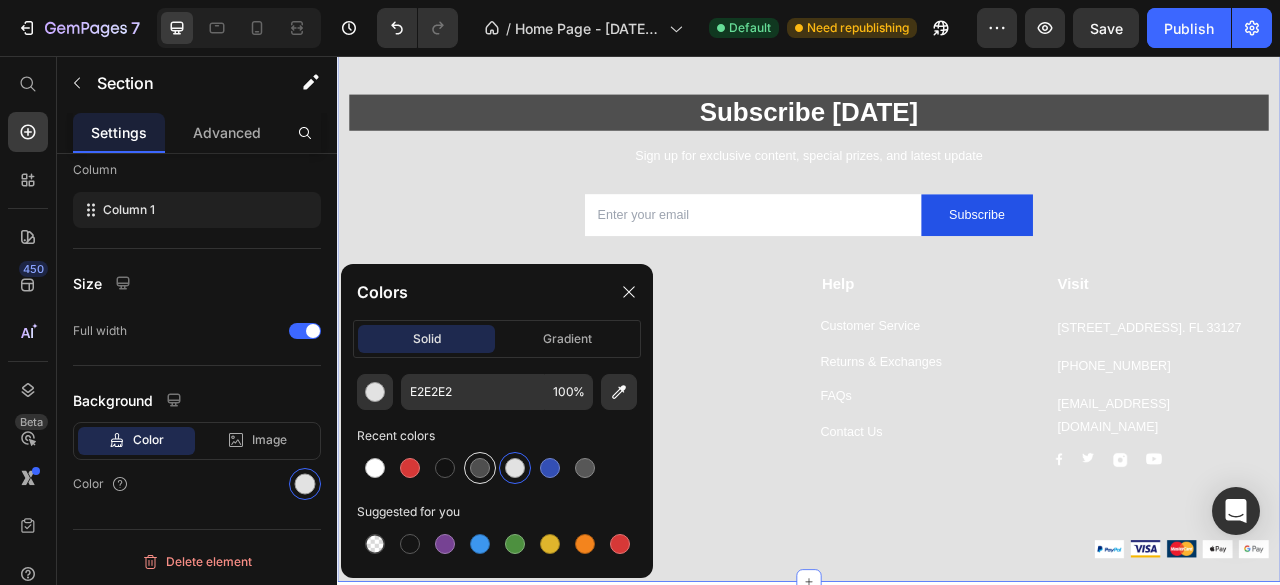 click at bounding box center (480, 468) 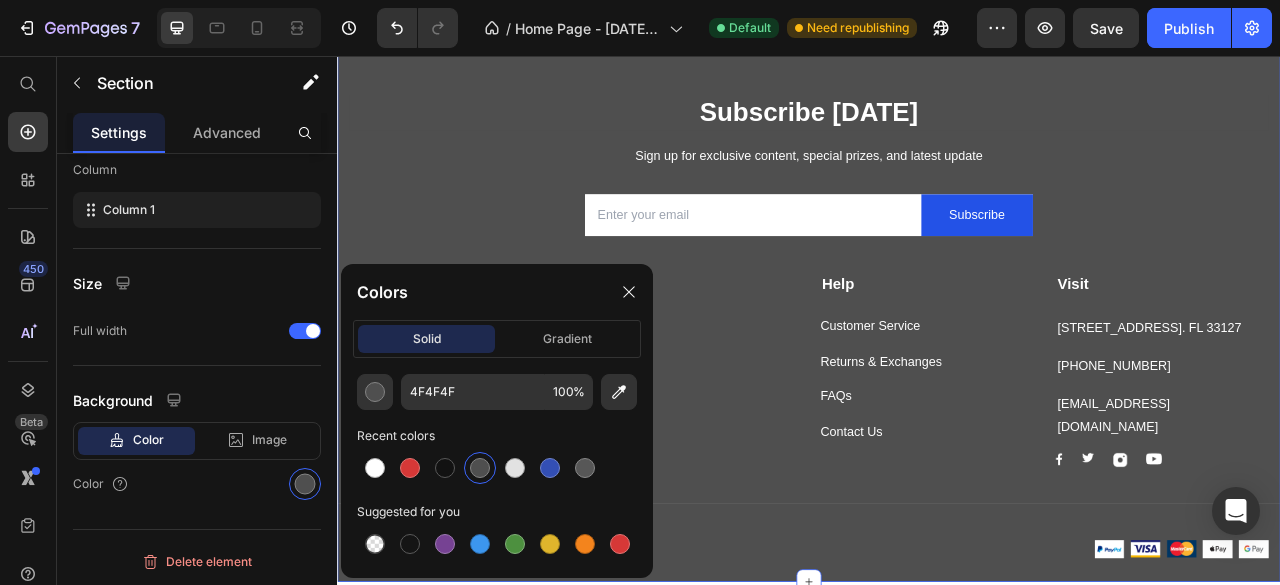 scroll, scrollTop: 318, scrollLeft: 0, axis: vertical 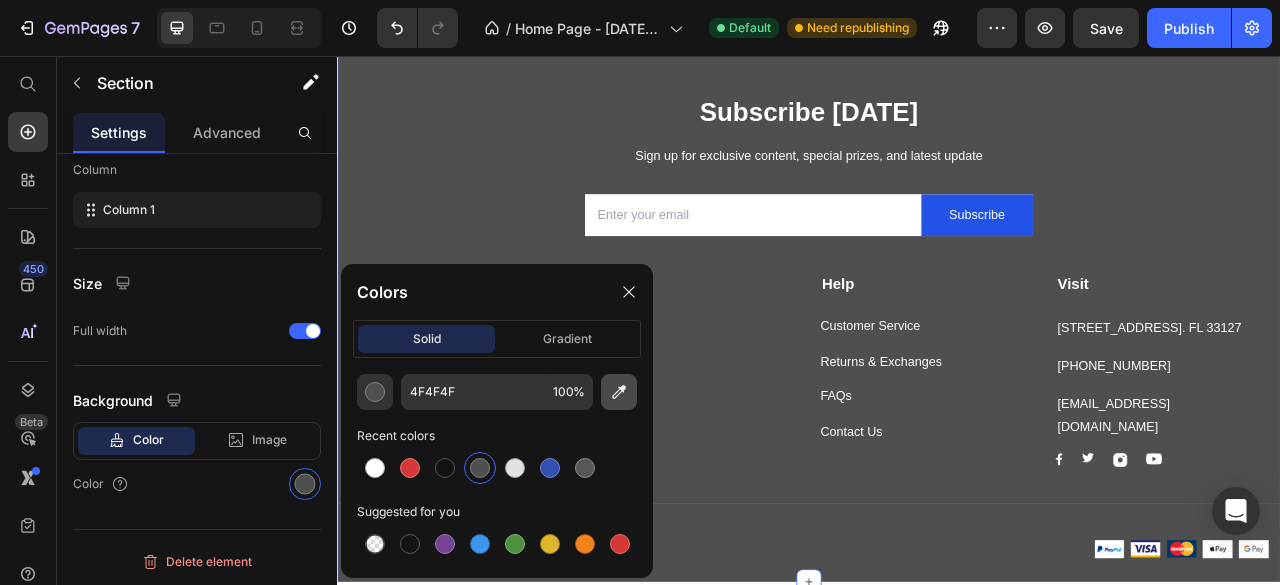 click 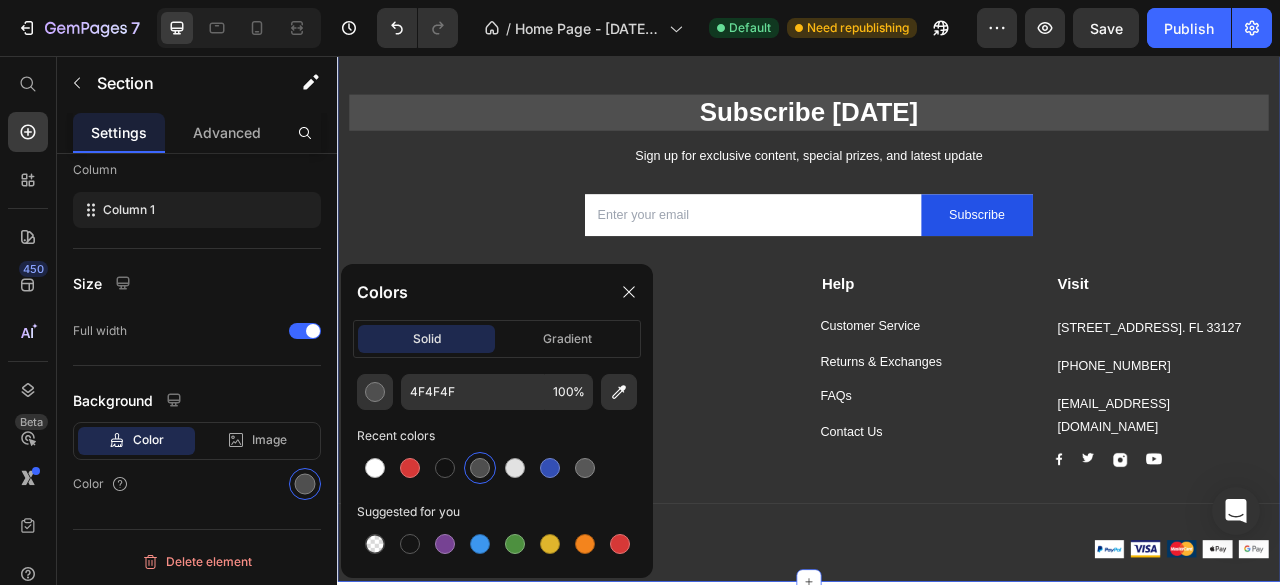 type on "333333" 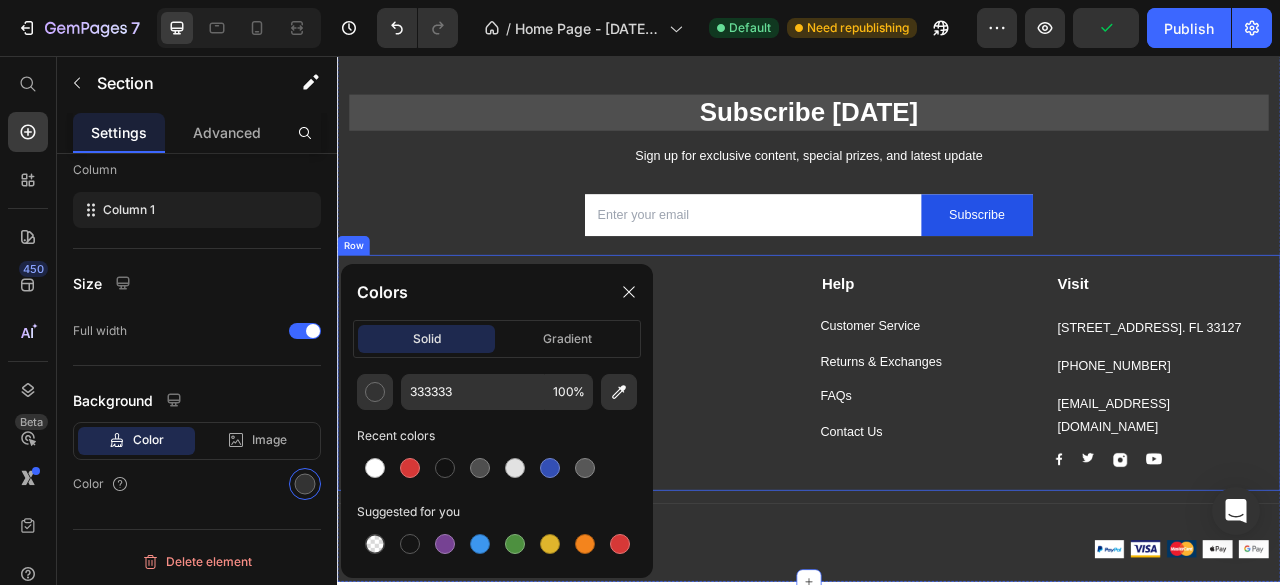 click on "Company Text block About Button Events Button Rentals Button Features Button Shop Text block Men Button Women Button Footweat Button Brands Button Help Text block Customer Service Button Returns & Exchanges Button FAQs Button Contact Us Button Visit Text block [STREET_ADDRESS]. FL 33127 Text block [PHONE_NUMBER] Text block [EMAIL_ADDRESS][DOMAIN_NAME] Text block Image Image Image Image Row Row" at bounding box center (937, 459) 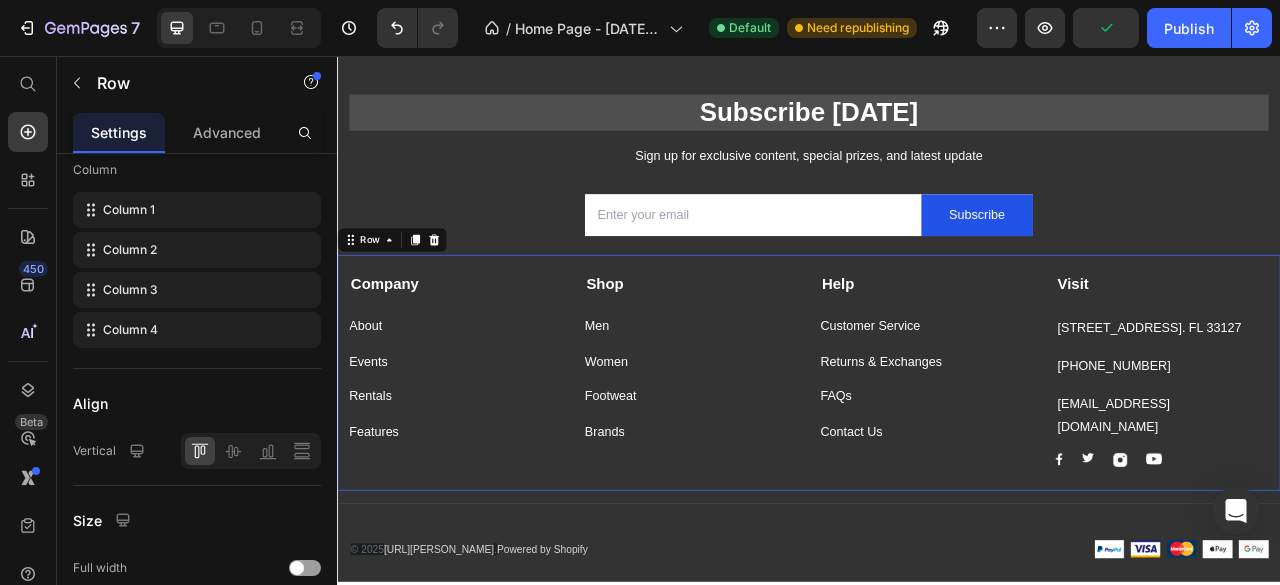 scroll, scrollTop: 0, scrollLeft: 0, axis: both 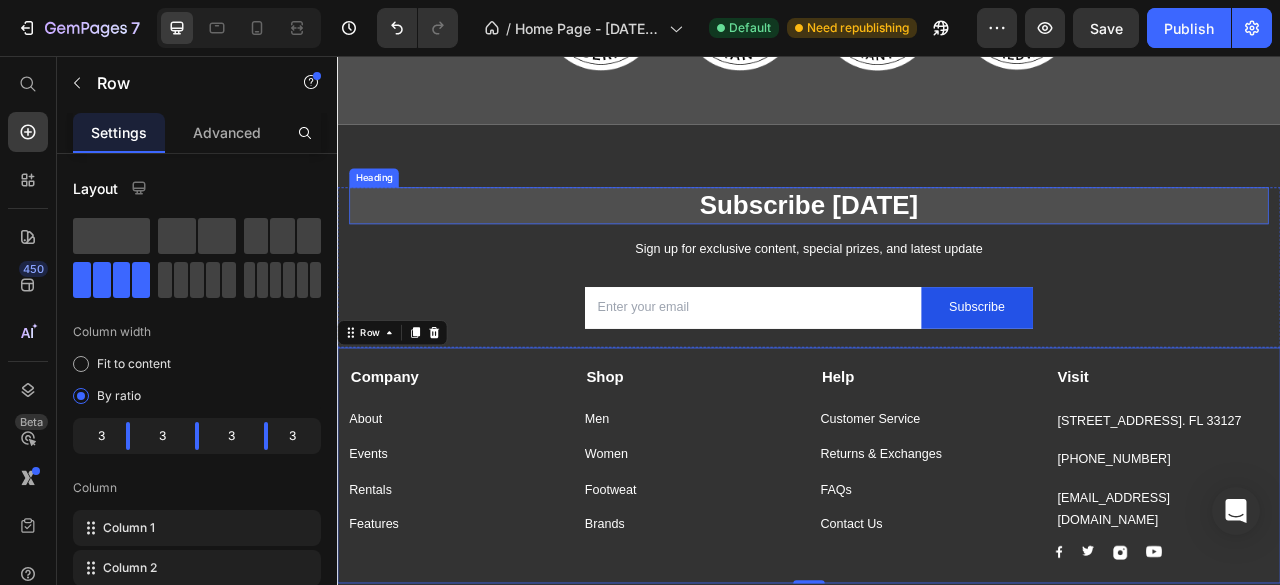 click on "Subscribe [DATE]" at bounding box center (937, 246) 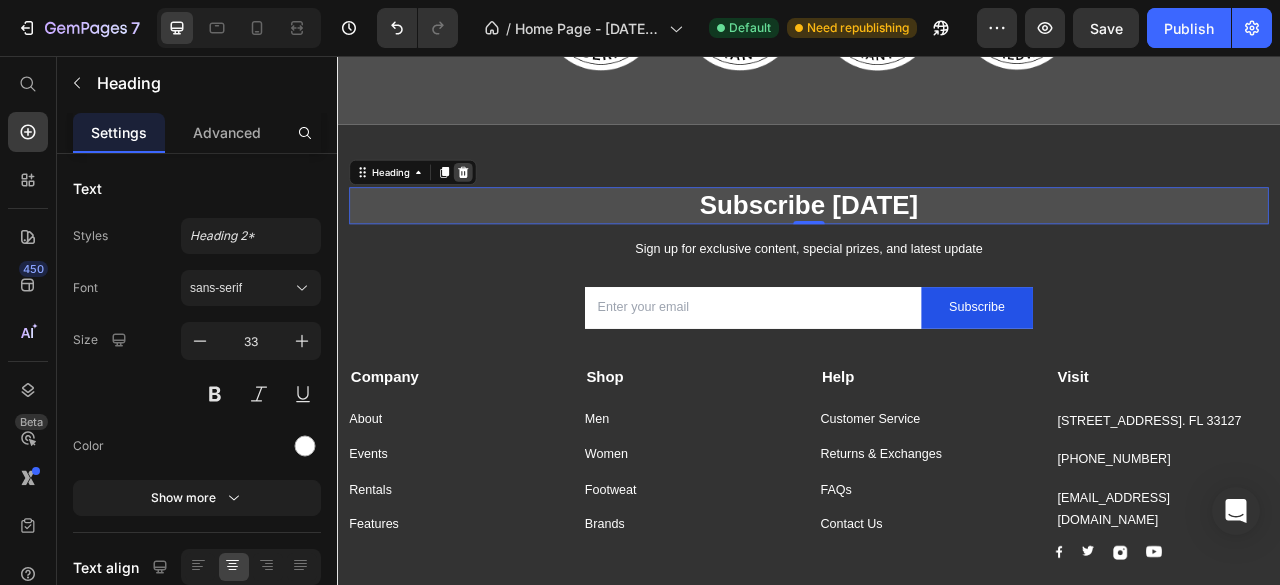 click 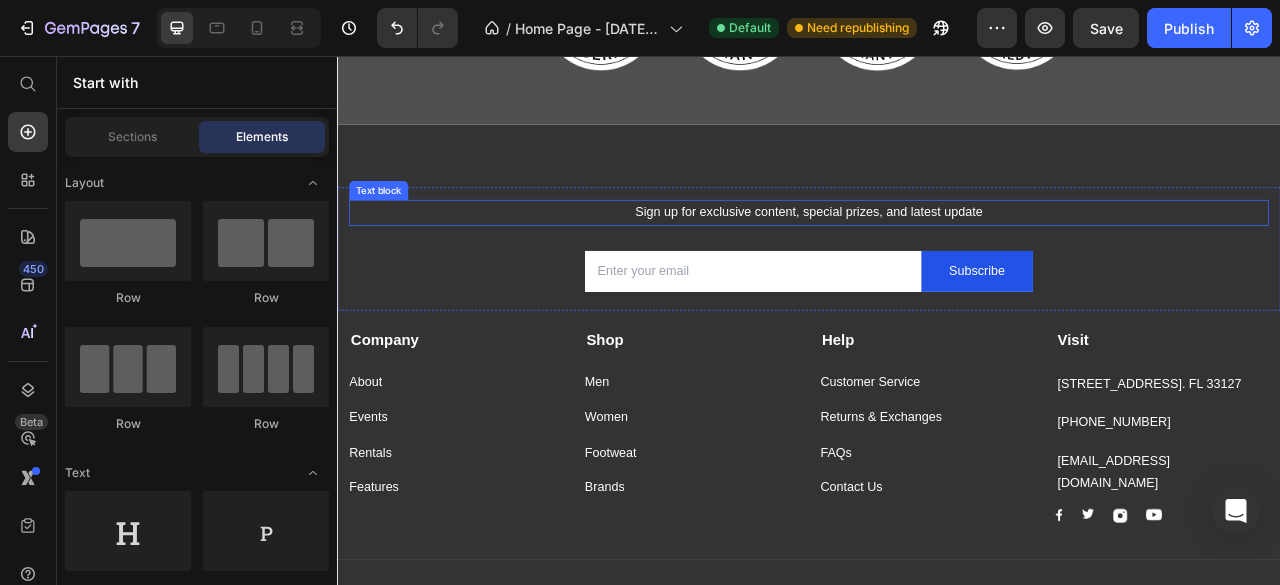 click on "Sign up for exclusive content, special prizes, and latest update" at bounding box center [937, 255] 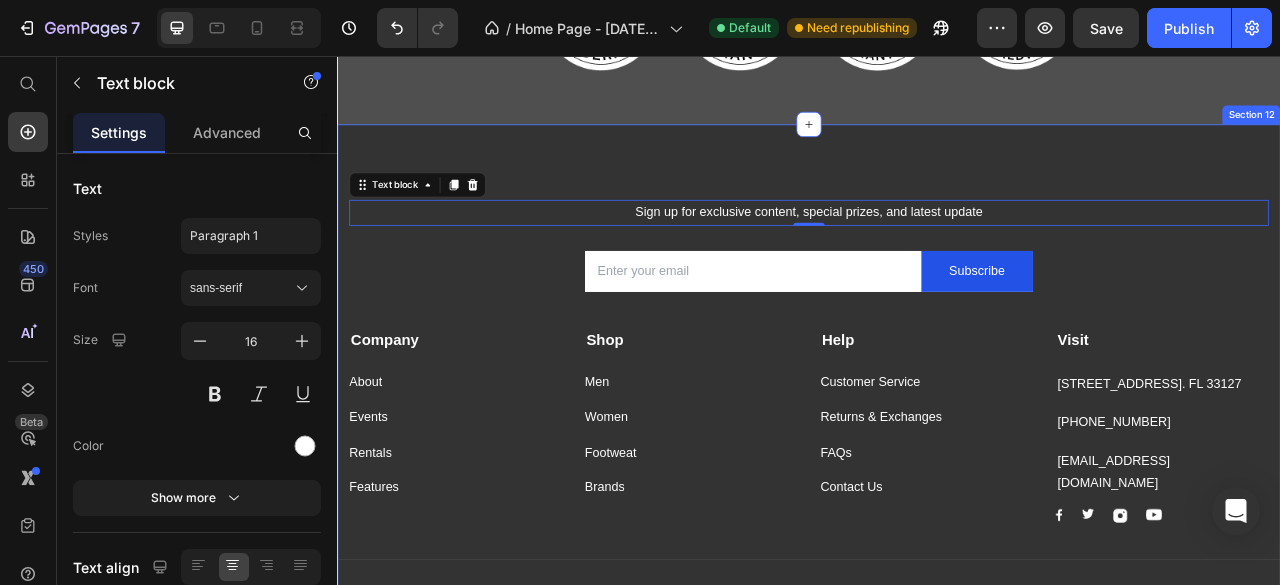 click on "Sign up for exclusive content, special prizes, and latest update Text block   0 Email Field Subscribe Submit Button Row Newsletter Row Company Text block About Button Events Button Rentals Button Features Button Shop Text block Men Button Women Button Footweat Button Brands Button Help Text block Customer Service Button Returns & Exchanges Button FAQs Button Contact Us Button Visit Text block [STREET_ADDRESS]. FL 33127 Text block [PHONE_NUMBER] Text block [EMAIL_ADDRESS][DOMAIN_NAME] Text block Image Image Image Image Row Row
Company
Shop
Help
Visit Accordion Row                Title Line © 2025  [URL][PERSON_NAME] .  Powered by Shopify Text block Image Image Image Image Image Row Row Section 12" at bounding box center (937, 470) 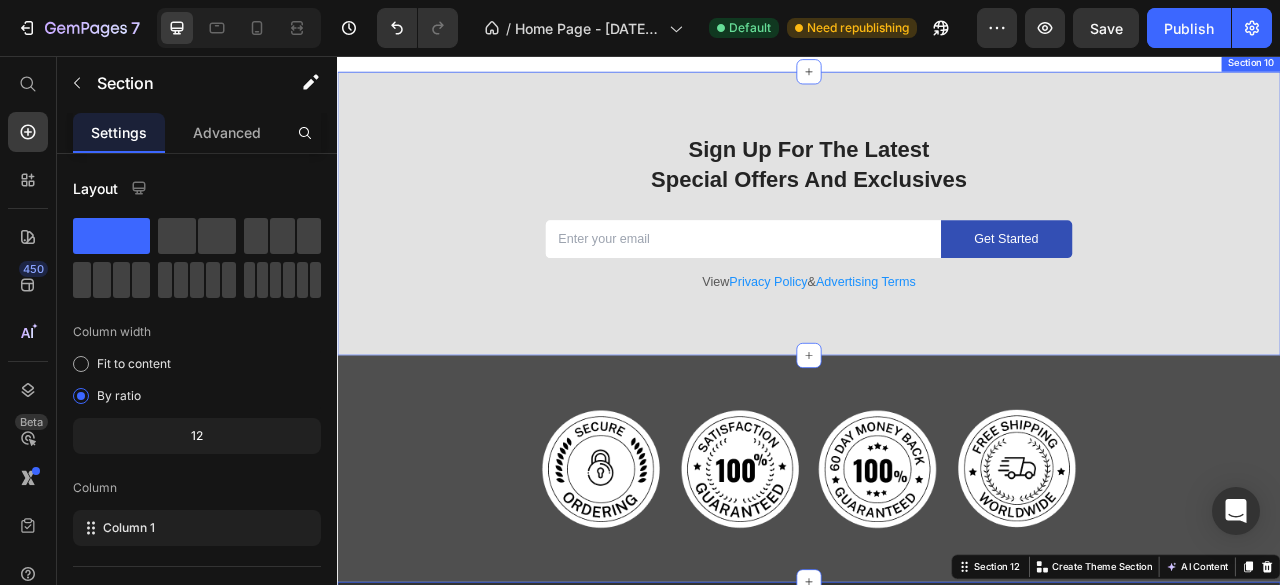 scroll, scrollTop: 5441, scrollLeft: 0, axis: vertical 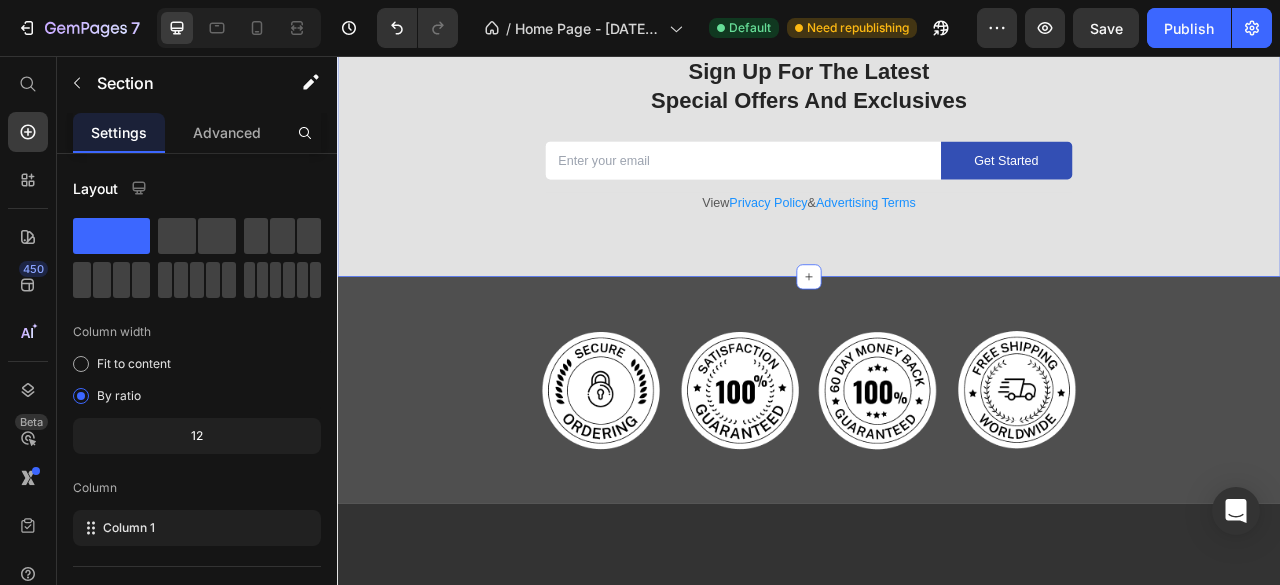 click on "Sign Up For The Latest  Special Offers And Exclusives Heading Email Field Get Started Submit Button Row View  Privacy Policy  &  Advertising Terms Text block Newsletter Row" at bounding box center (937, 180) 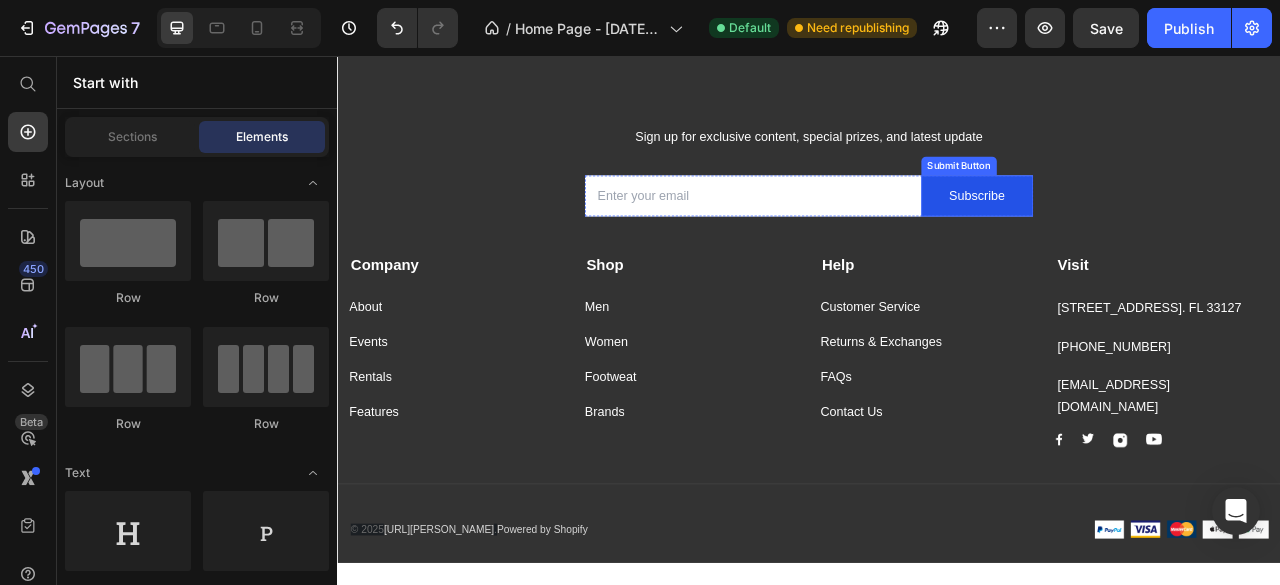 scroll, scrollTop: 5741, scrollLeft: 0, axis: vertical 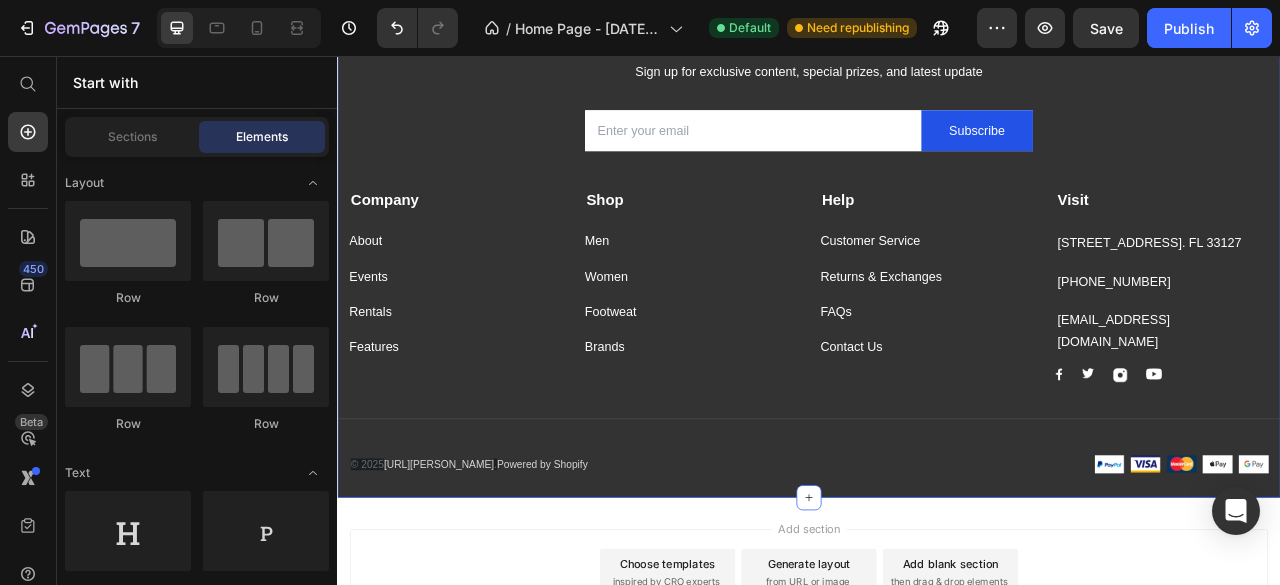 click on "Sign up for exclusive content, special prizes, and latest update Text block Email Field Subscribe Submit Button Row Newsletter Row Company Text block About Button Events Button Rentals Button Features Button Shop Text block Men Button Women Button Footweat Button Brands Button Help Text block Customer Service Button Returns & Exchanges Button FAQs Button Contact Us Button Visit Text block [STREET_ADDRESS]. FL 33127 Text block [PHONE_NUMBER] Text block [EMAIL_ADDRESS][DOMAIN_NAME] Text block Image Image Image Image Row Row
Company
Shop
Help
Visit Accordion Row                Title Line © 2025  [URL][PERSON_NAME] .  Powered by Shopify Text block Image Image Image Image Image Row Row Section 11" at bounding box center [937, 291] 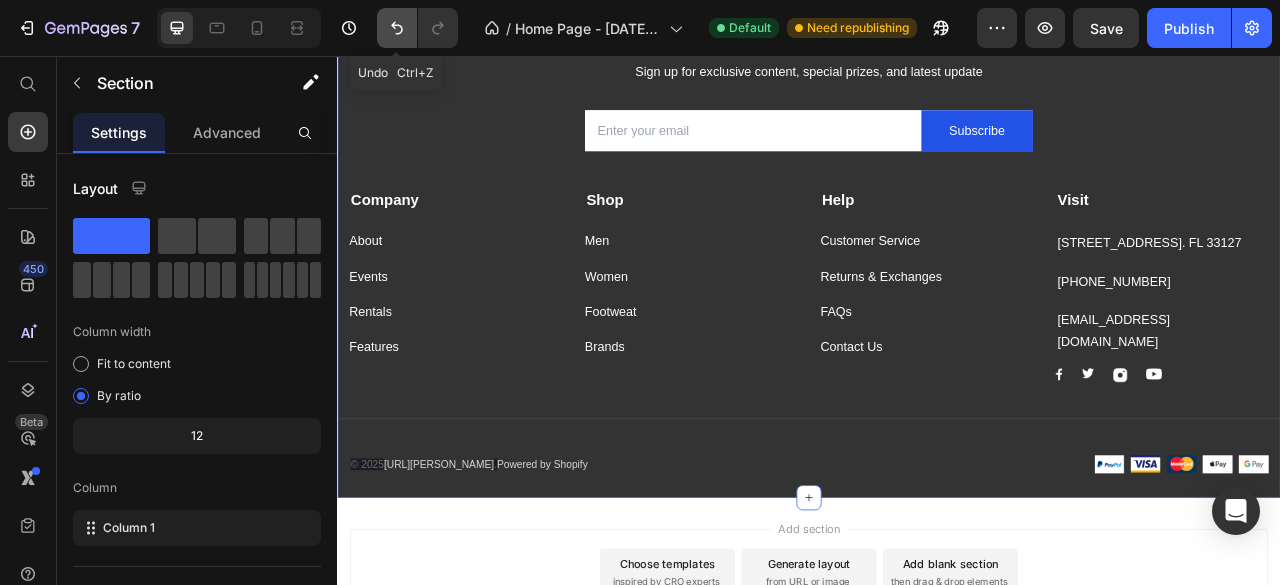 click 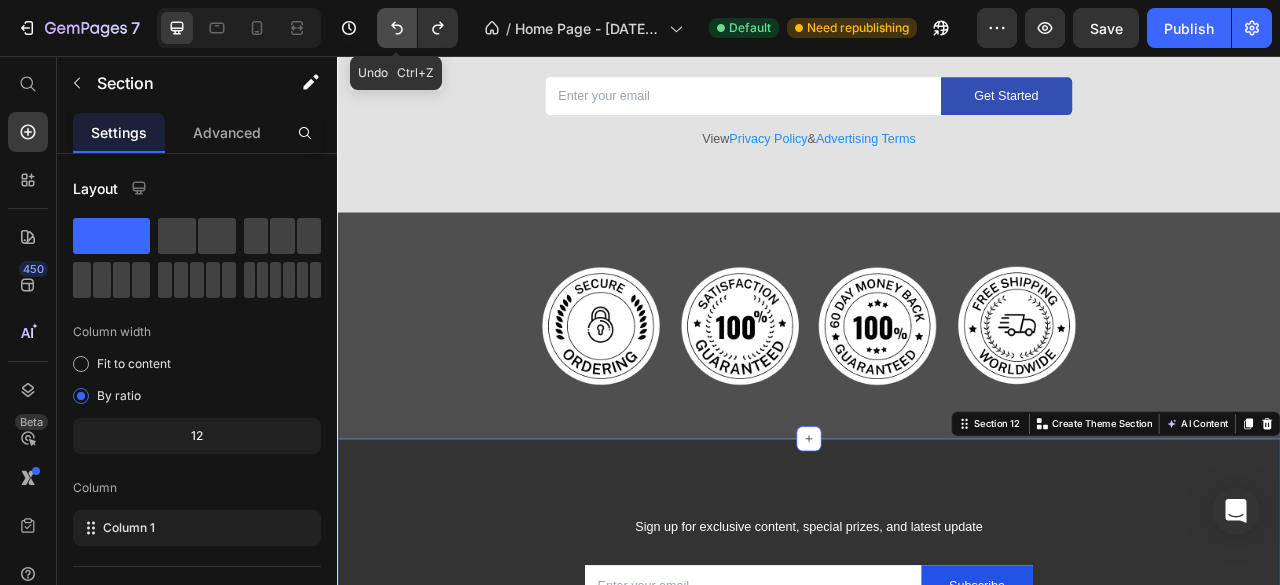 scroll, scrollTop: 6102, scrollLeft: 0, axis: vertical 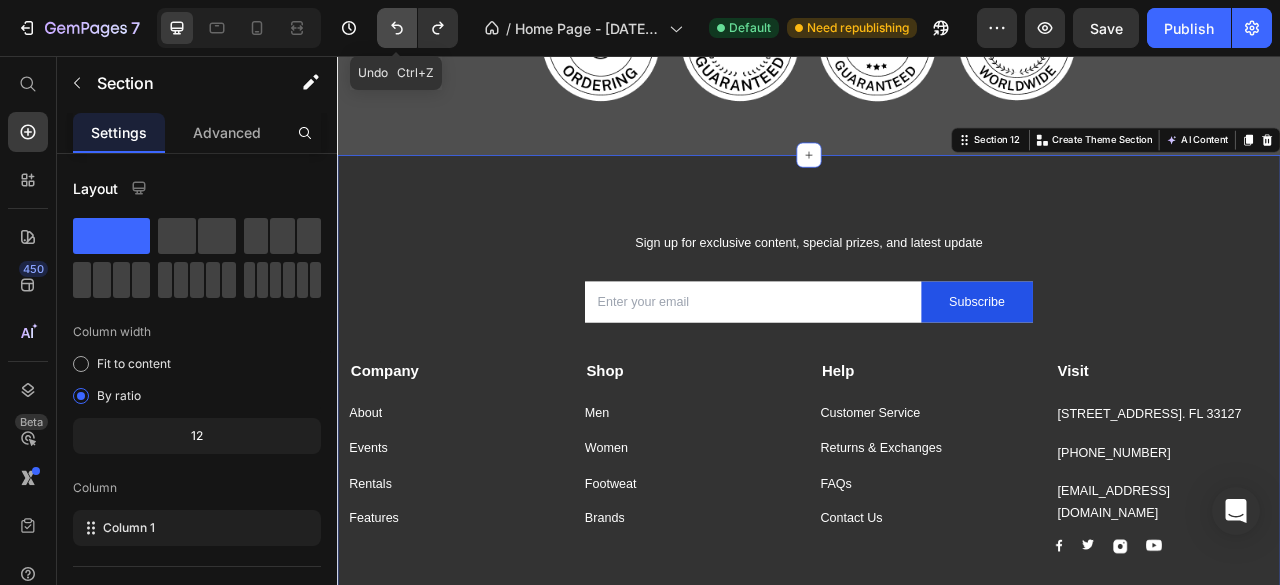 click 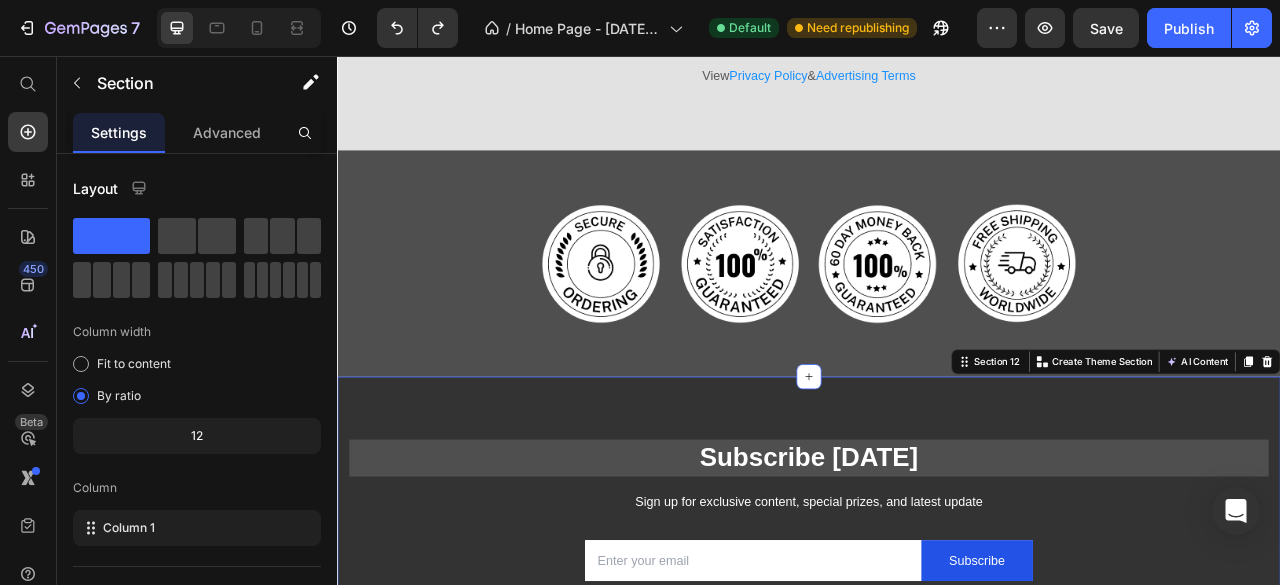 scroll, scrollTop: 5402, scrollLeft: 0, axis: vertical 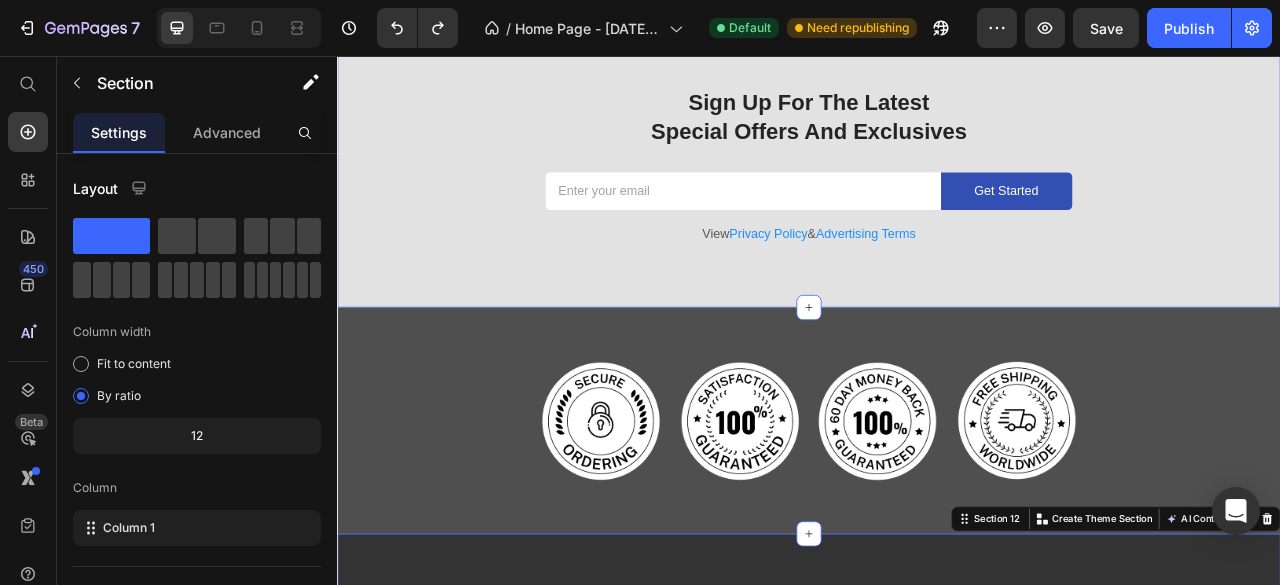 click on "Sign Up For The Latest  Special Offers And Exclusives Heading Email Field Get Started Submit Button Row View  Privacy Policy  &  Advertising Terms Text block Newsletter Row" at bounding box center (937, 219) 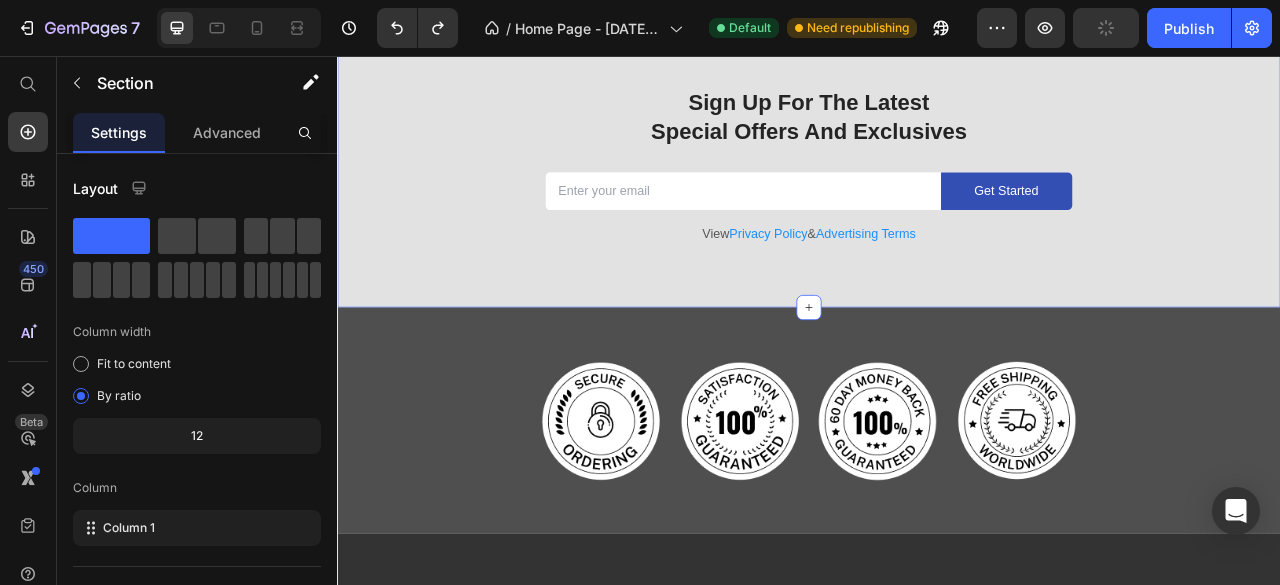click 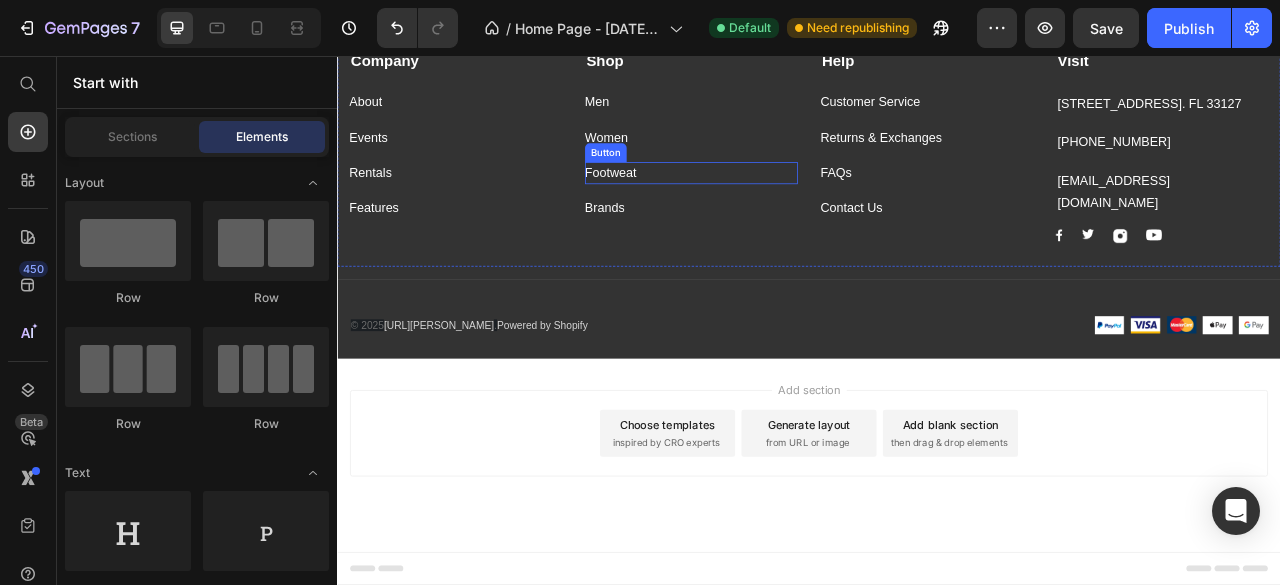 scroll, scrollTop: 5780, scrollLeft: 0, axis: vertical 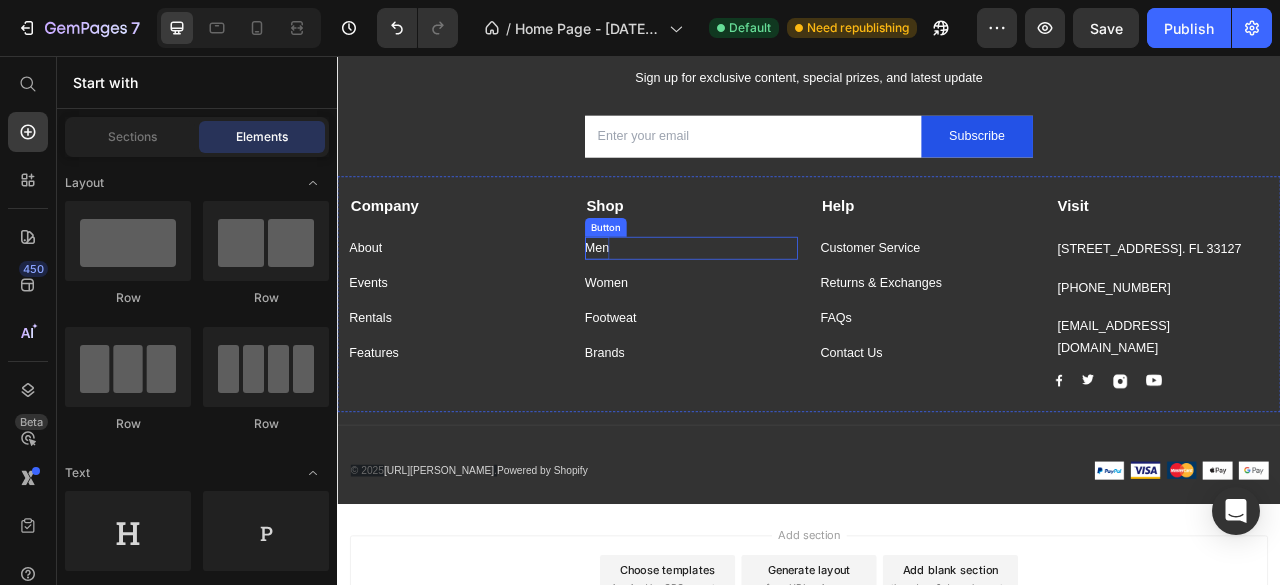 click on "Men" at bounding box center (667, 300) 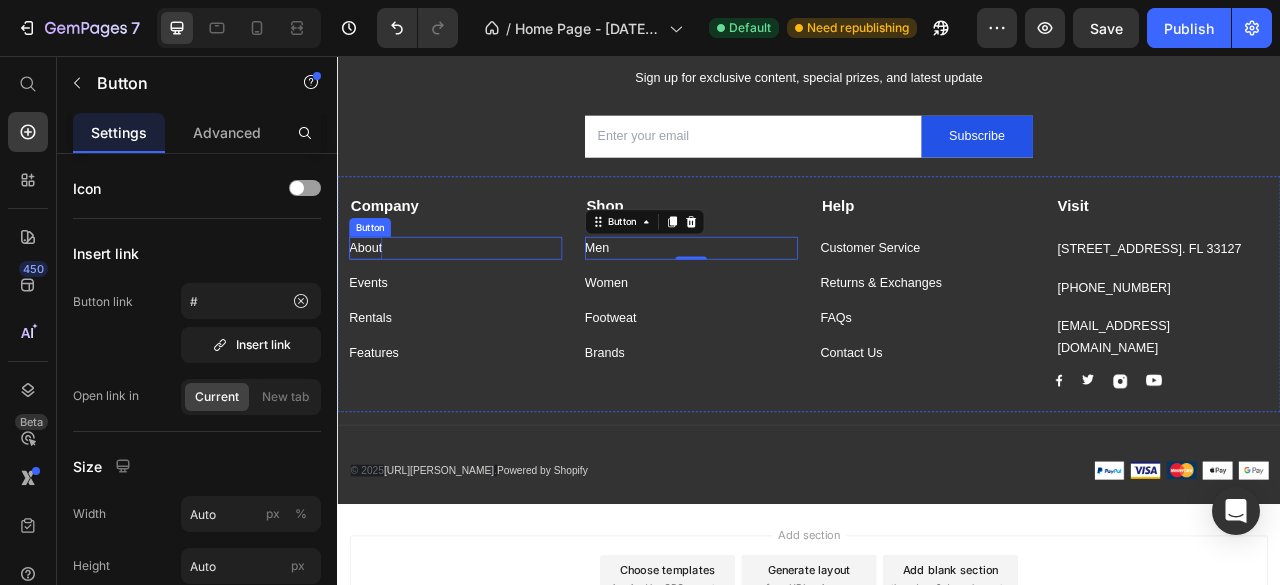 scroll, scrollTop: 5980, scrollLeft: 0, axis: vertical 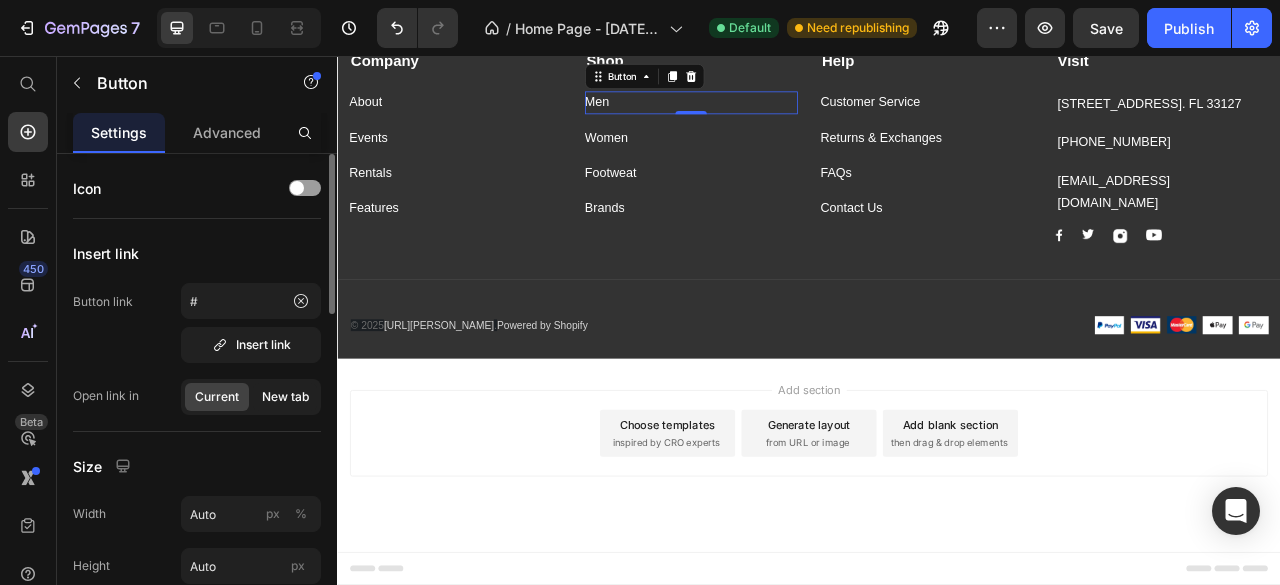 click on "New tab" 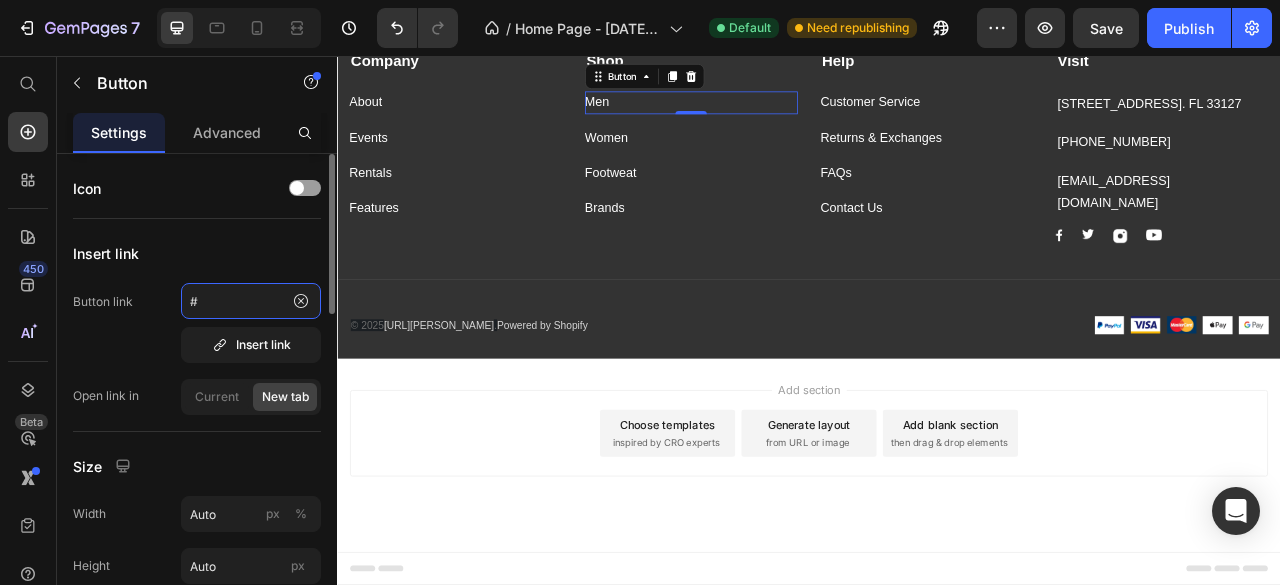 click on "#" 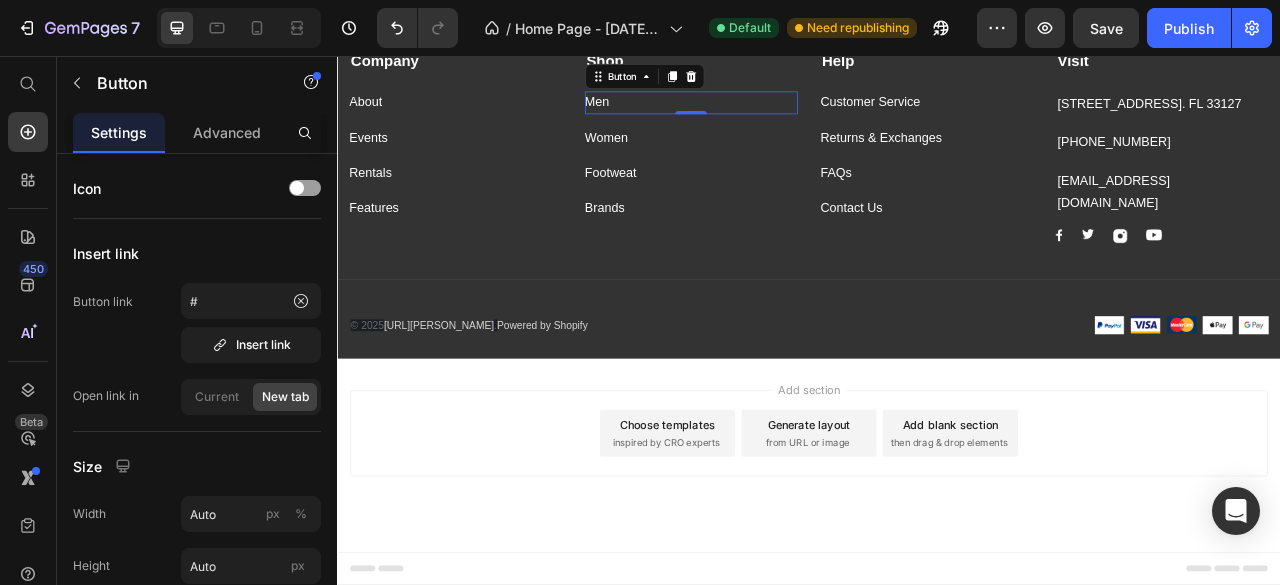 click on "Men Button   0" at bounding box center [787, 115] 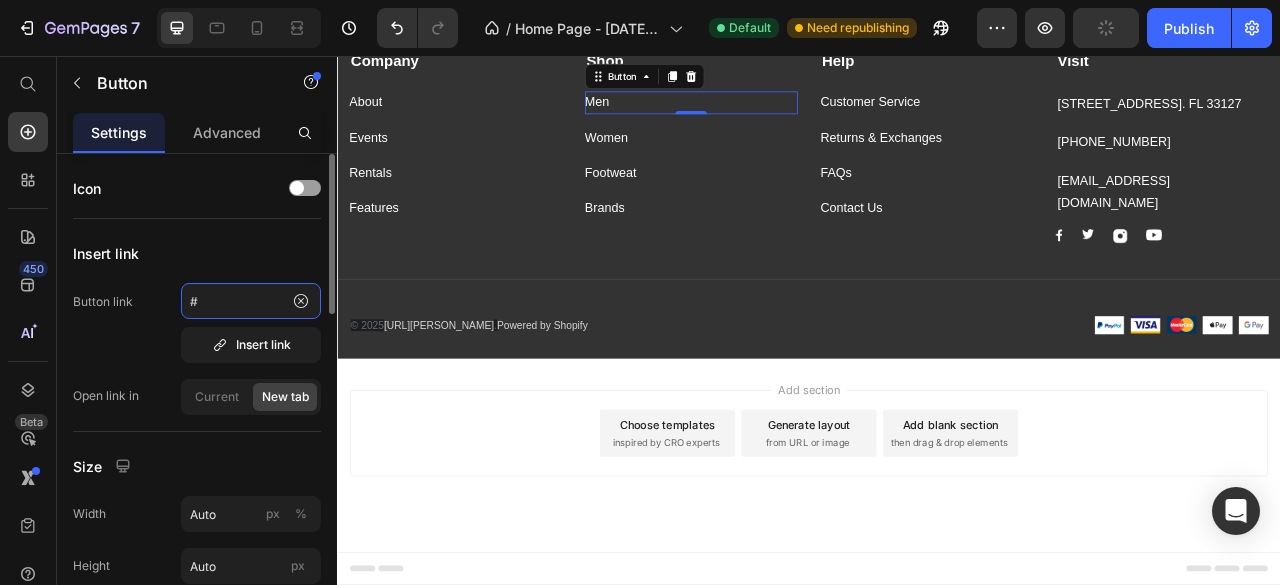 click on "#" 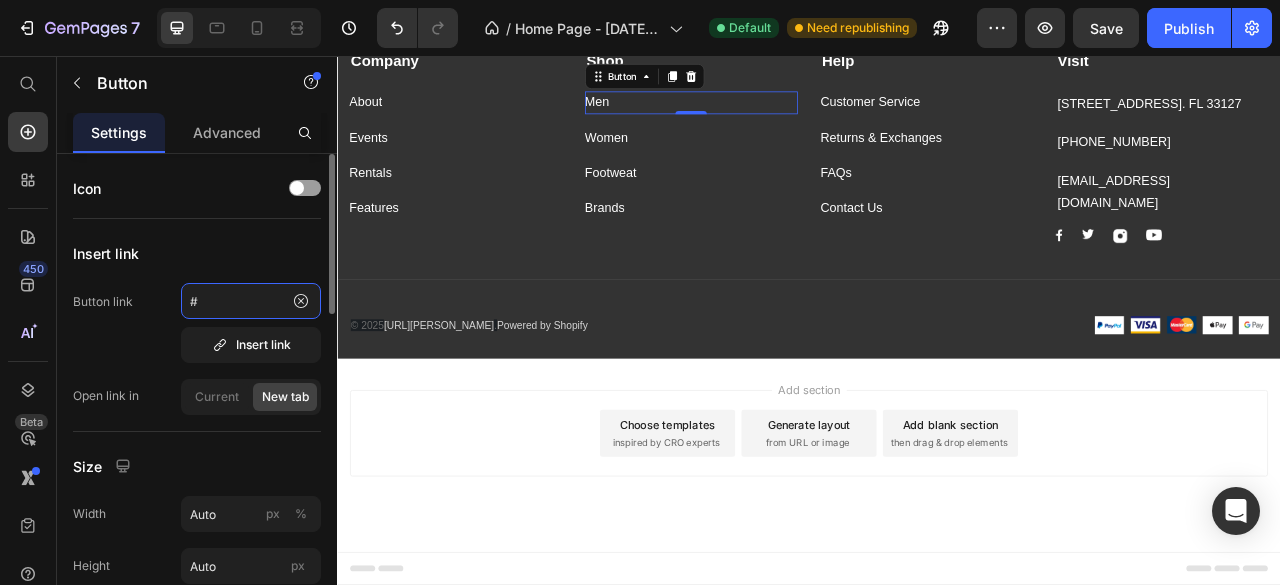 paste on "[URL][DOMAIN_NAME][PERSON_NAME]" 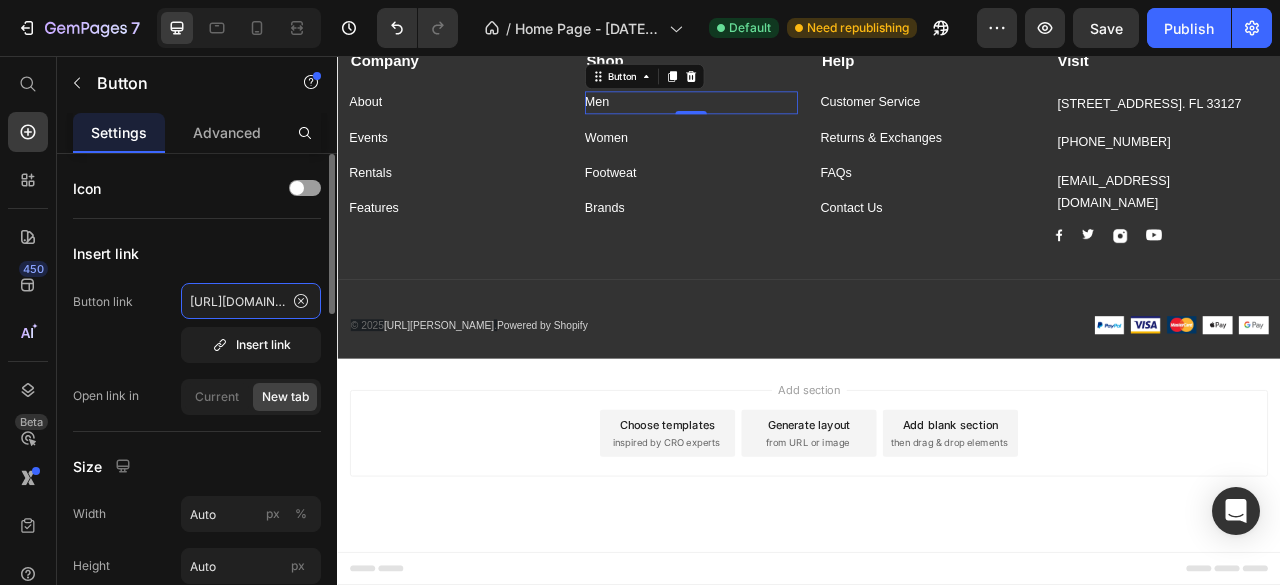 scroll, scrollTop: 0, scrollLeft: 274, axis: horizontal 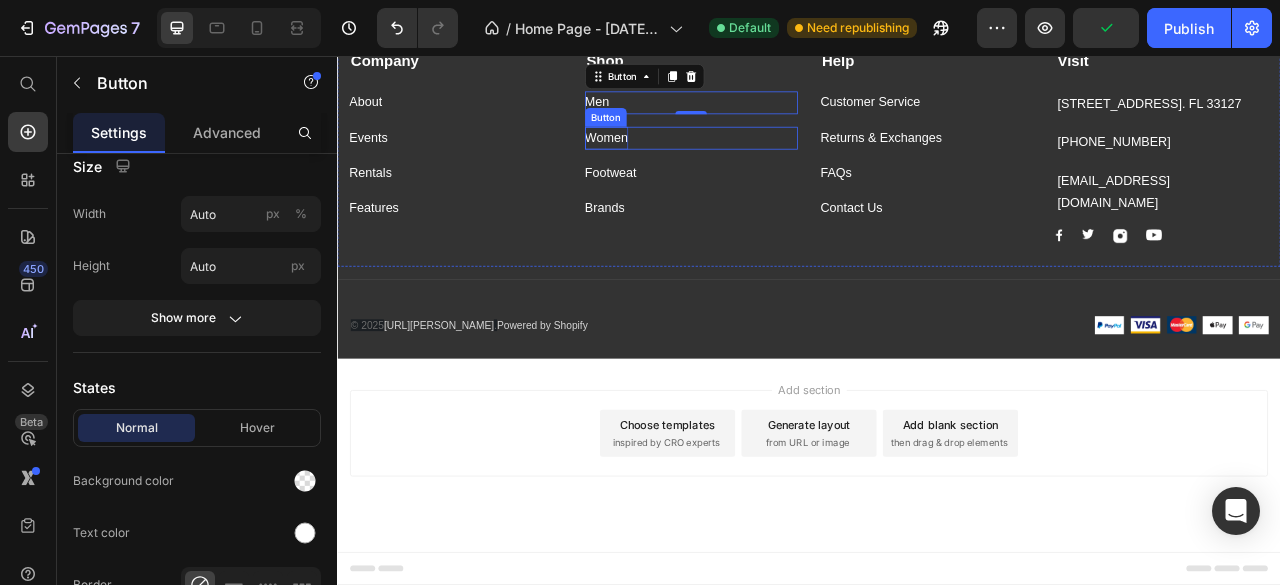 click on "Women" at bounding box center (679, 160) 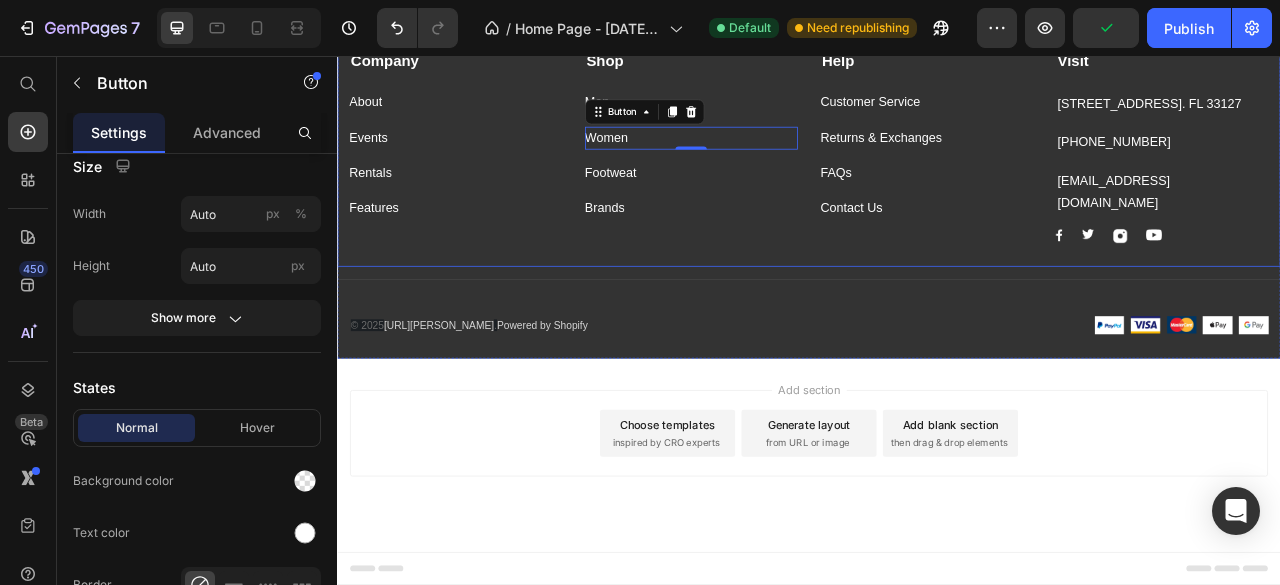 click on "Shop Text block Men Button Women Button   0 Footweat Button Brands Button" at bounding box center [787, 171] 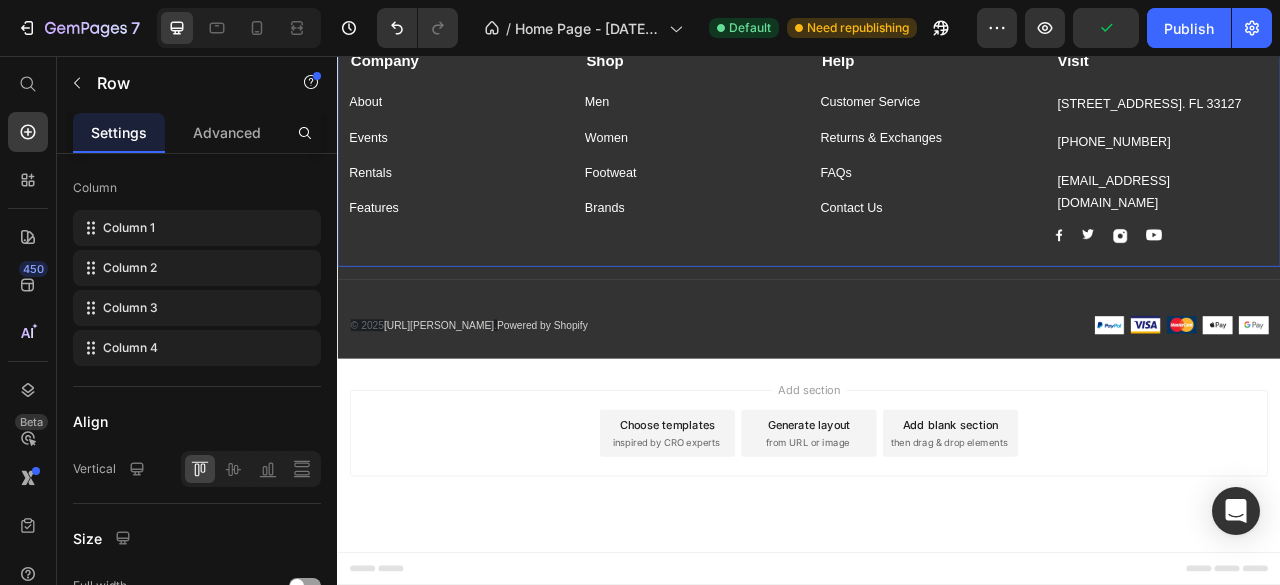 scroll, scrollTop: 0, scrollLeft: 0, axis: both 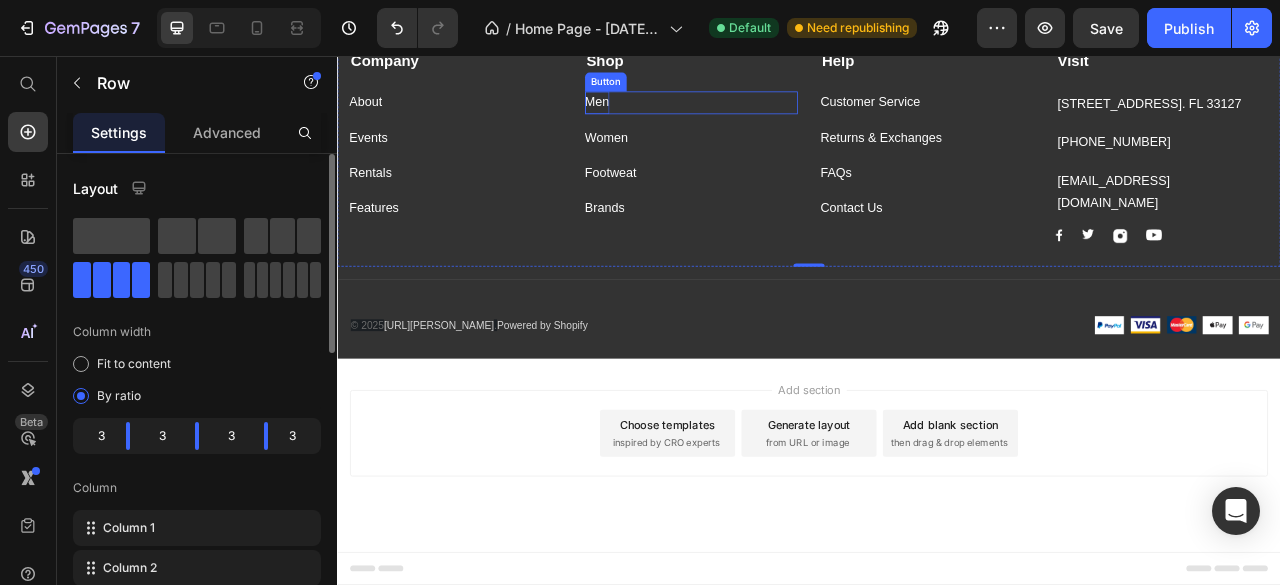 click on "Men" at bounding box center (667, 115) 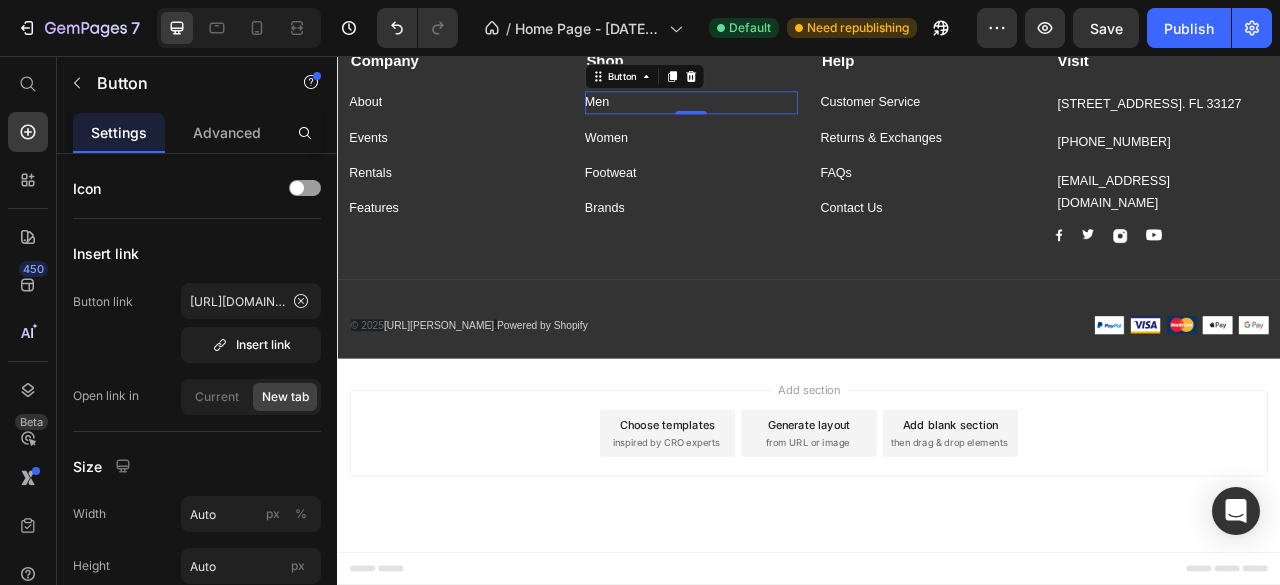 click on "Men Button   0" at bounding box center (787, 115) 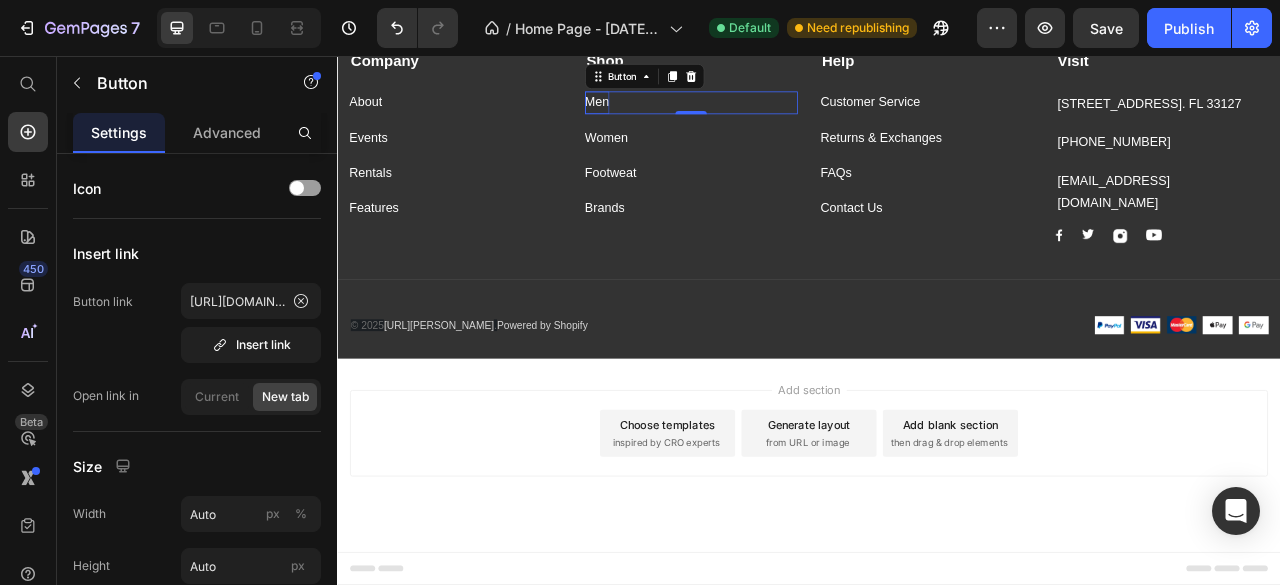 click on "Men" at bounding box center (667, 115) 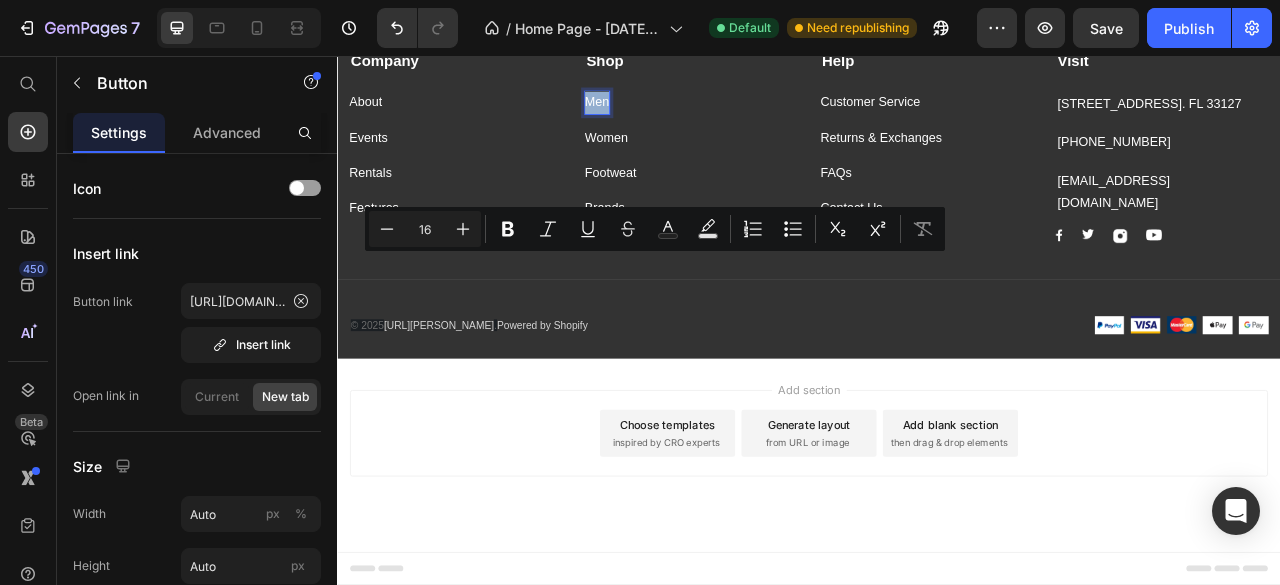 drag, startPoint x: 676, startPoint y: 323, endPoint x: 649, endPoint y: 316, distance: 27.89265 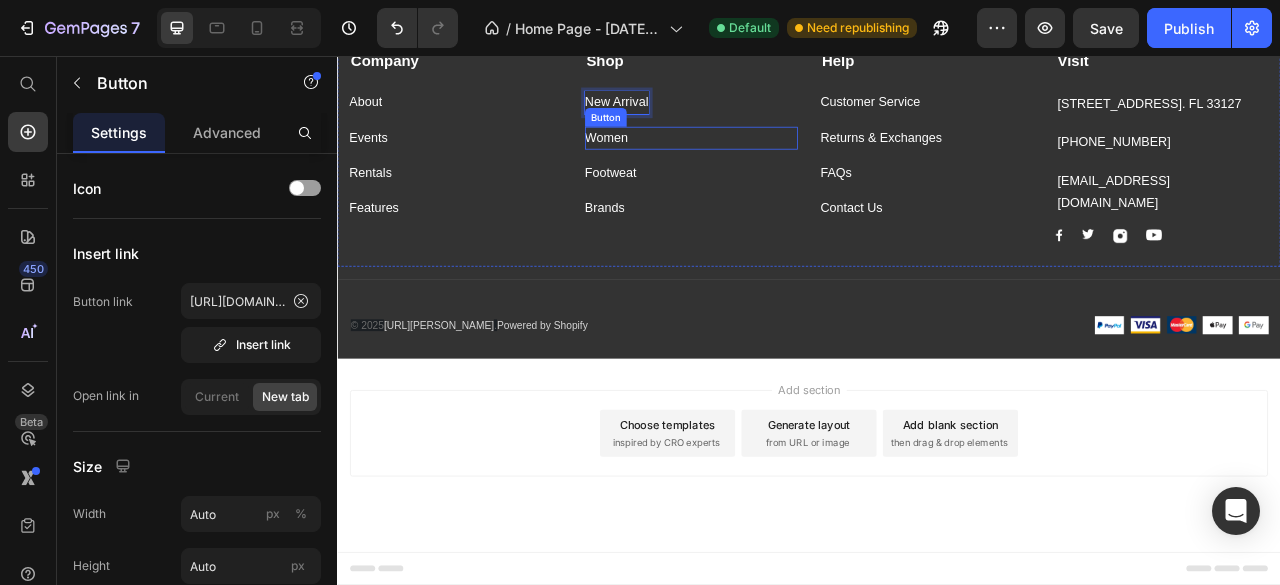 click on "Women Button" at bounding box center [787, 160] 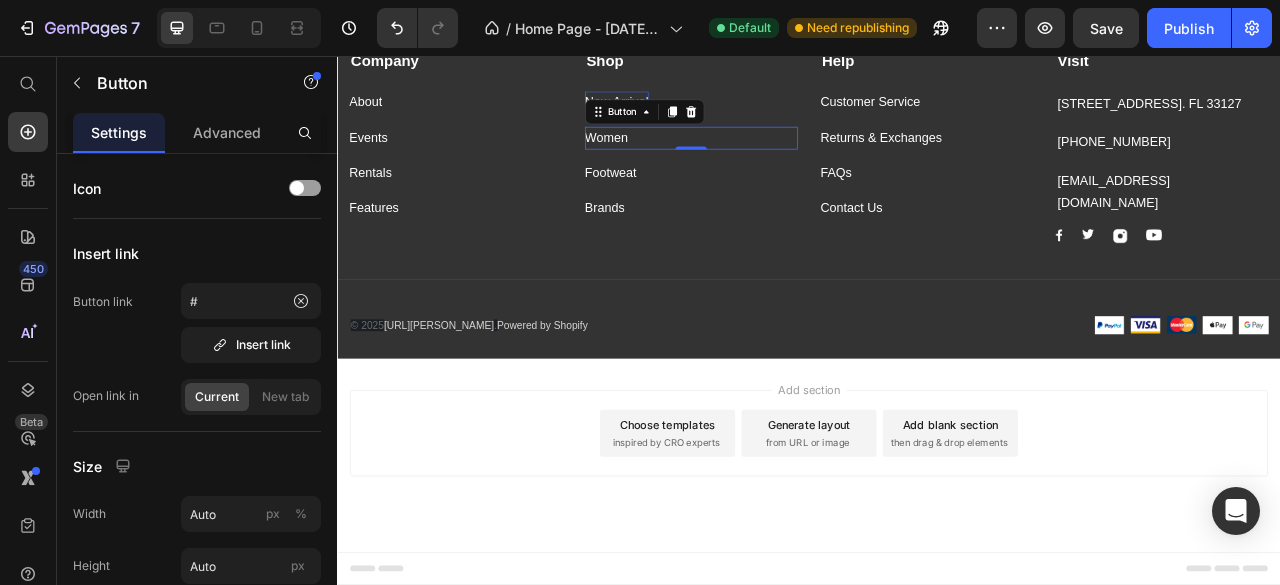 click on "Women Button   0" at bounding box center (787, 160) 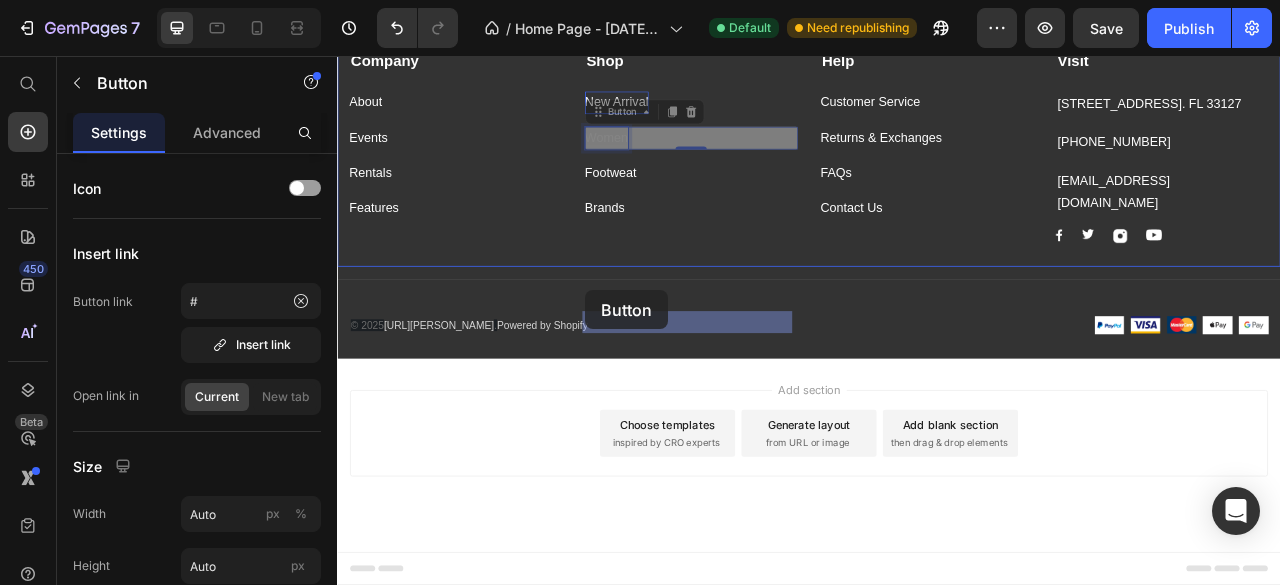 click on "Header Most Popular Blog Posts Heading
Image By  [PERSON_NAME] Text block
Icon [DATE] Text block Row 7 Keys to Shopify Success, Shared by Inspiring Women... Text block Image By  [PERSON_NAME] Text block
Icon [DATE] Text block Row Inspiration Made Easy: Products That Empower Your Life Text block Image By  [PERSON_NAME] Text block
Icon [DATE] Text block Row Independent Play: 8 Easy Ways to Help Baby or Toddler Enjoy It Text block Image By  Zoro Text block
Icon [DATE] Text block Row Transitioning from New Mom to Kindergarten Mom Text block Image By  Zoro Text block
Icon [DATE] Text block Row How To Prepare A Successful Website For [DATE][DATE] Text block
Carousel Row Section 9 Image Image Image Image Row Section 10 Subscribe [DATE] Heading Sign up for exclusive content, special prizes, and latest update Text block Email Field Subscribe Submit Button Row Newsletter Row Company Text block About Button" at bounding box center [937, -2590] 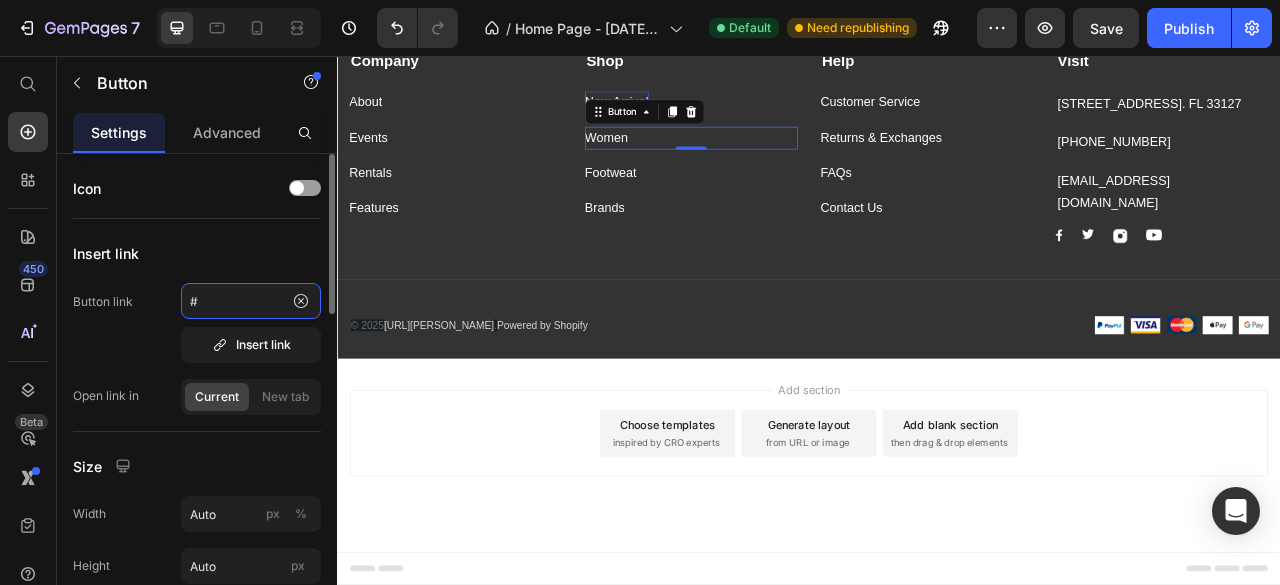 click on "#" 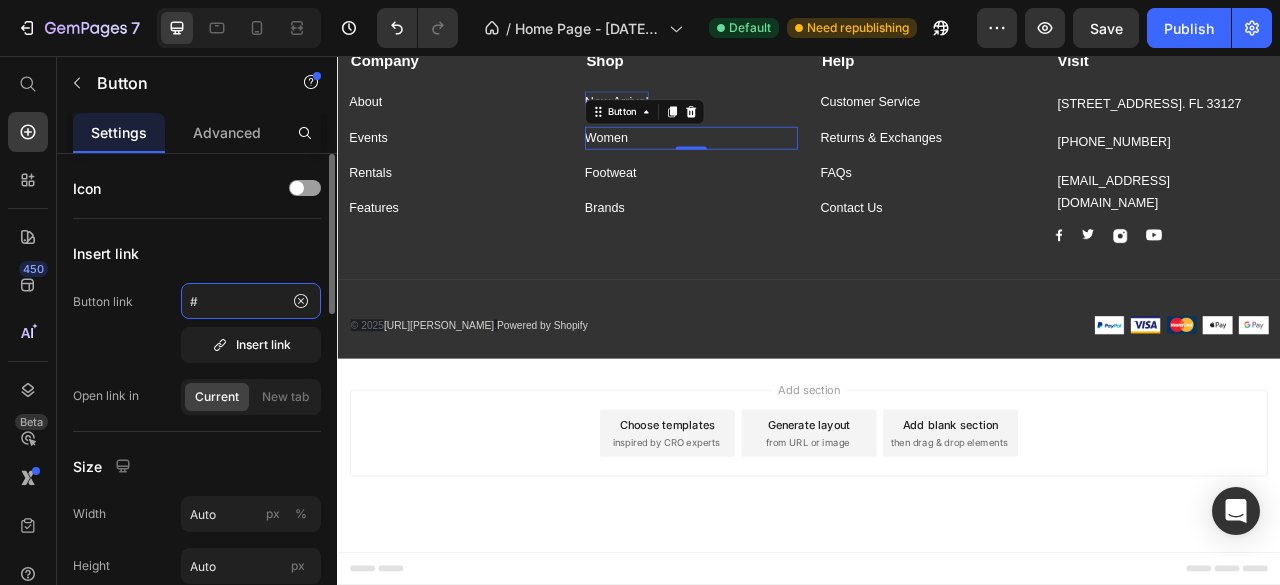 paste on "[URL][DOMAIN_NAME][PERSON_NAME]" 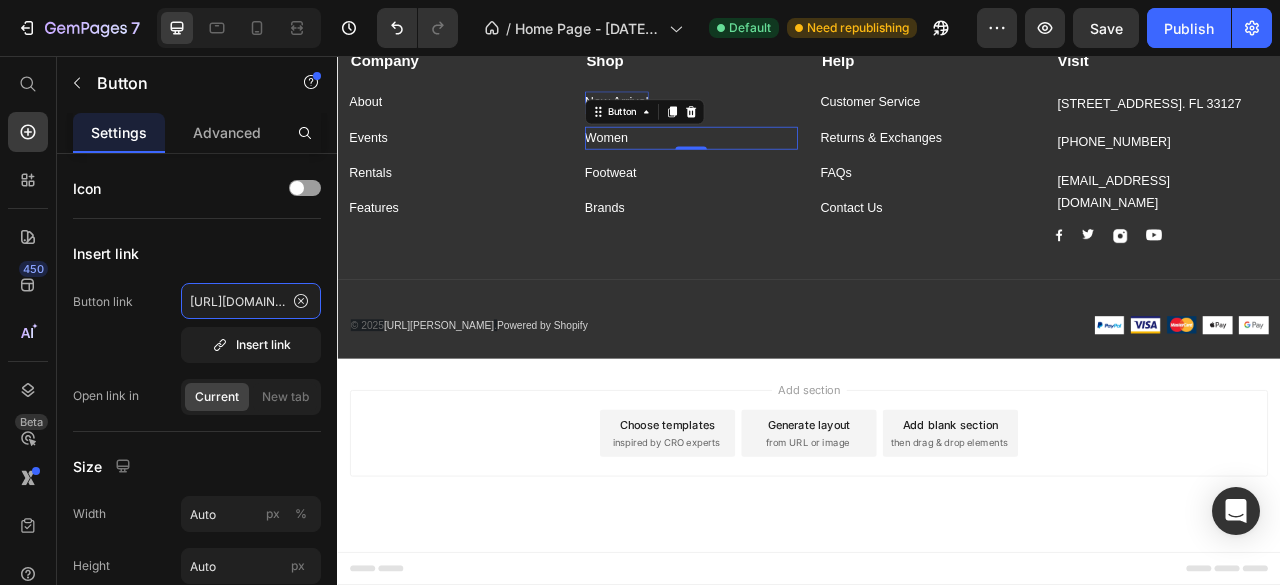 scroll, scrollTop: 0, scrollLeft: 299, axis: horizontal 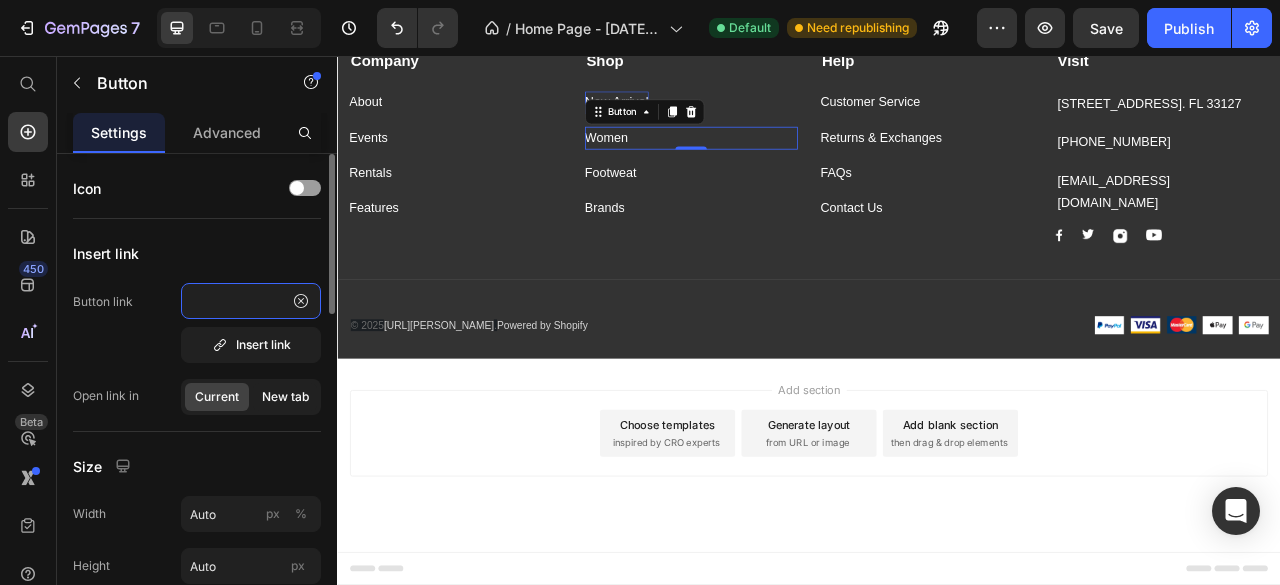 type on "[URL][DOMAIN_NAME][PERSON_NAME]" 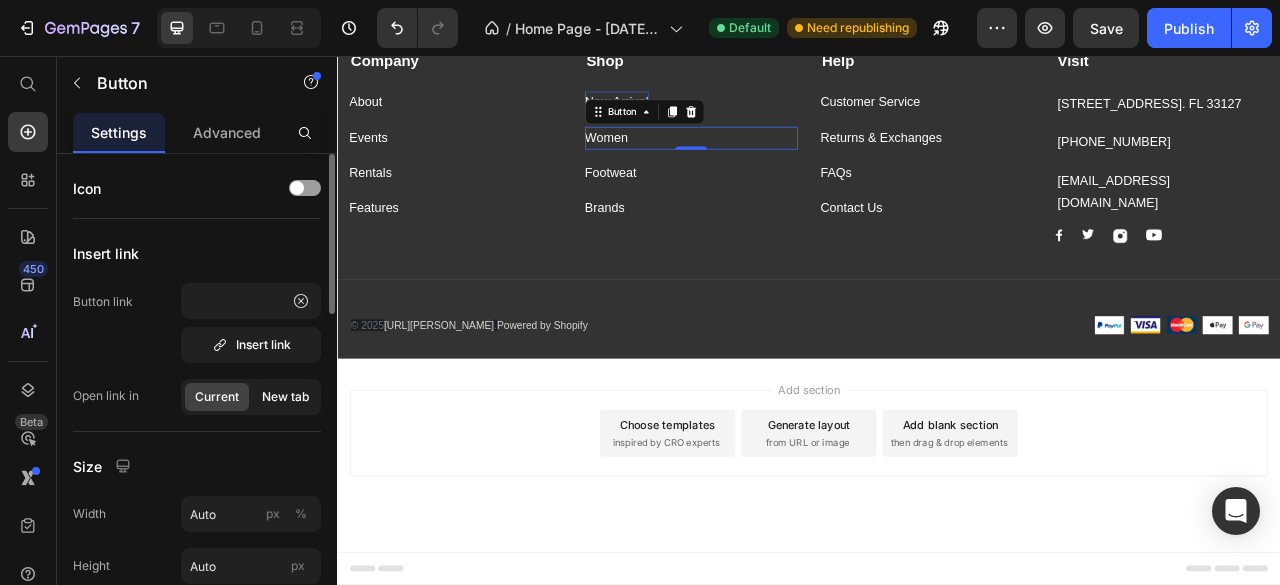 scroll, scrollTop: 0, scrollLeft: 0, axis: both 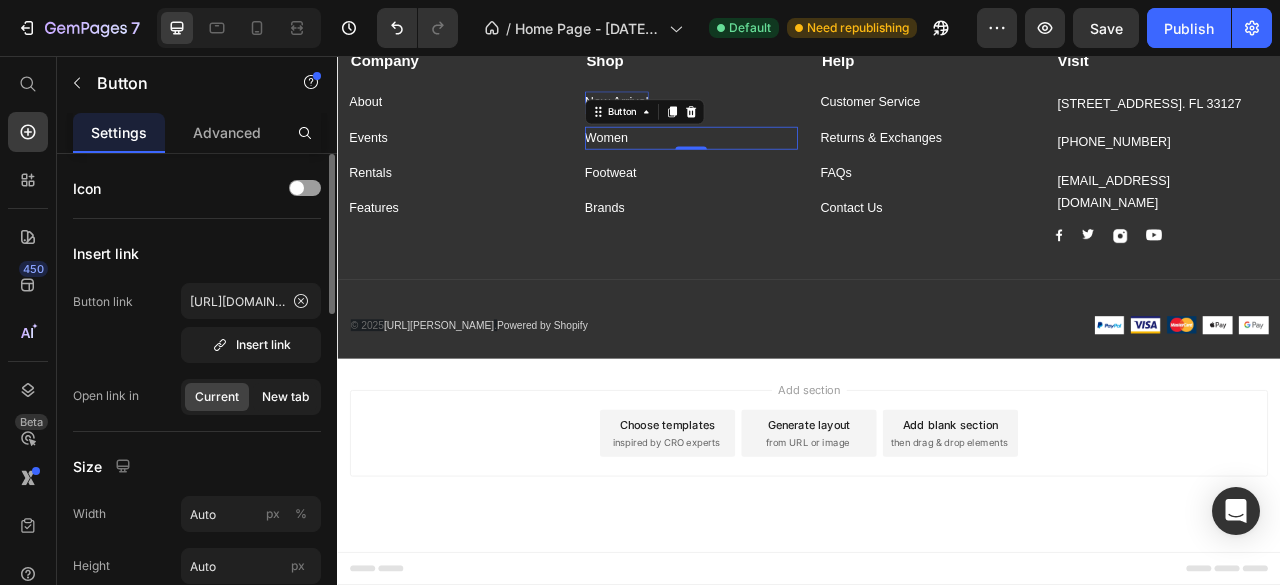 click on "New tab" 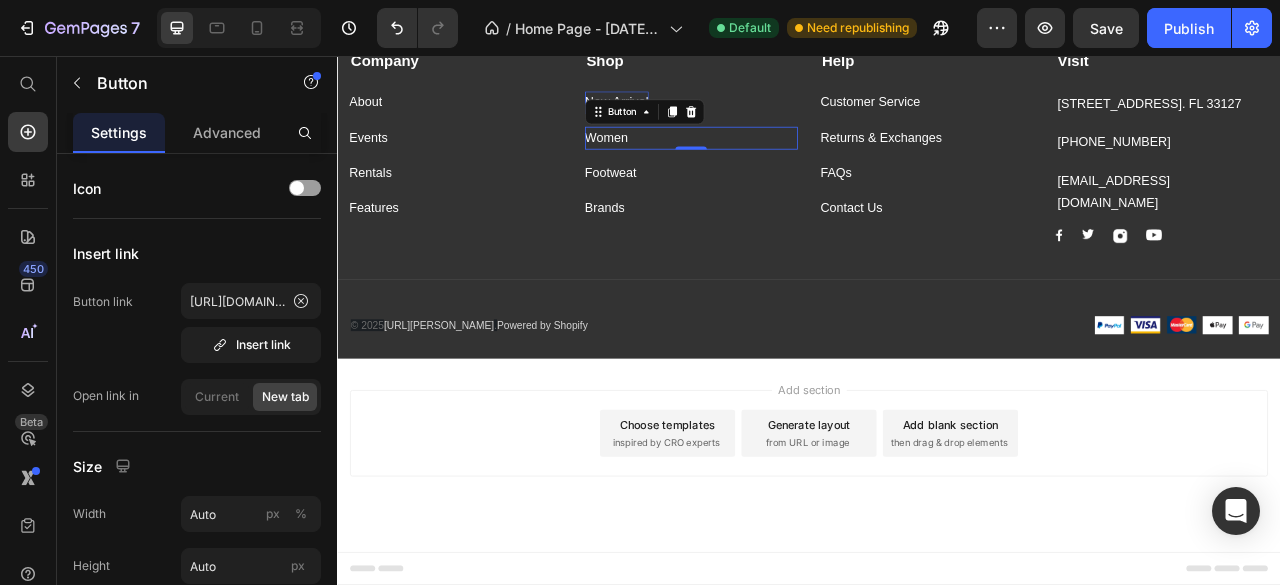 click on "Women Button   0" at bounding box center (787, 160) 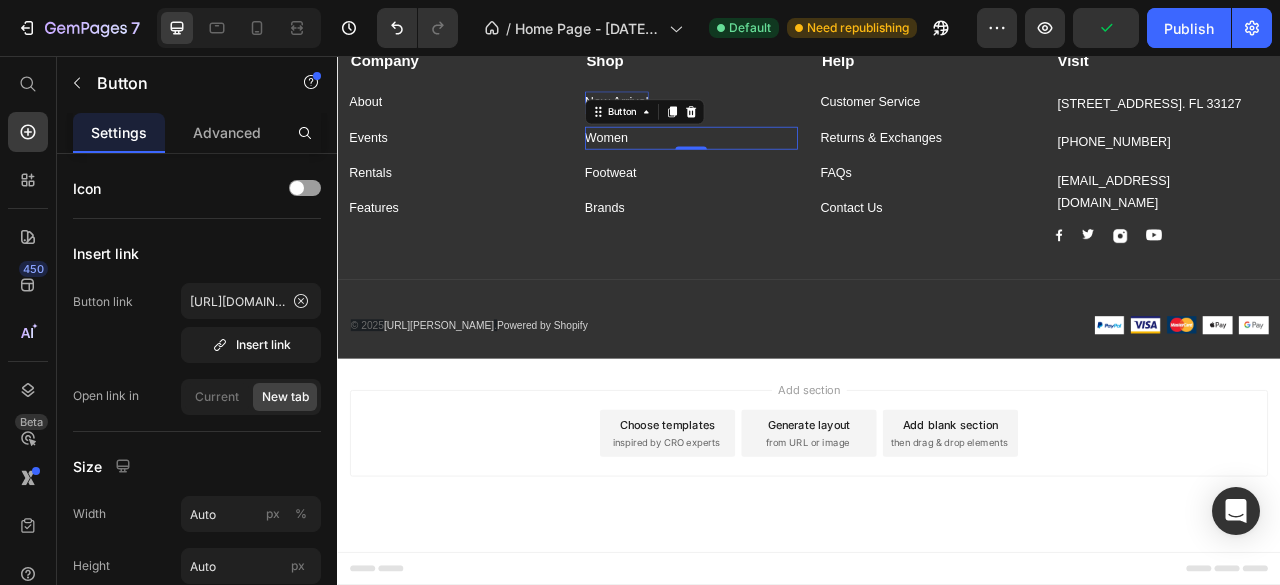 click on "Women Button   0" at bounding box center [787, 160] 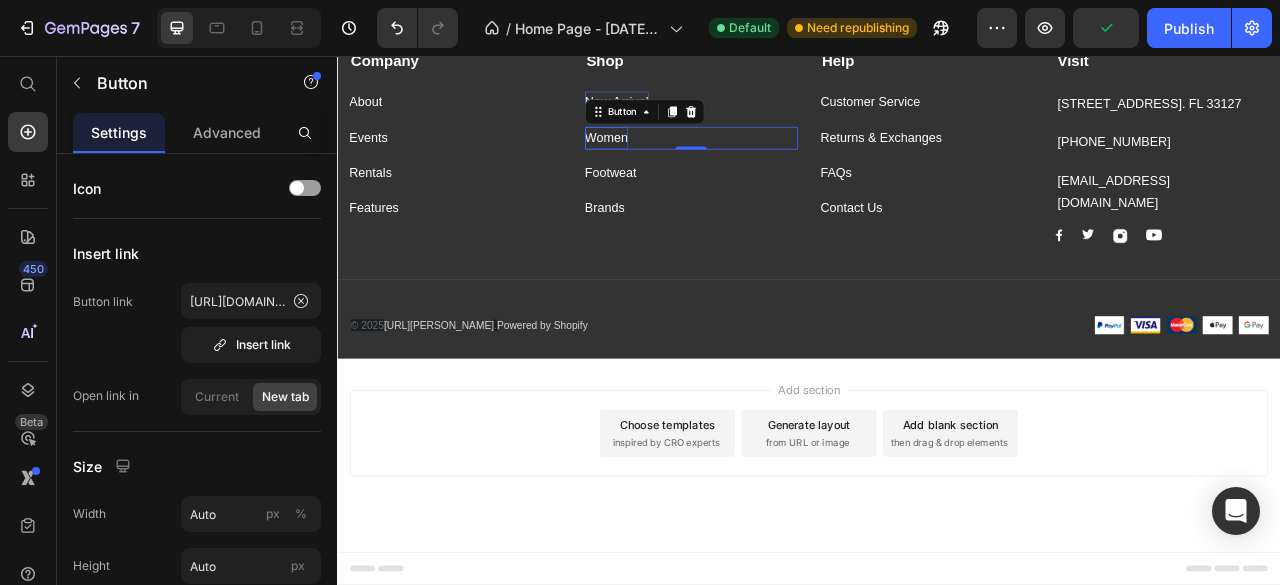 drag, startPoint x: 708, startPoint y: 357, endPoint x: 697, endPoint y: 360, distance: 11.401754 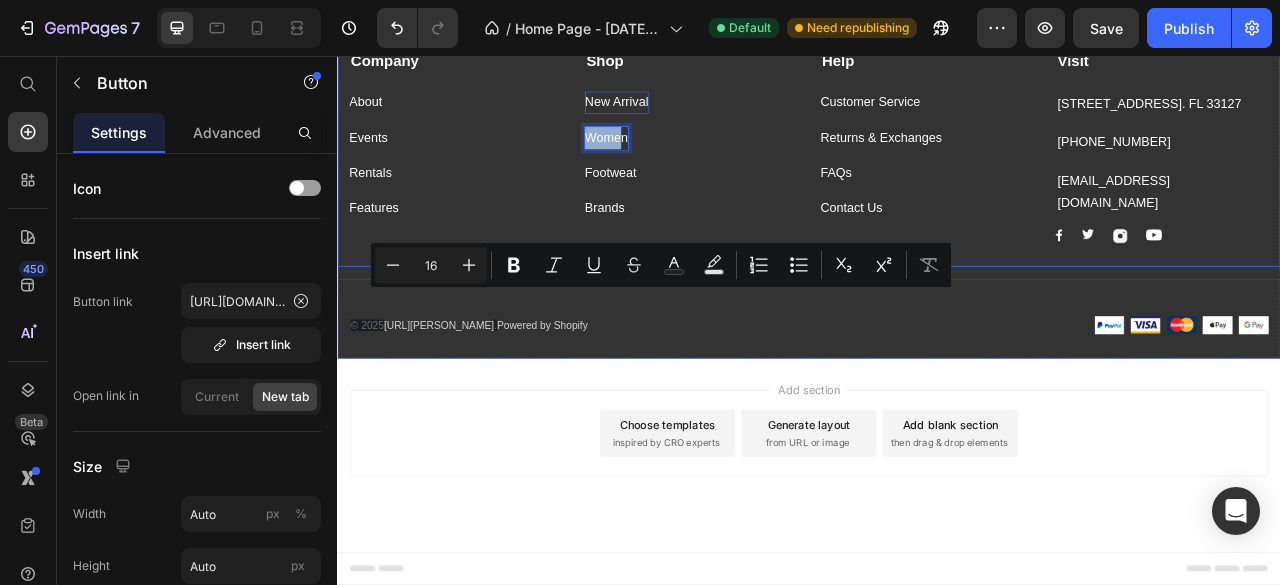drag, startPoint x: 694, startPoint y: 355, endPoint x: 643, endPoint y: 361, distance: 51.351727 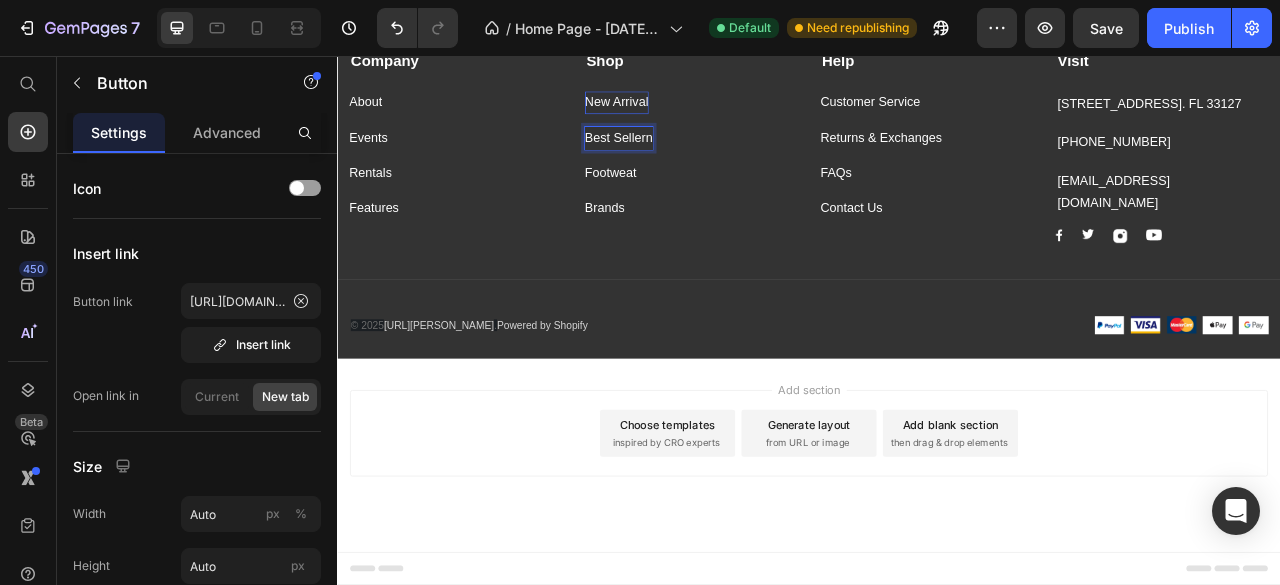 click on "Best Sellern" at bounding box center [695, 160] 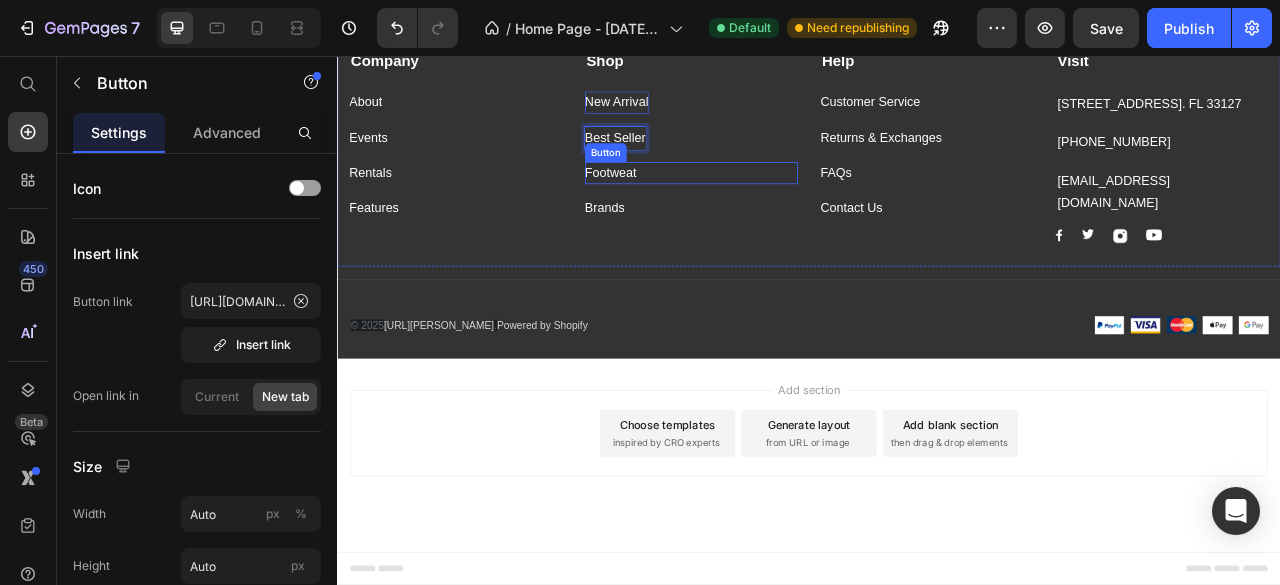 drag, startPoint x: 706, startPoint y: 398, endPoint x: 747, endPoint y: 422, distance: 47.507893 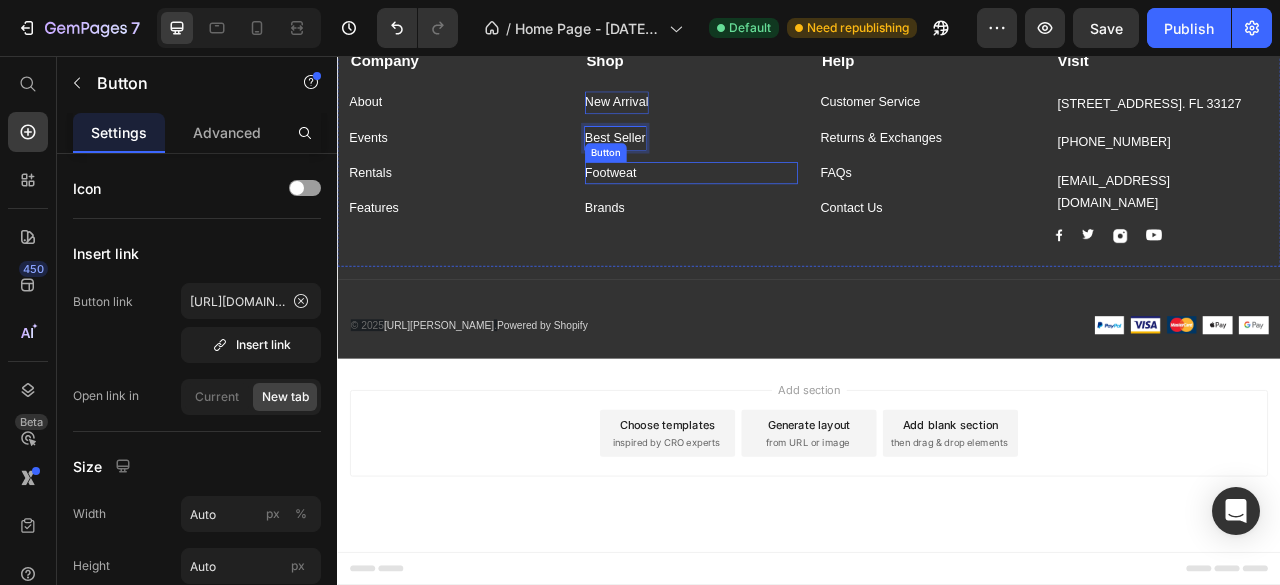 click on "Footweat" at bounding box center (685, 205) 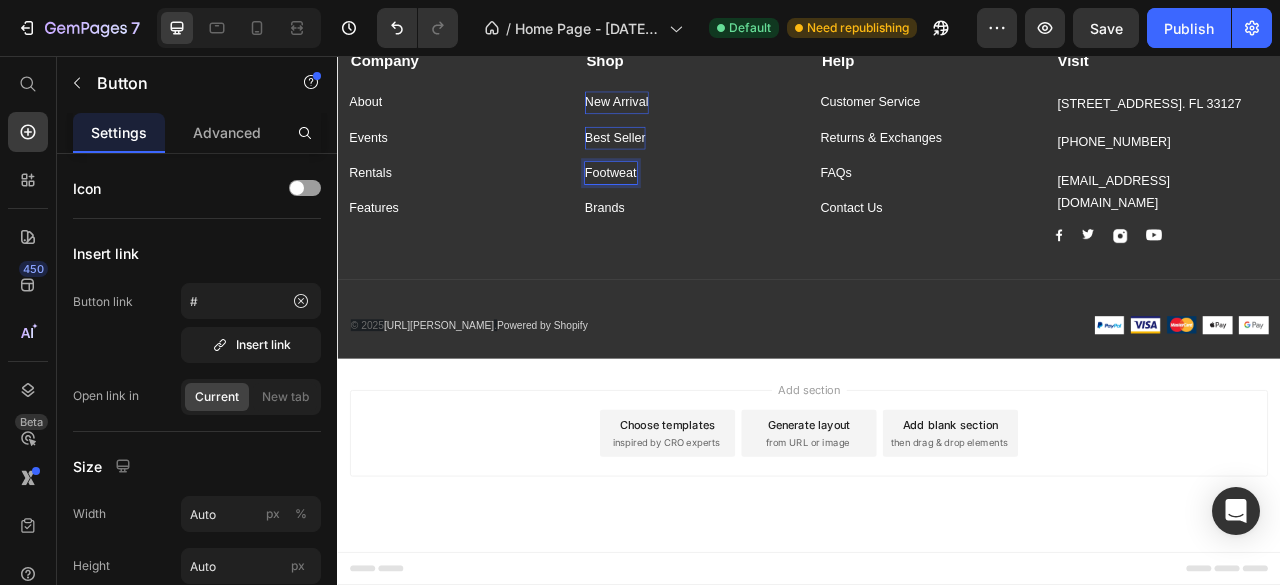 click on "Footweat" at bounding box center (685, 205) 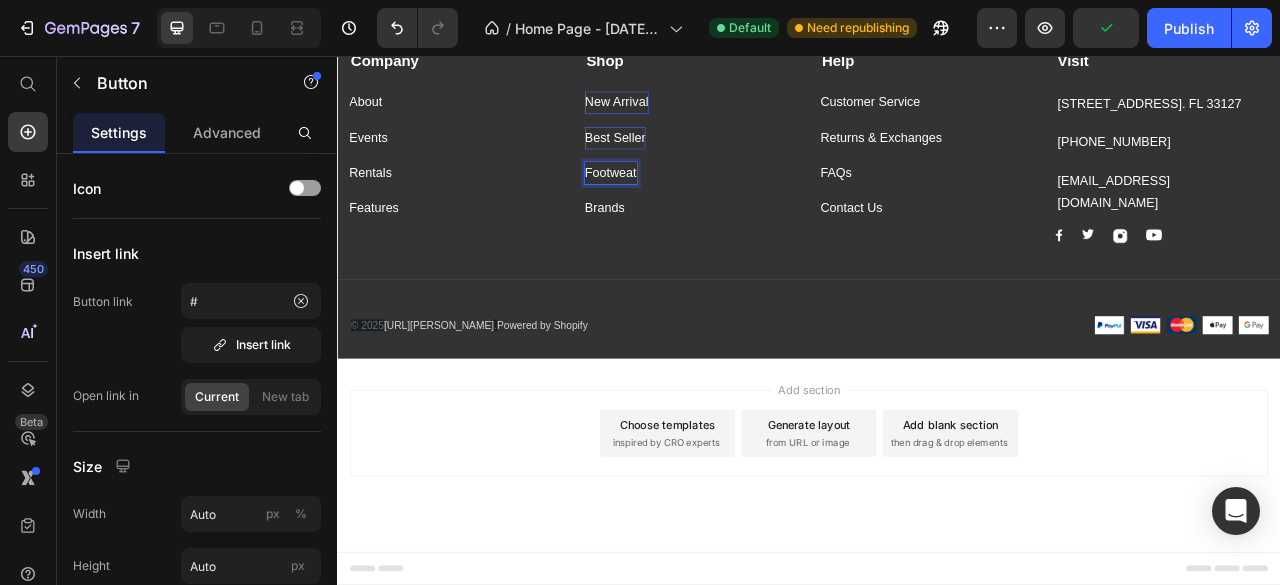click on "Footweat" at bounding box center (685, 205) 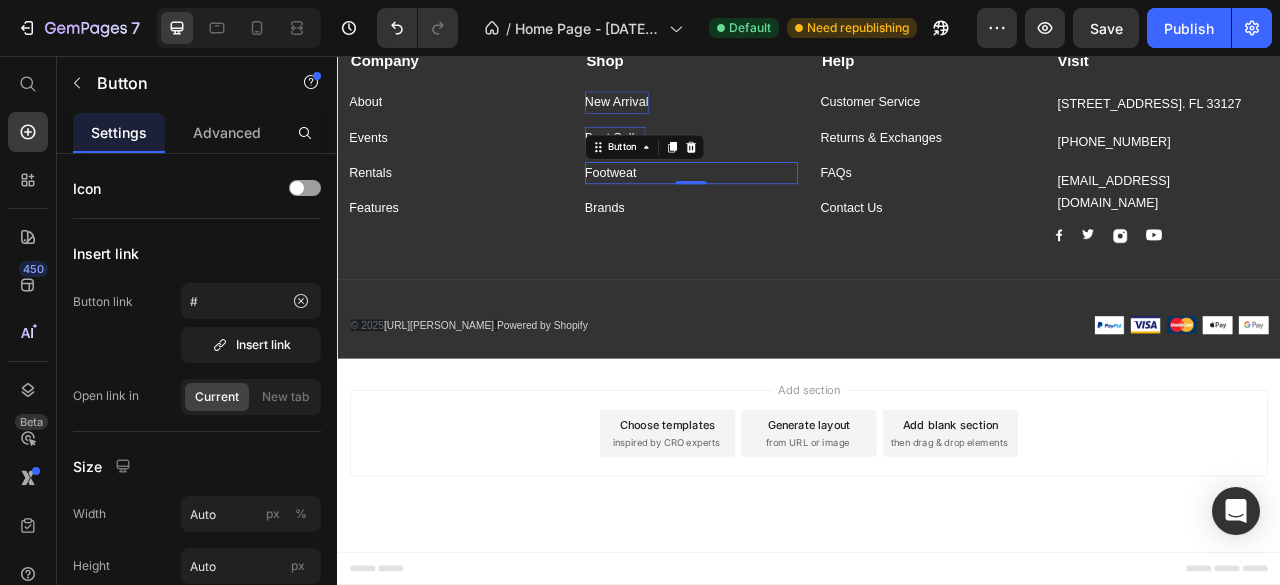 click on "Footweat Button   0" at bounding box center (787, 205) 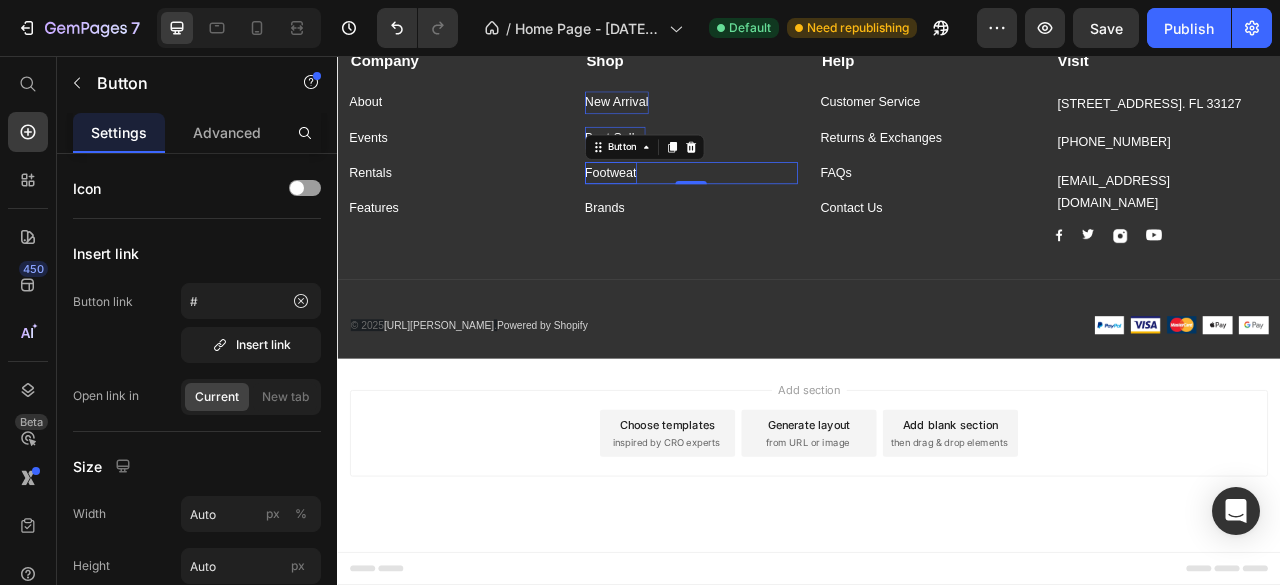 drag, startPoint x: 714, startPoint y: 408, endPoint x: 675, endPoint y: 408, distance: 39 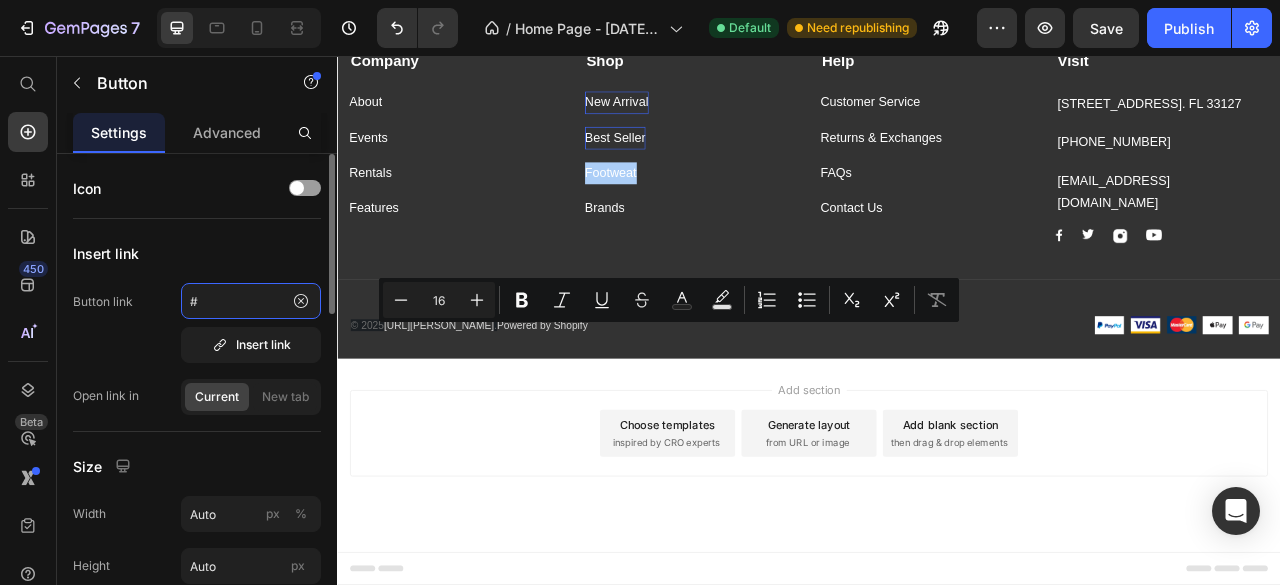 click on "#" 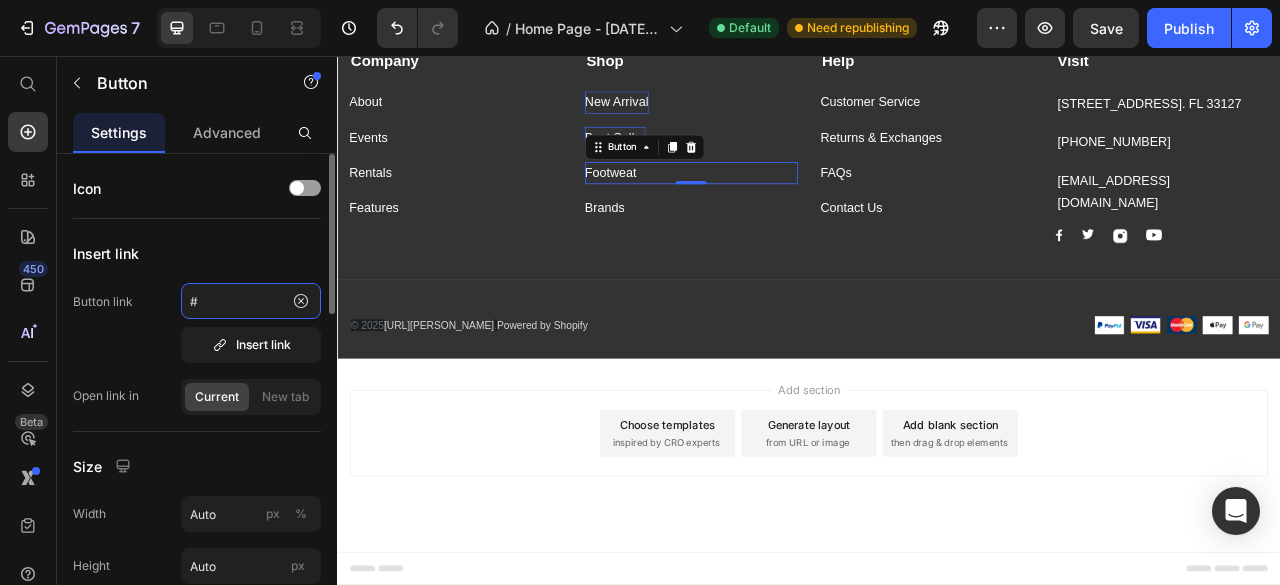 paste on "[URL][DOMAIN_NAME][PERSON_NAME]" 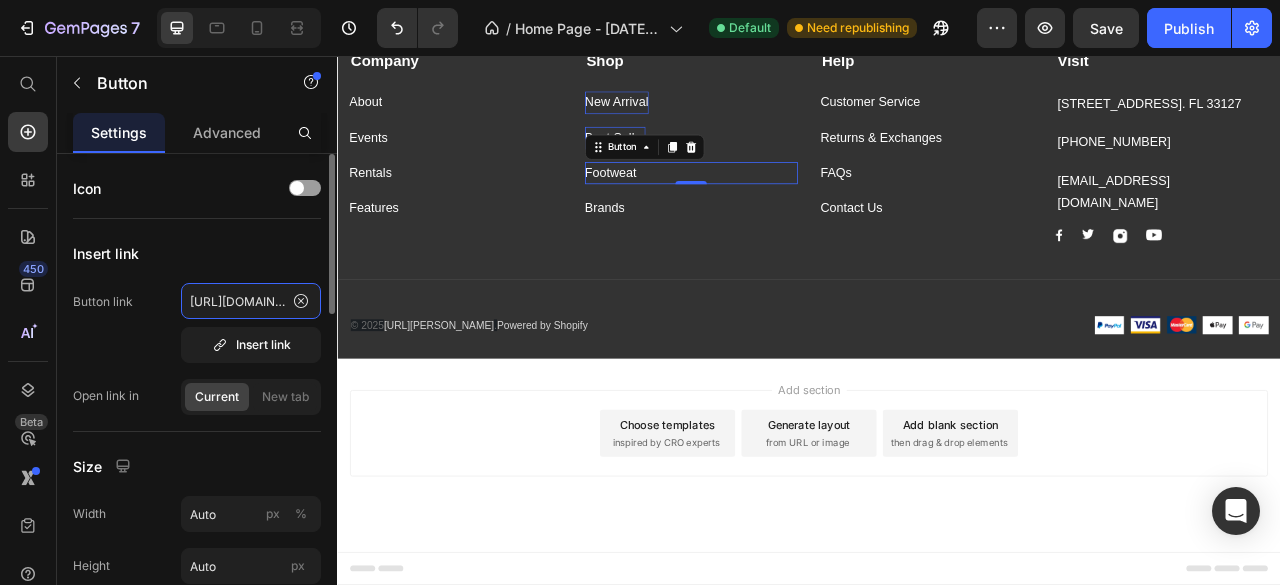 scroll, scrollTop: 0, scrollLeft: 315, axis: horizontal 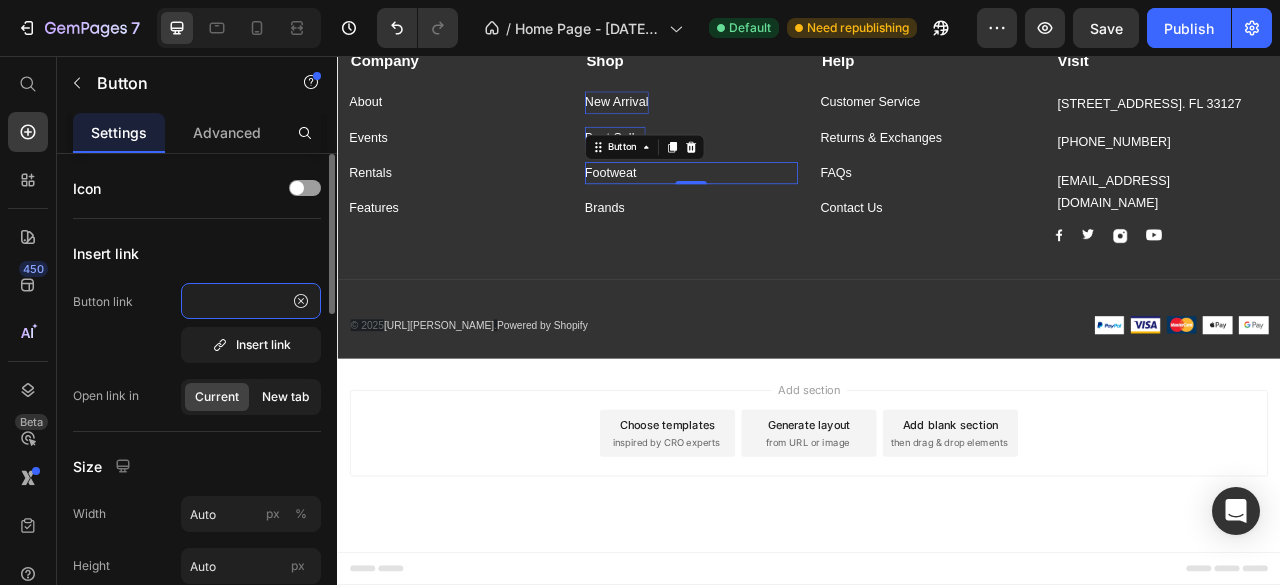 type on "[URL][DOMAIN_NAME][PERSON_NAME]" 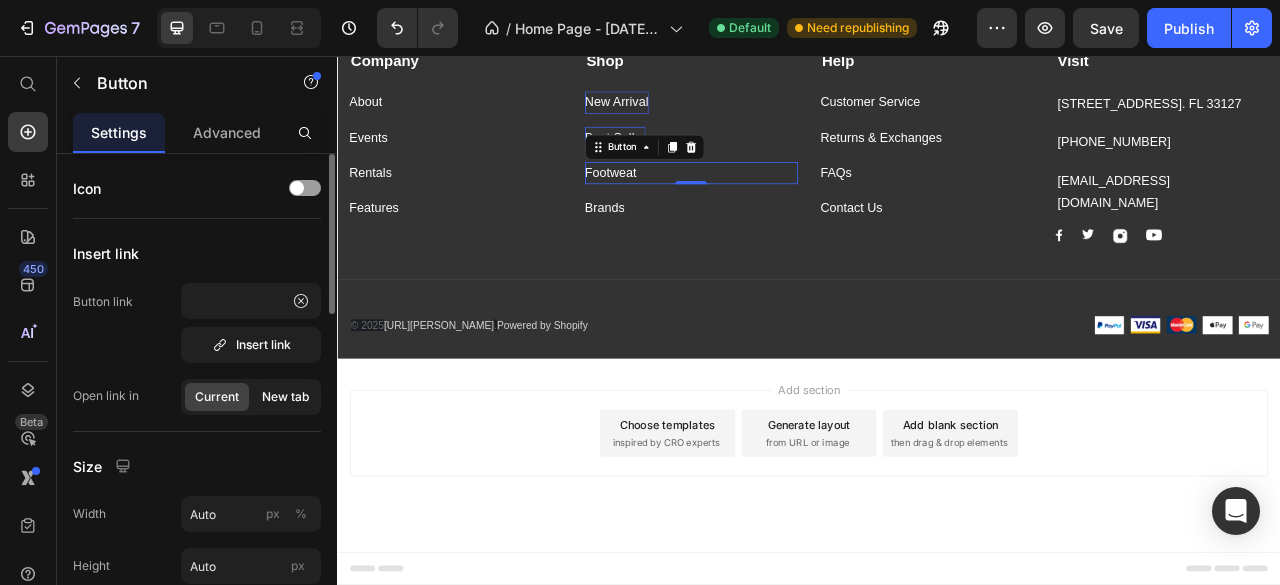 scroll, scrollTop: 0, scrollLeft: 0, axis: both 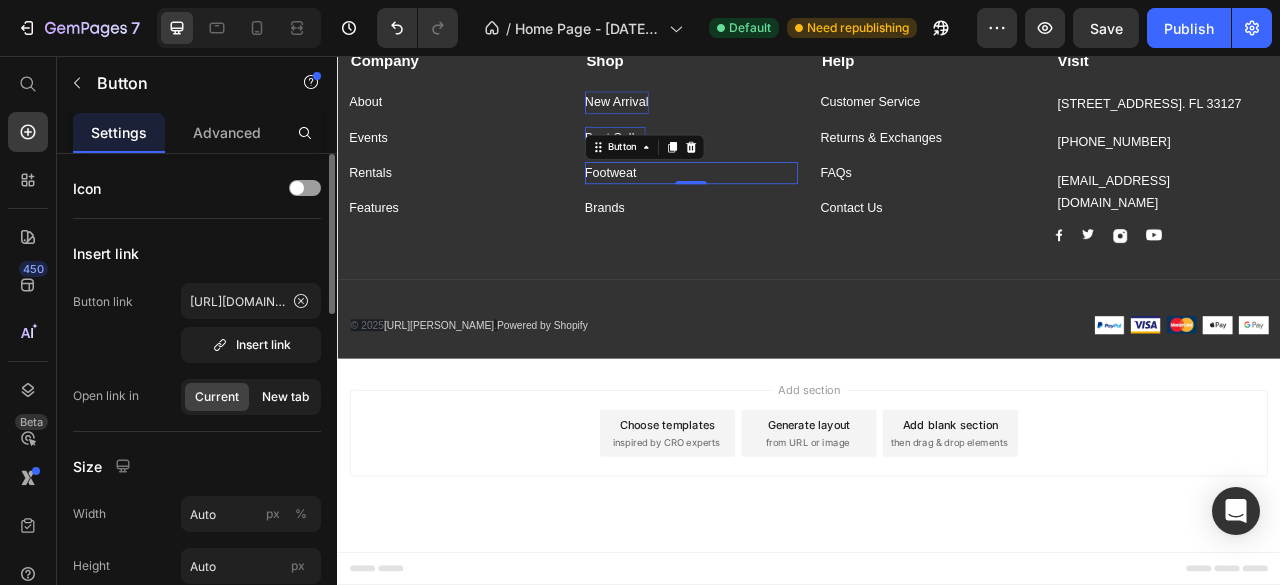 click on "New tab" 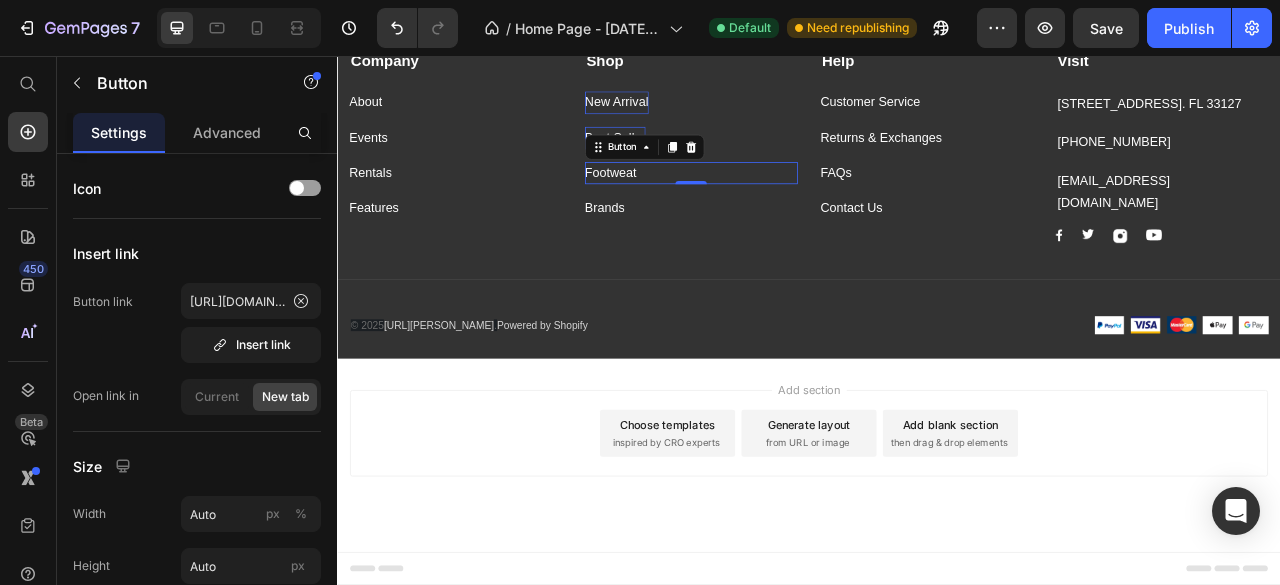 click on "Footweat Button   0" at bounding box center [787, 205] 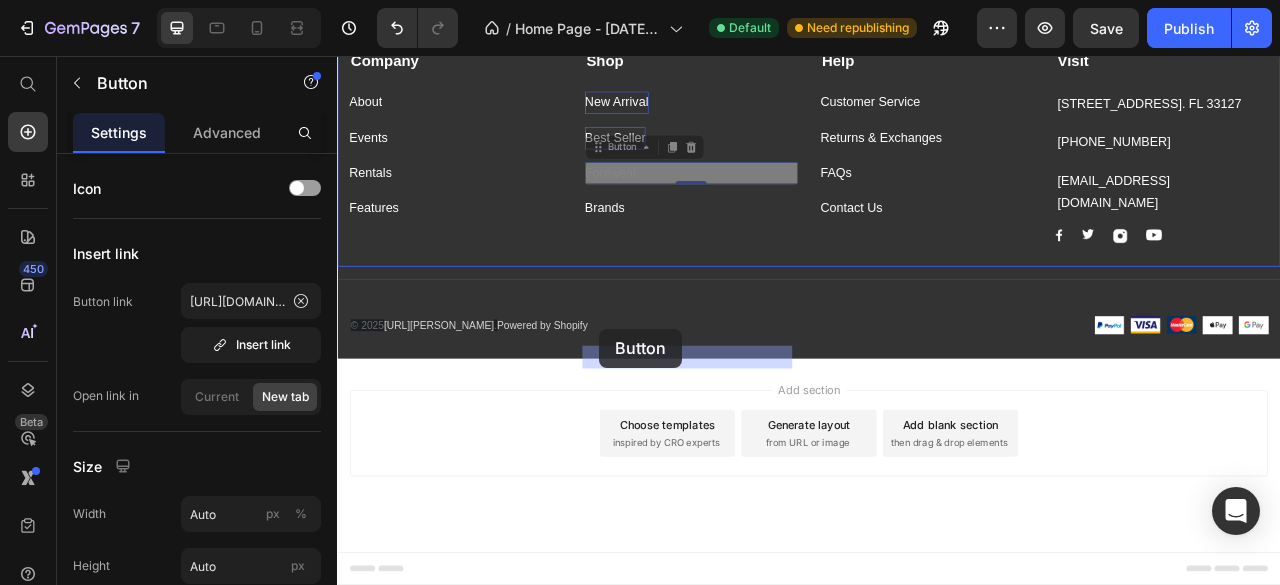 drag, startPoint x: 716, startPoint y: 401, endPoint x: 670, endPoint y: 403, distance: 46.043457 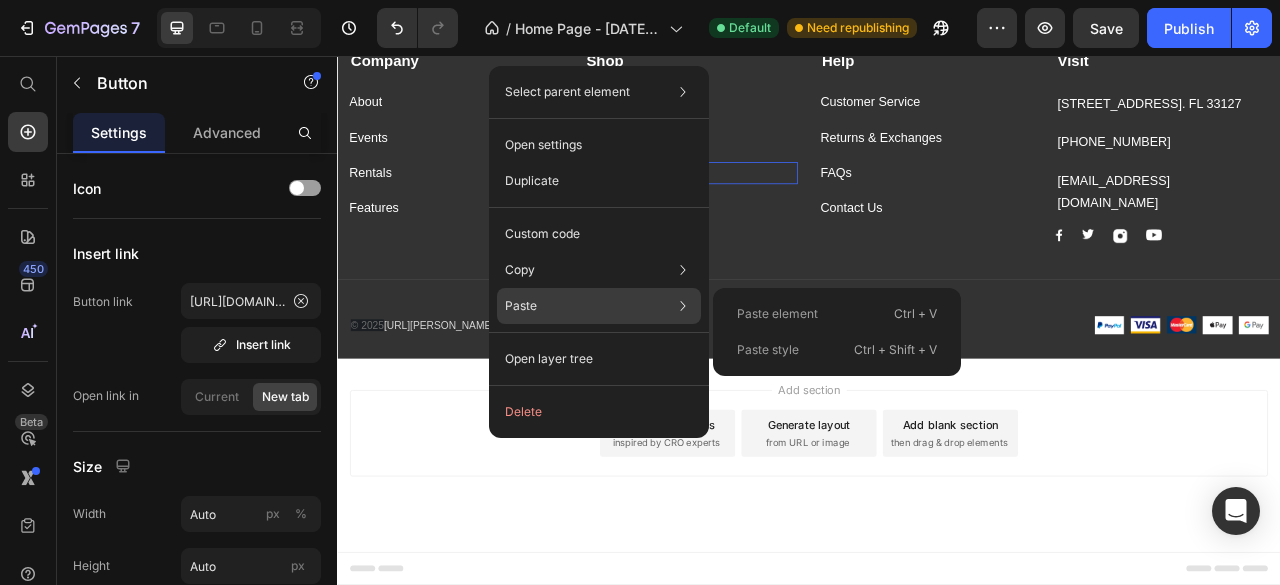 click on "Paste Paste element  Ctrl + V Paste style  Ctrl + Shift + V" 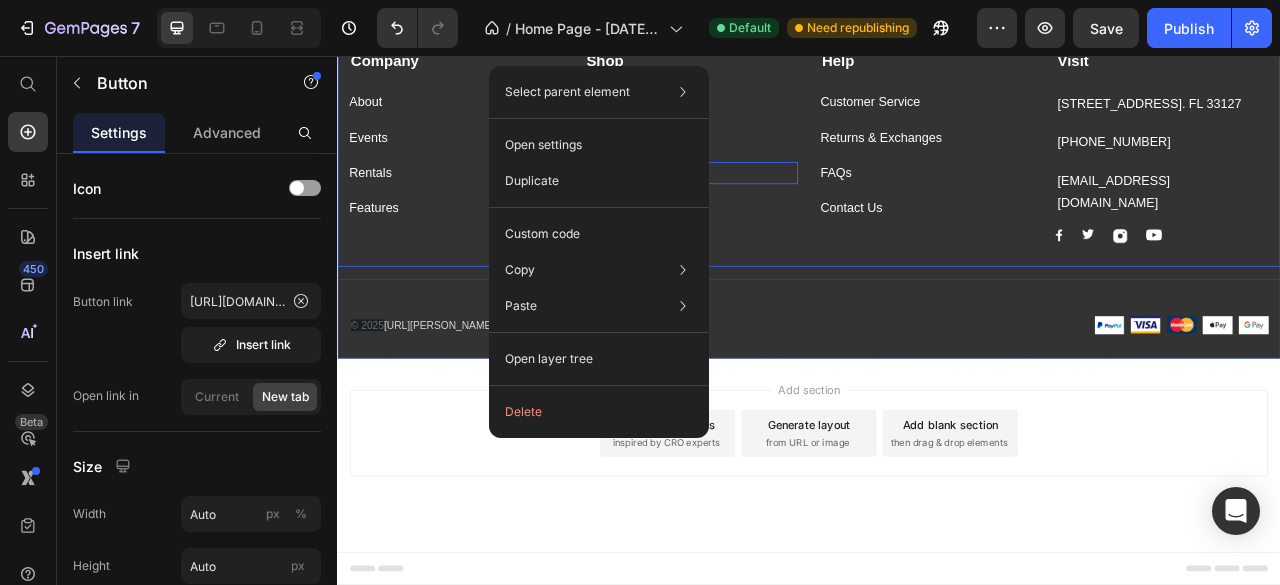 click on "Shop Text block New Arrival Button Best Seller Button Footweat Button   0 Brands Button" at bounding box center (787, 171) 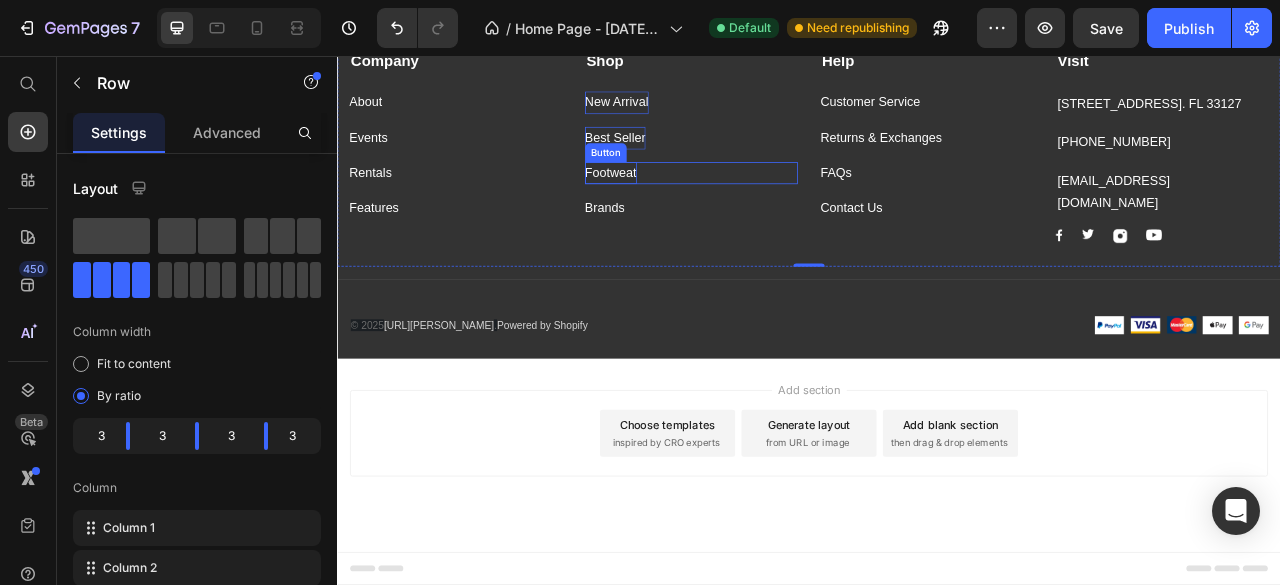 click on "Footweat" at bounding box center (685, 205) 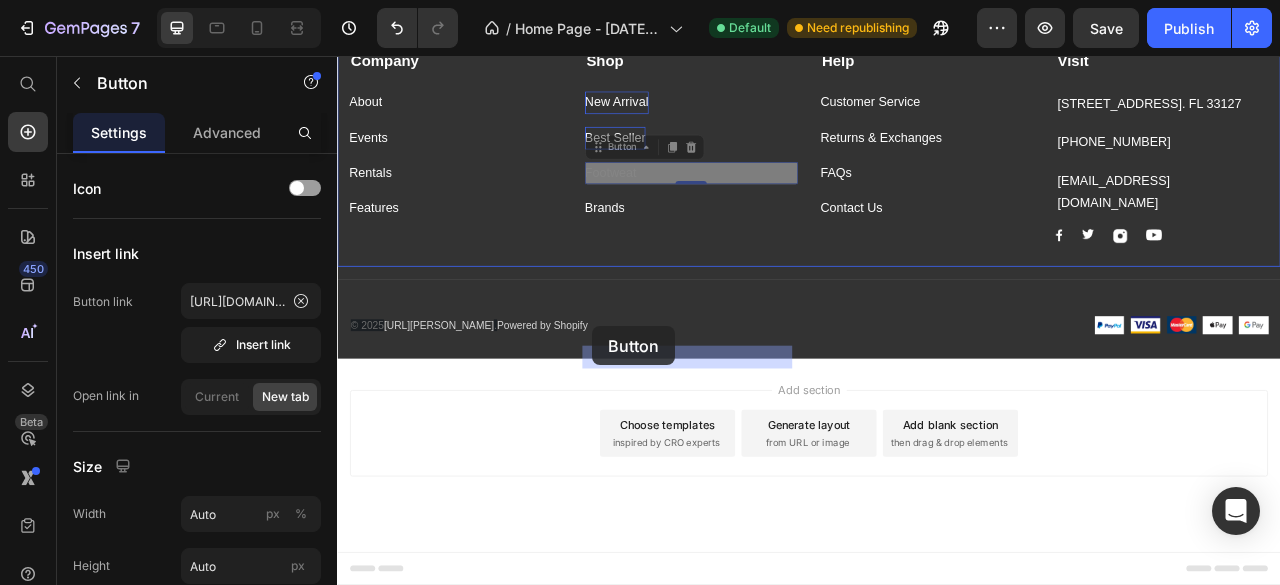 drag, startPoint x: 714, startPoint y: 406, endPoint x: 676, endPoint y: 400, distance: 38.470768 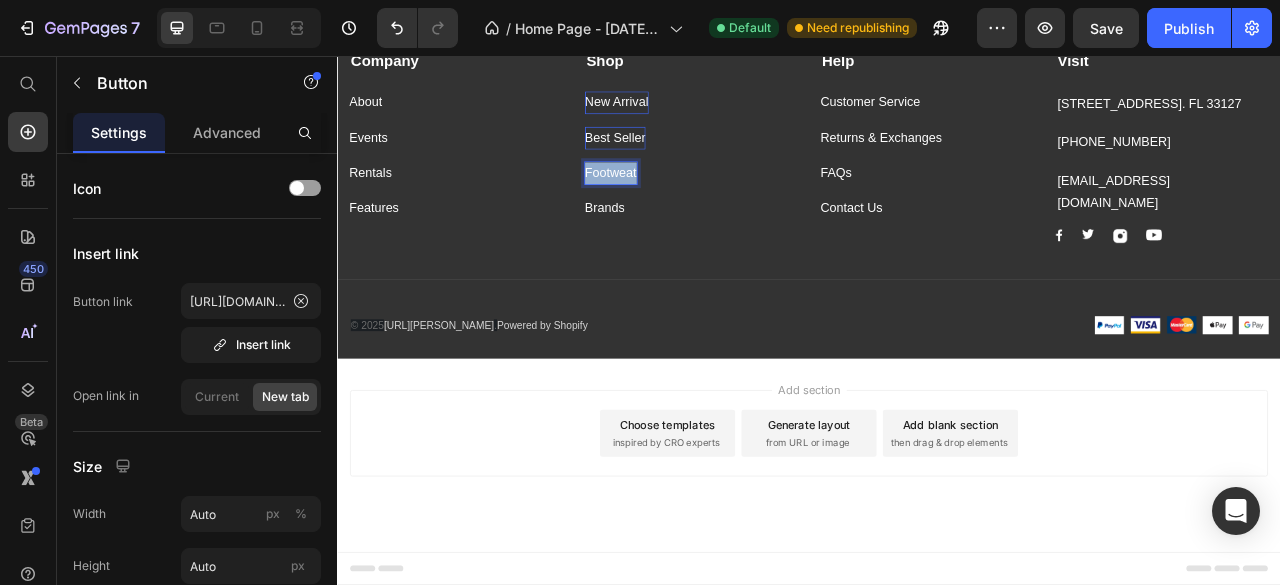 drag, startPoint x: 648, startPoint y: 403, endPoint x: 725, endPoint y: 416, distance: 78.08969 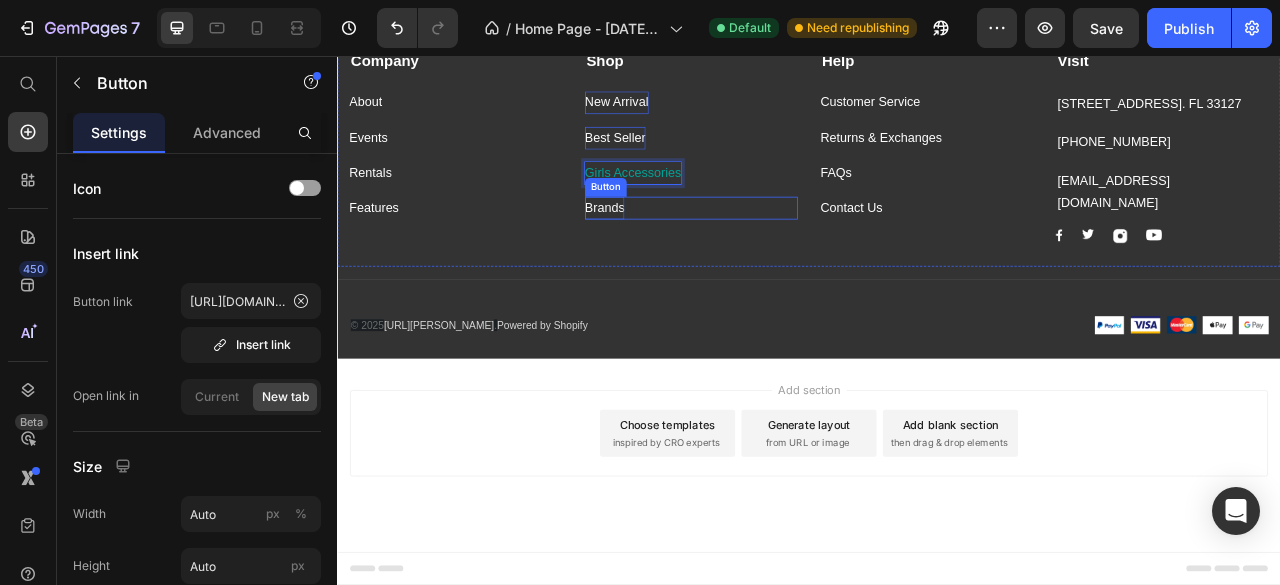 click on "Brands" at bounding box center [677, 249] 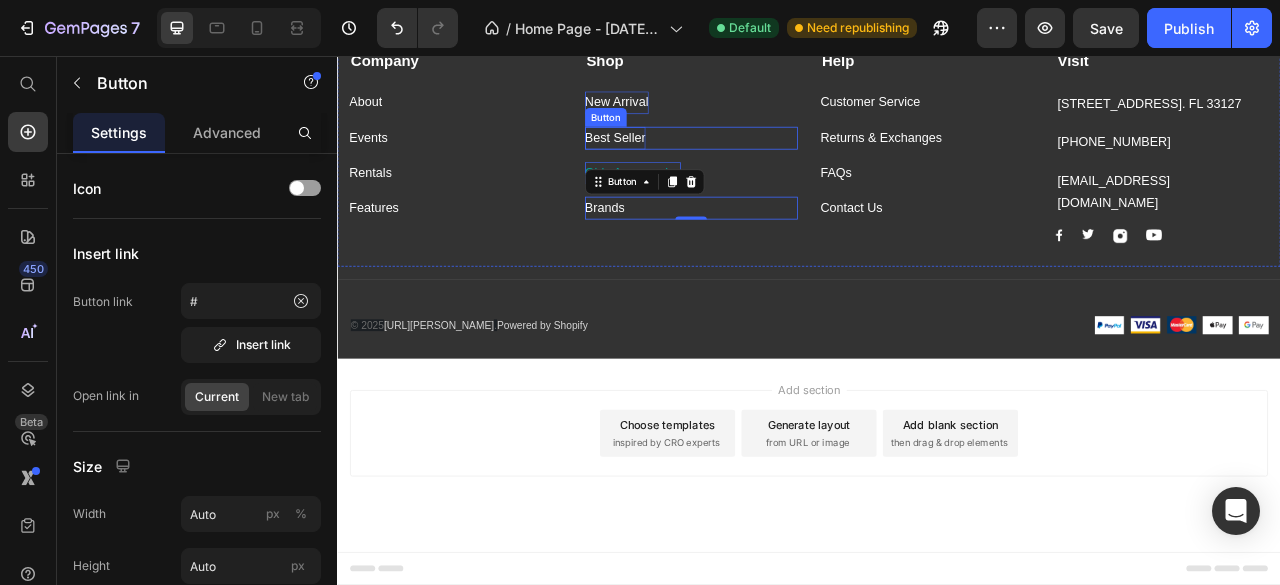 click on "Best Seller" at bounding box center [690, 160] 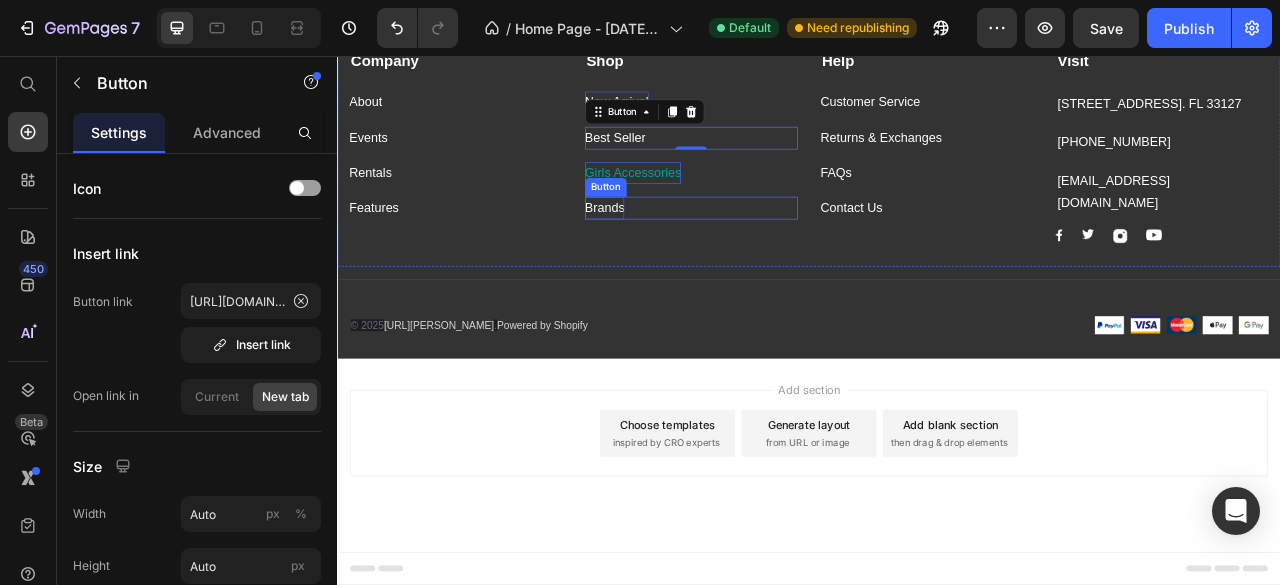 click on "Brands" at bounding box center (677, 249) 